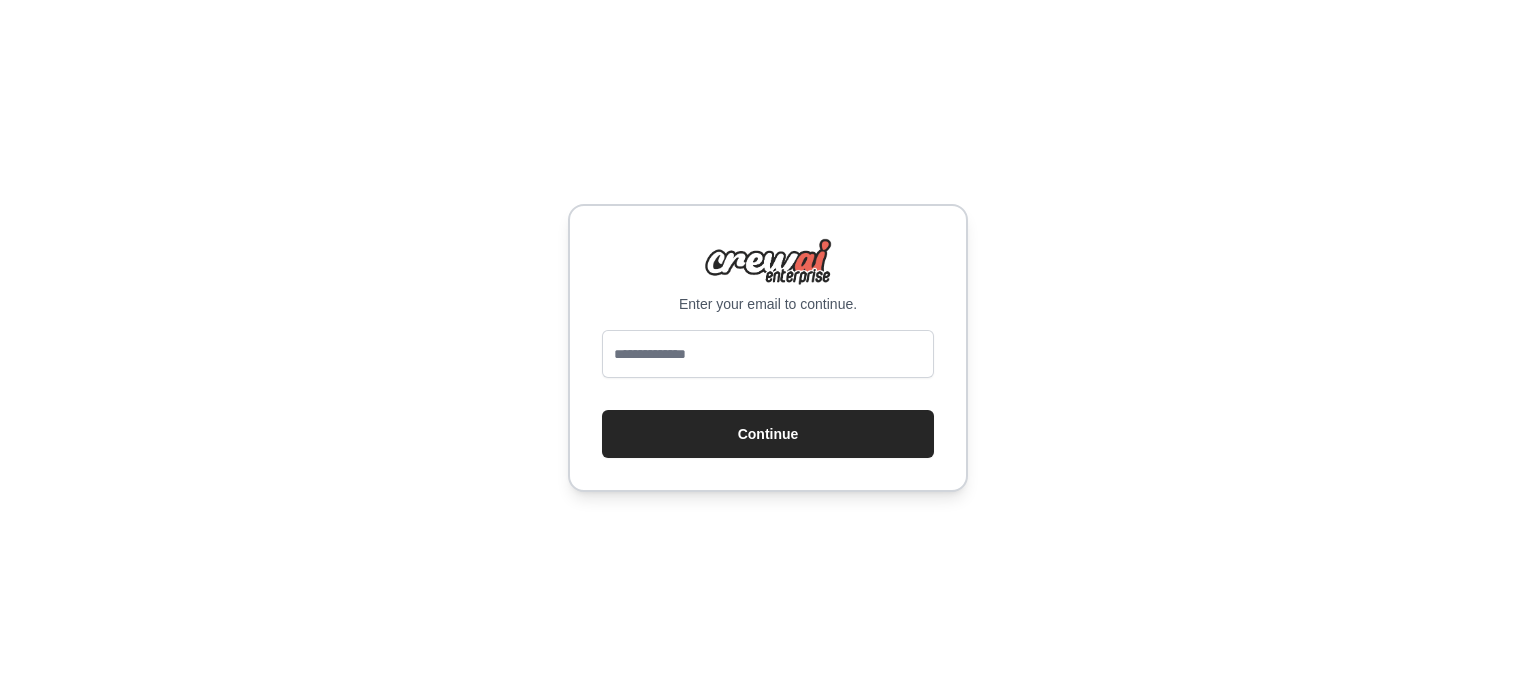 scroll, scrollTop: 0, scrollLeft: 0, axis: both 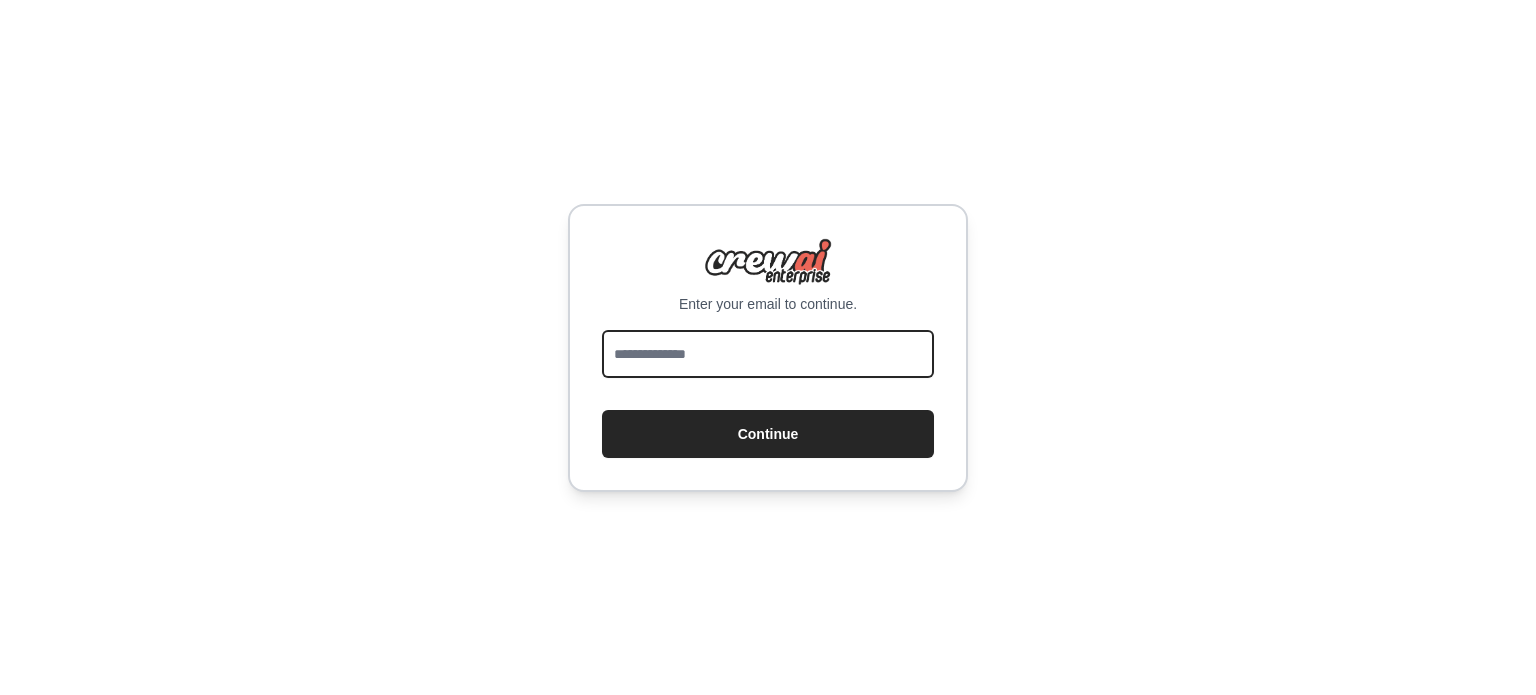 click at bounding box center [768, 354] 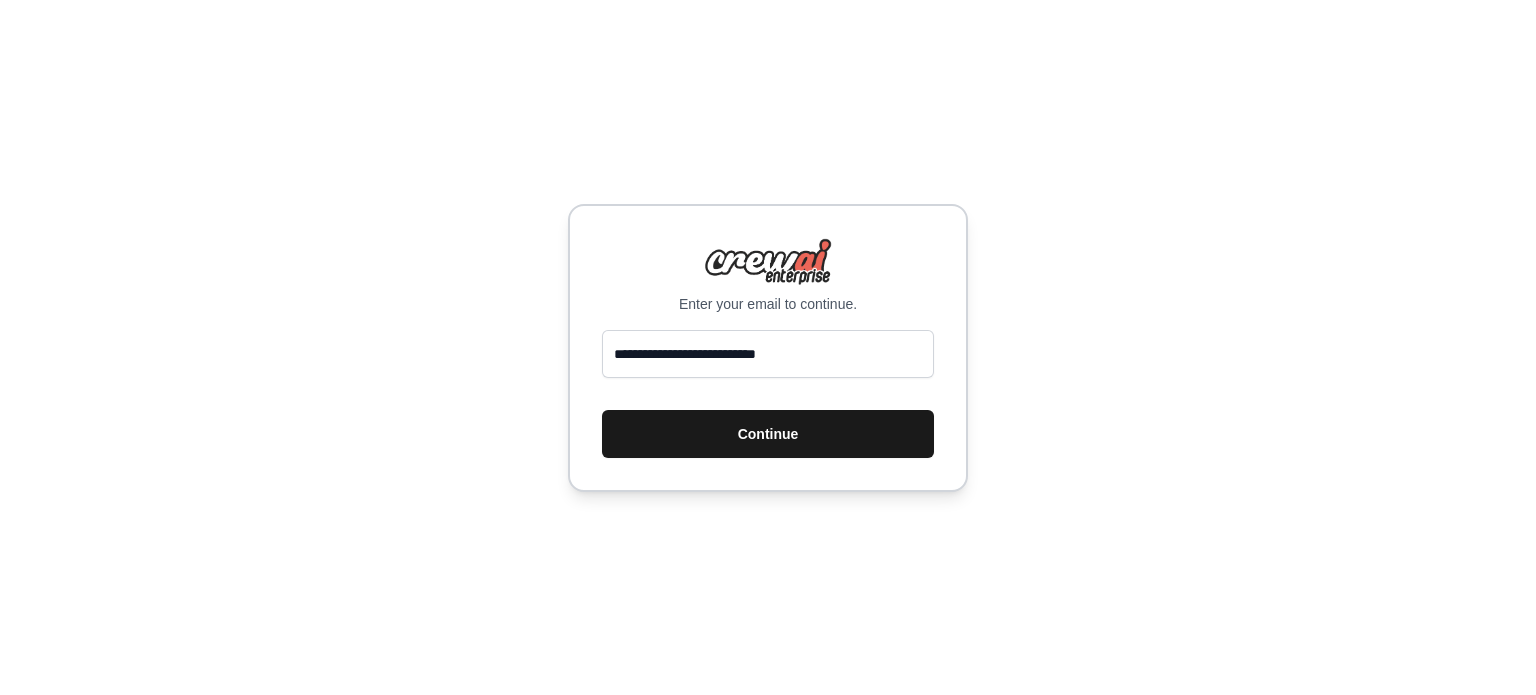 click on "Continue" at bounding box center (768, 434) 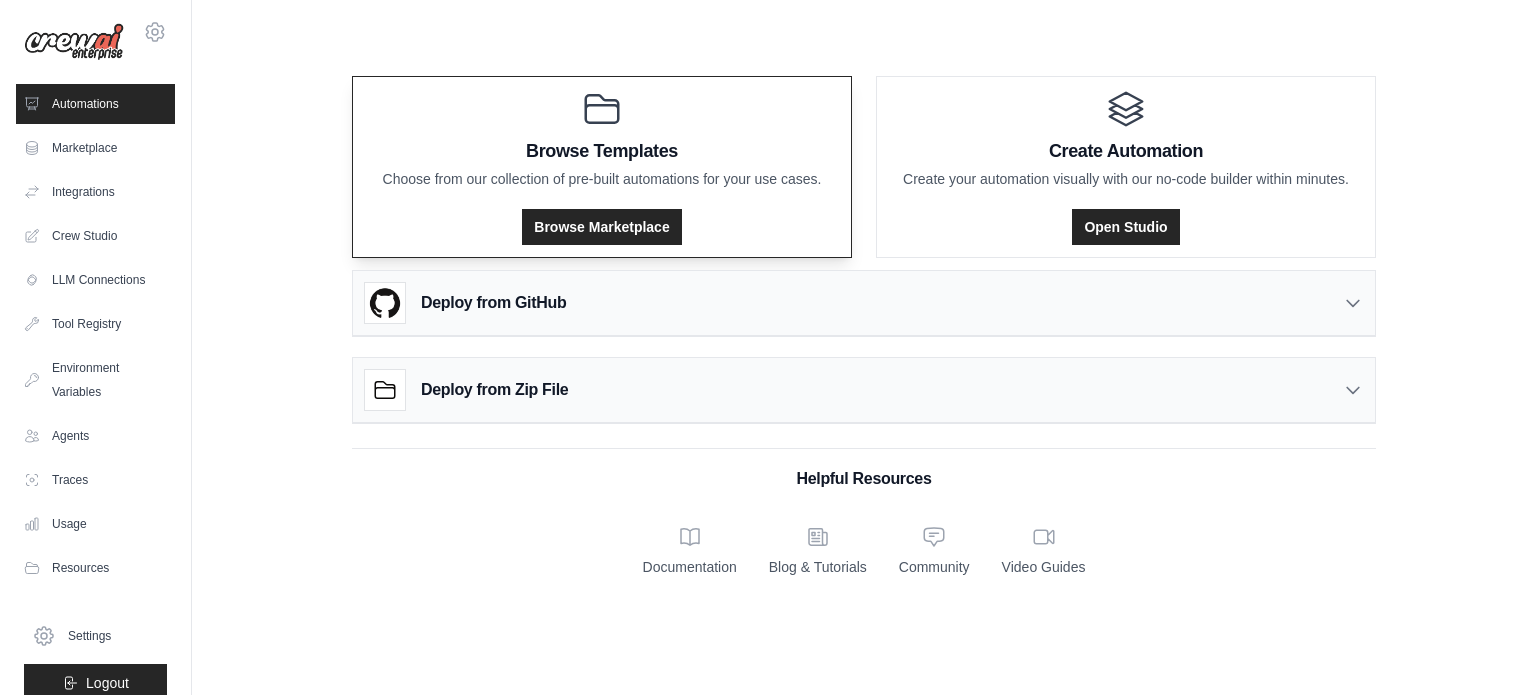 scroll, scrollTop: 0, scrollLeft: 0, axis: both 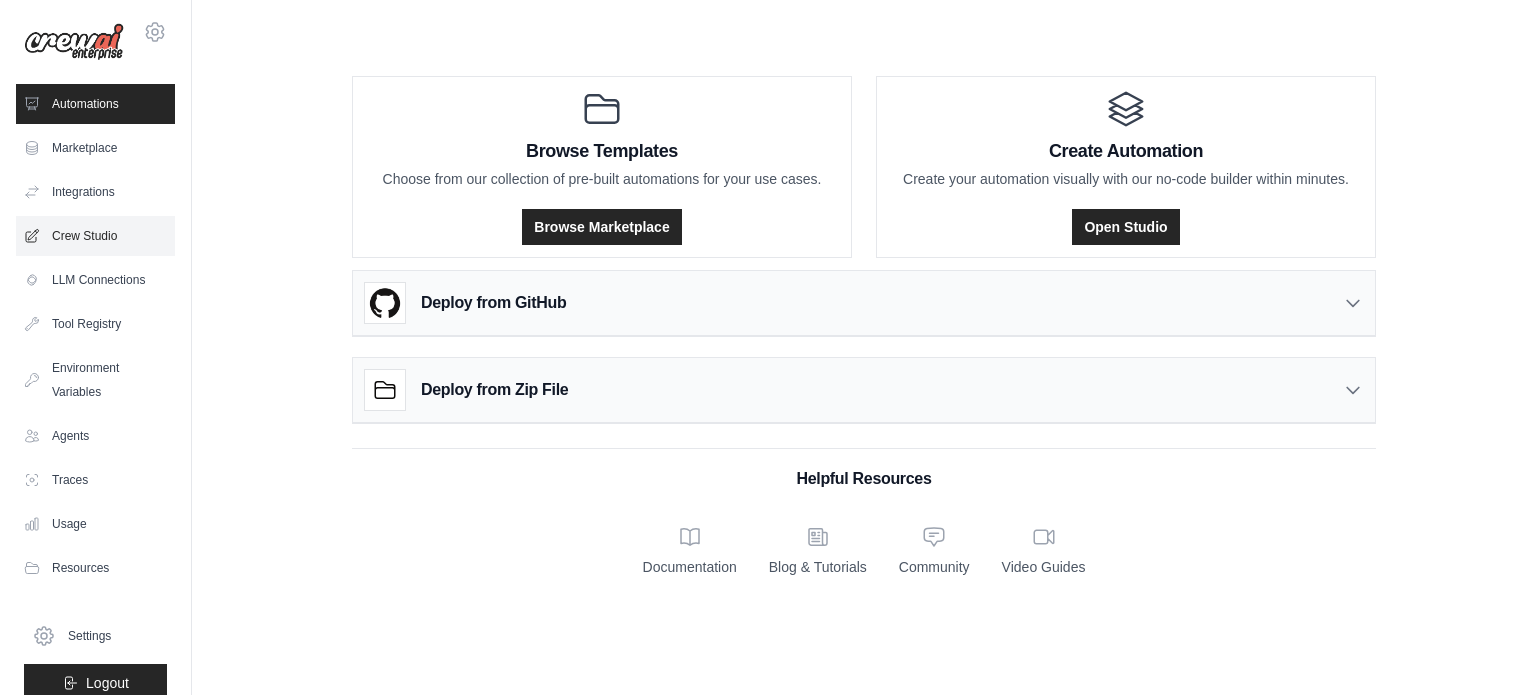 click on "Crew Studio" at bounding box center (95, 236) 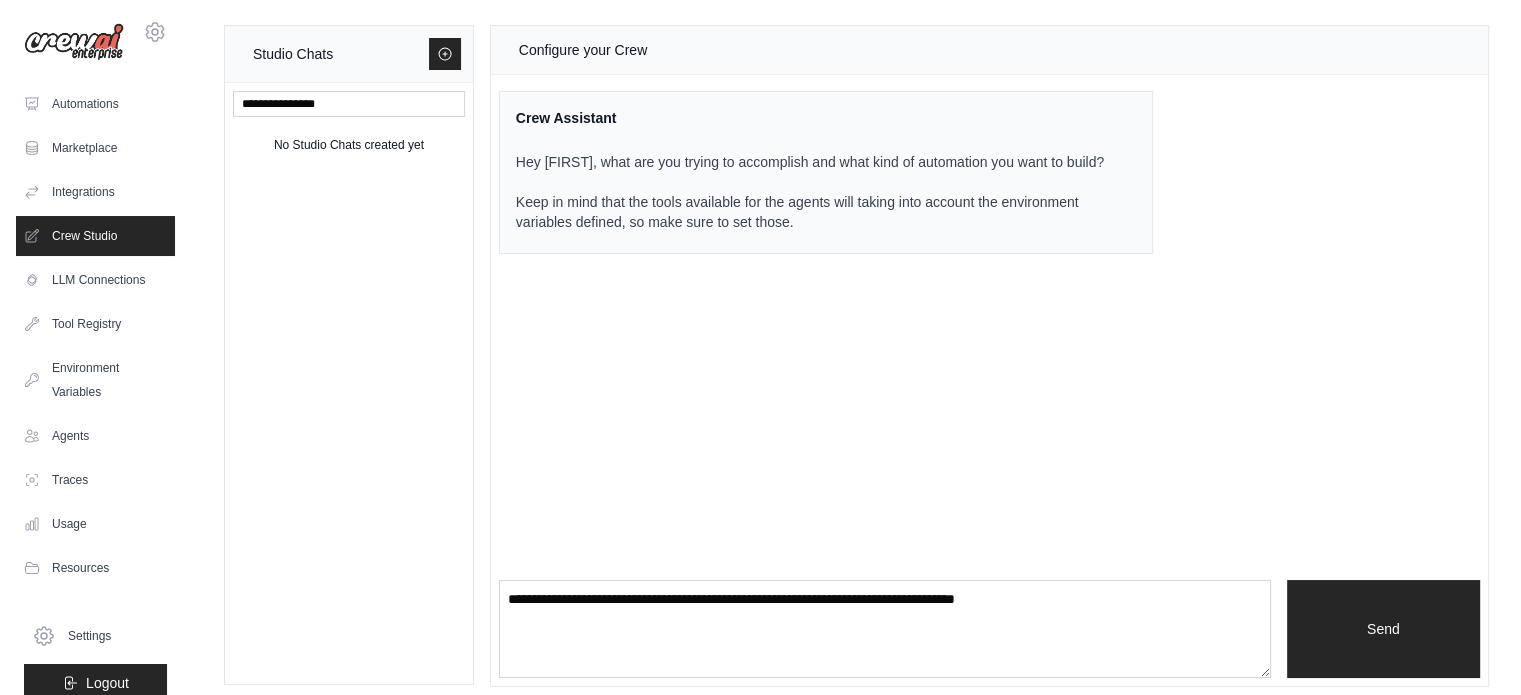 scroll, scrollTop: 0, scrollLeft: 0, axis: both 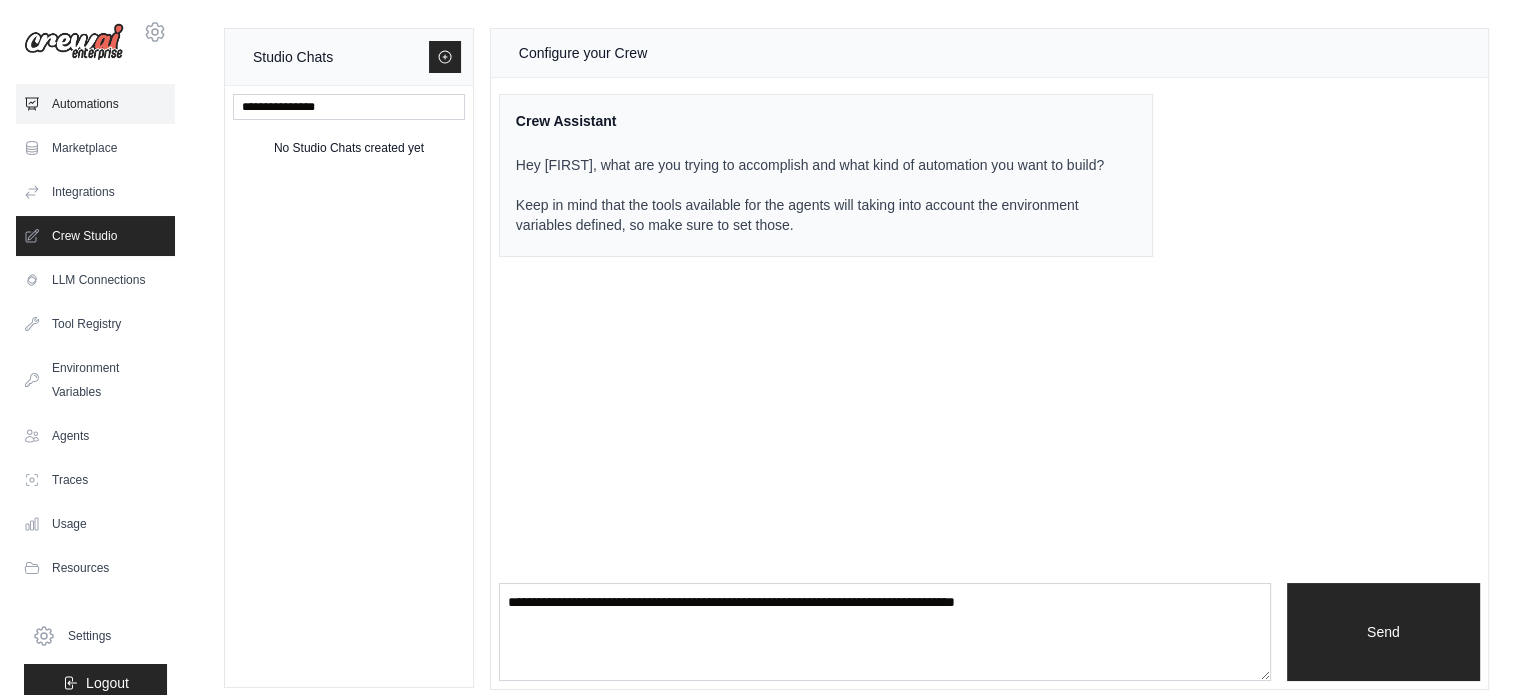 click on "Automations" at bounding box center [95, 104] 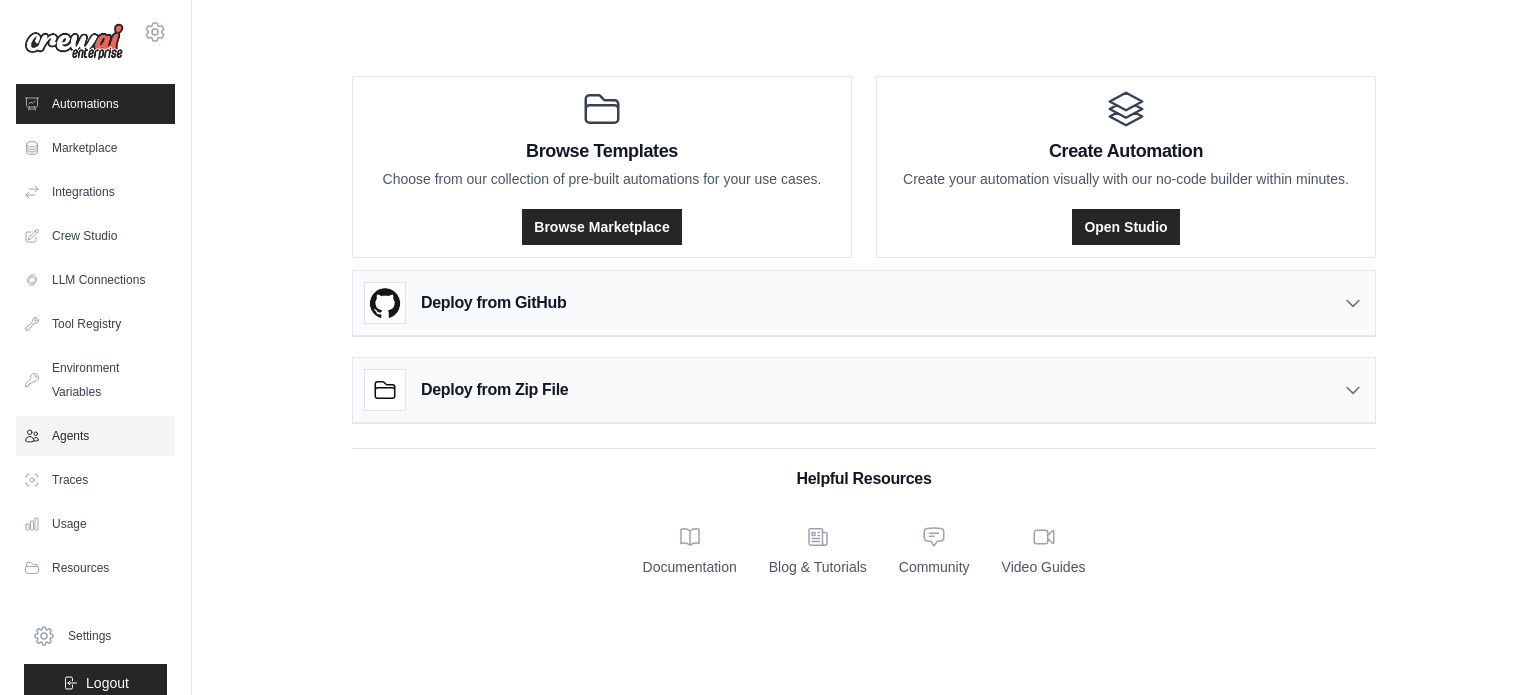 click on "Agents" at bounding box center [95, 436] 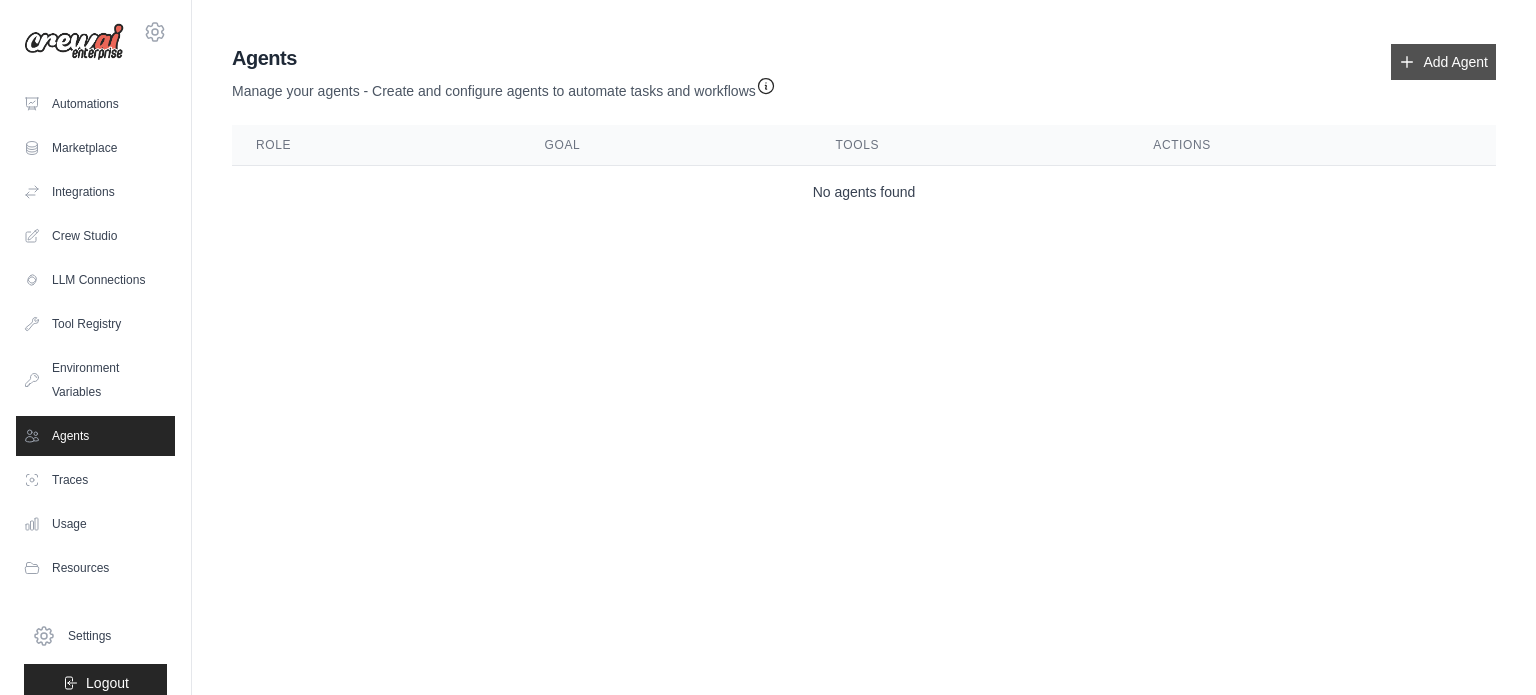 click on "Add Agent" at bounding box center (1443, 62) 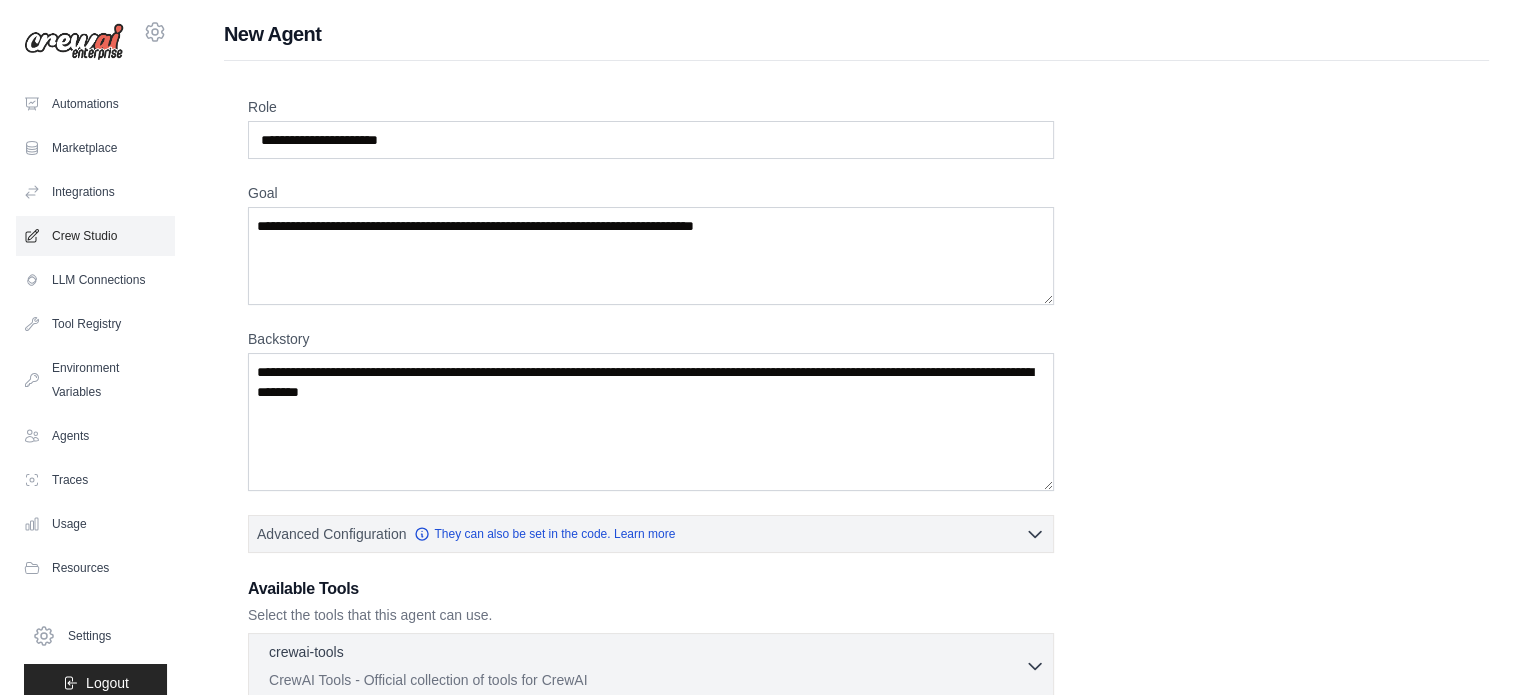 click on "Crew Studio" at bounding box center [95, 236] 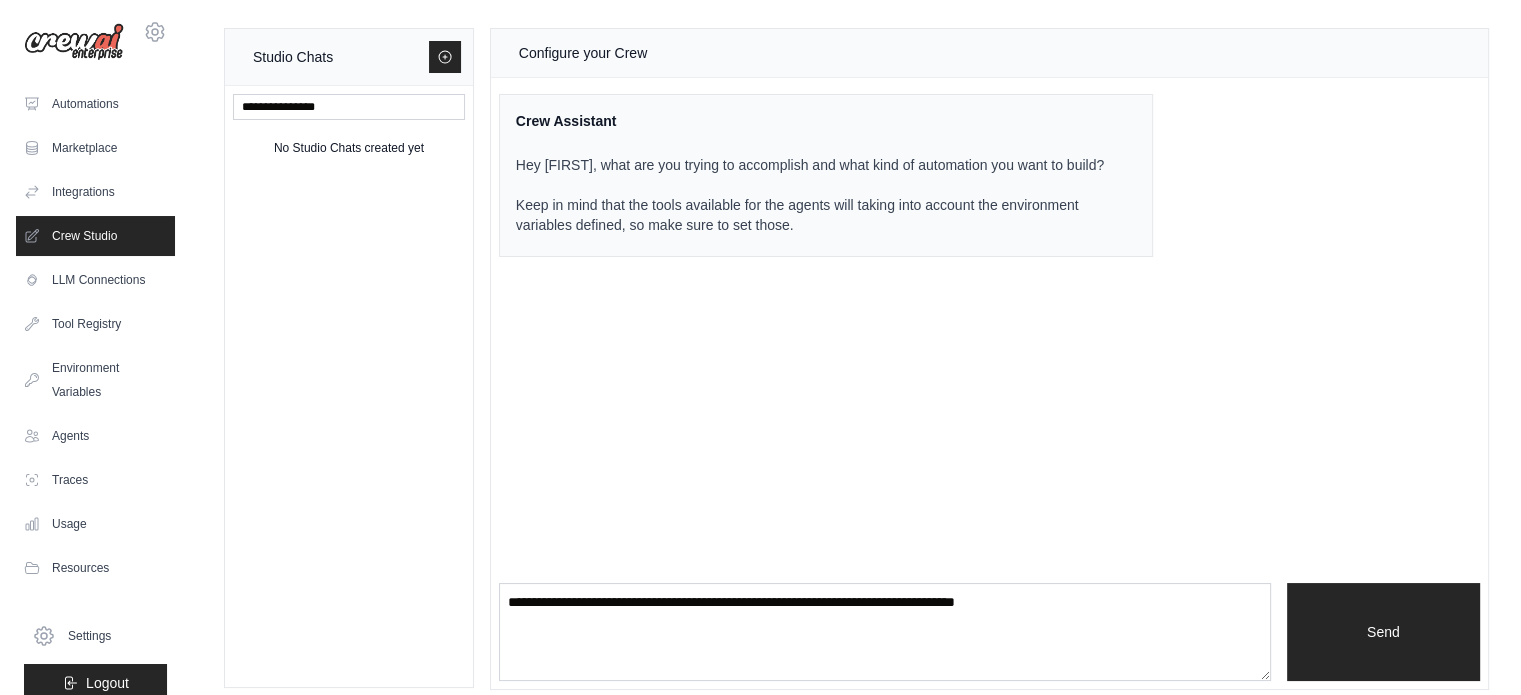 click on "Configure your Crew" at bounding box center (583, 53) 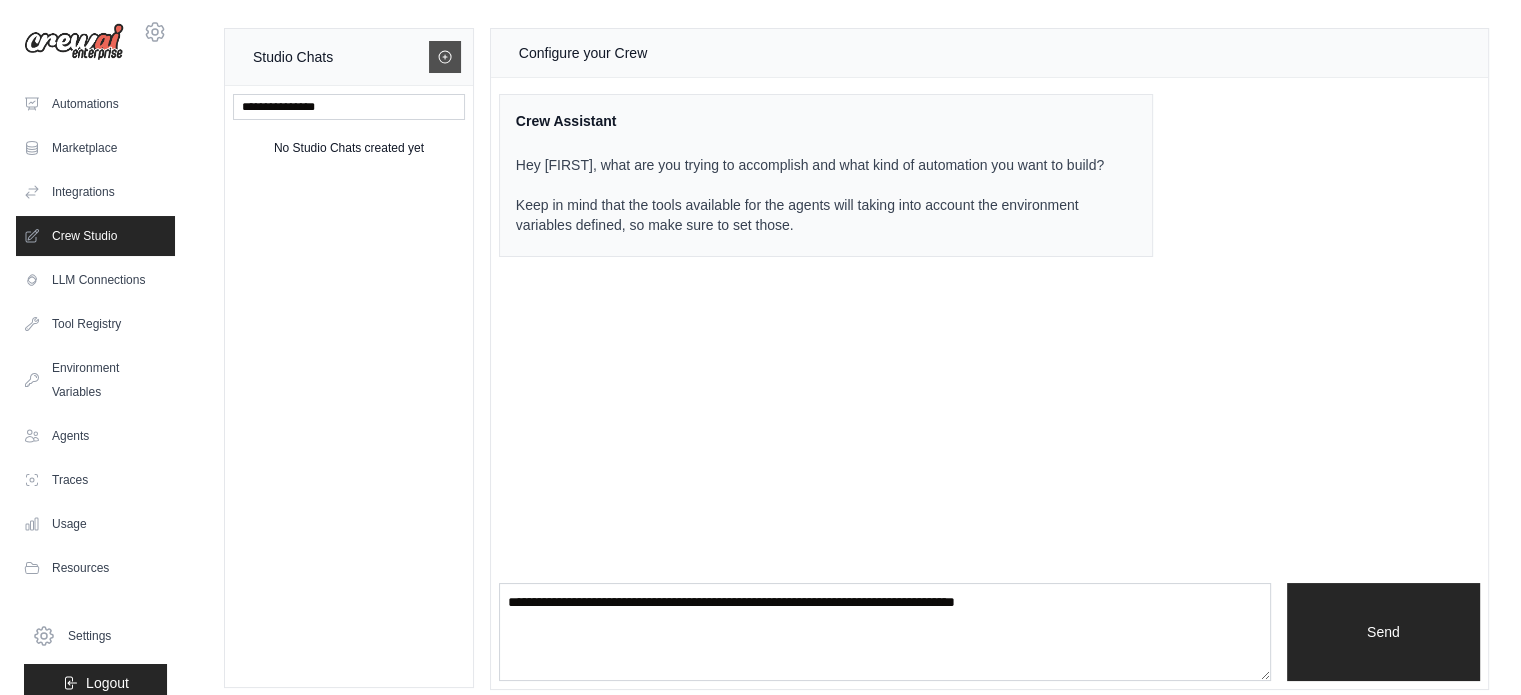 click 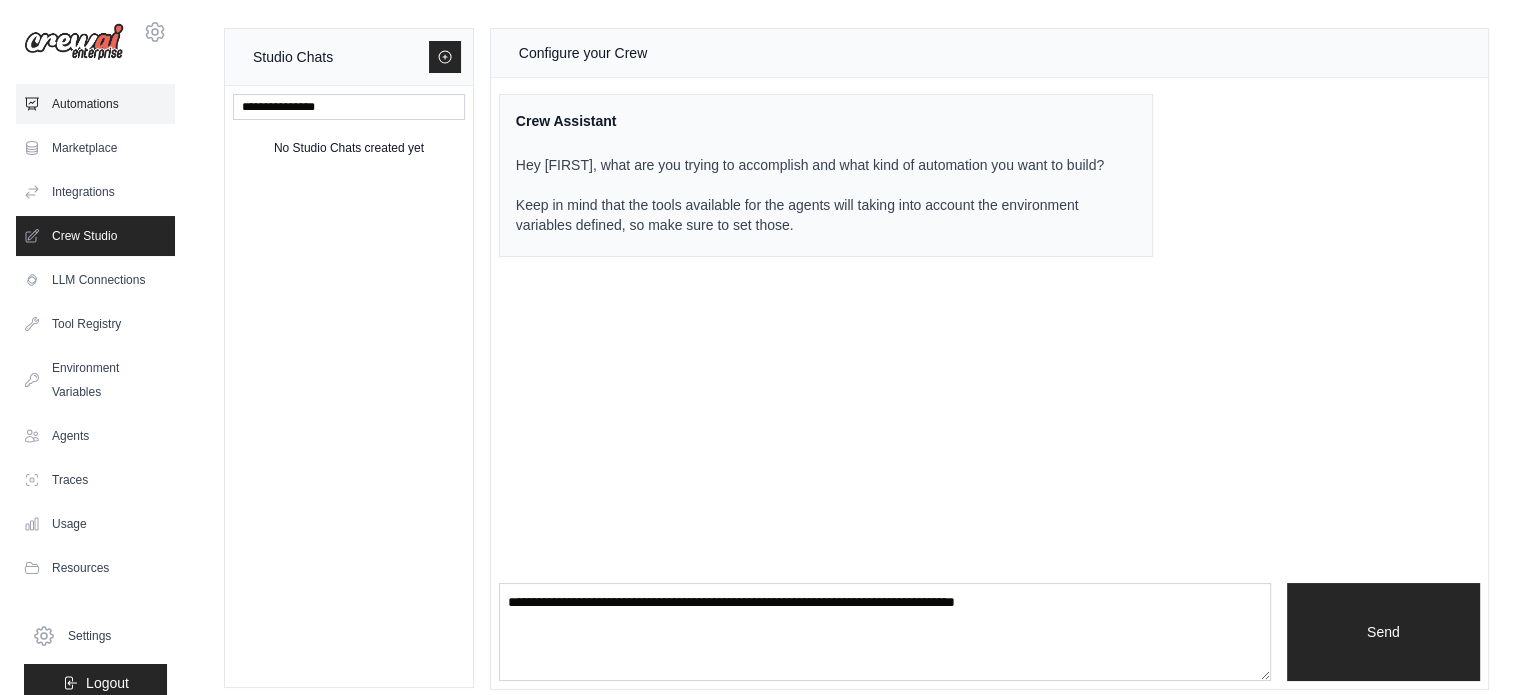 click on "Automations" at bounding box center [95, 104] 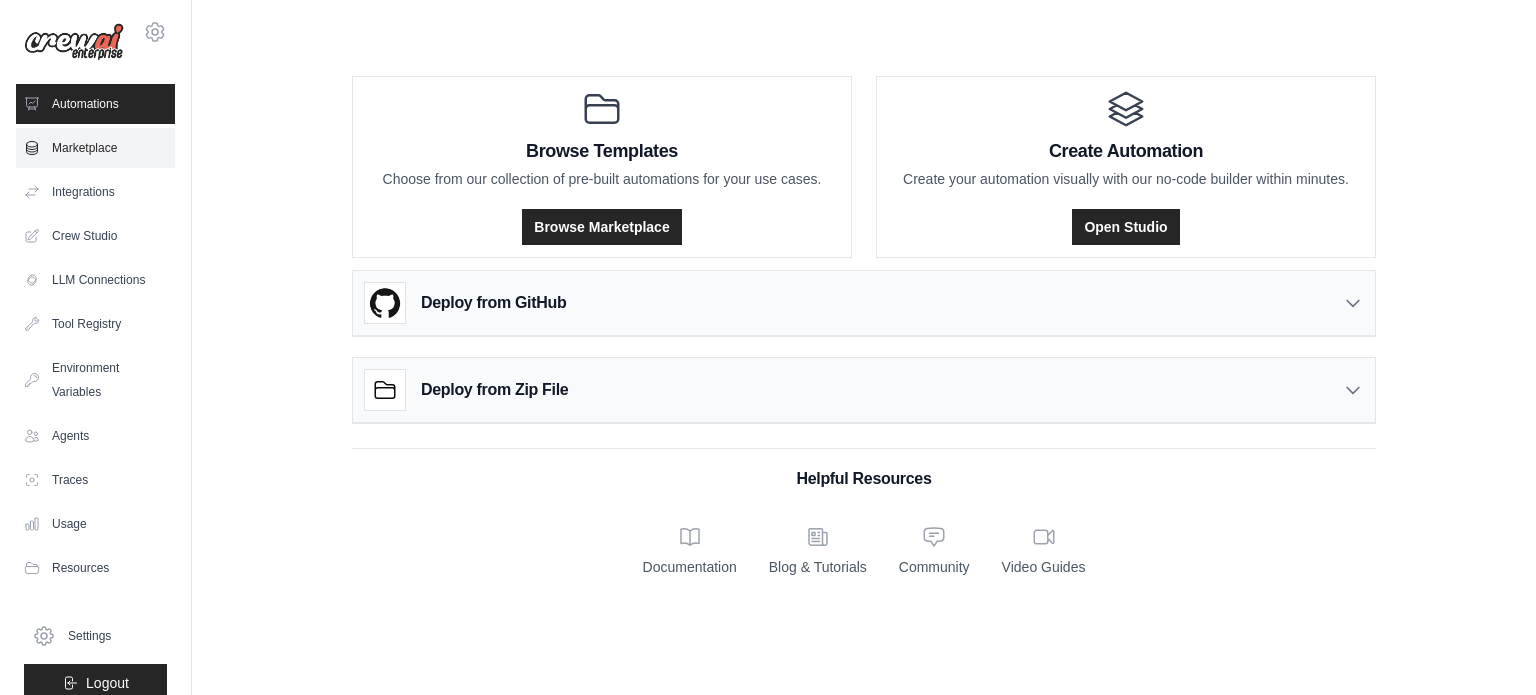 click on "Marketplace" at bounding box center (95, 148) 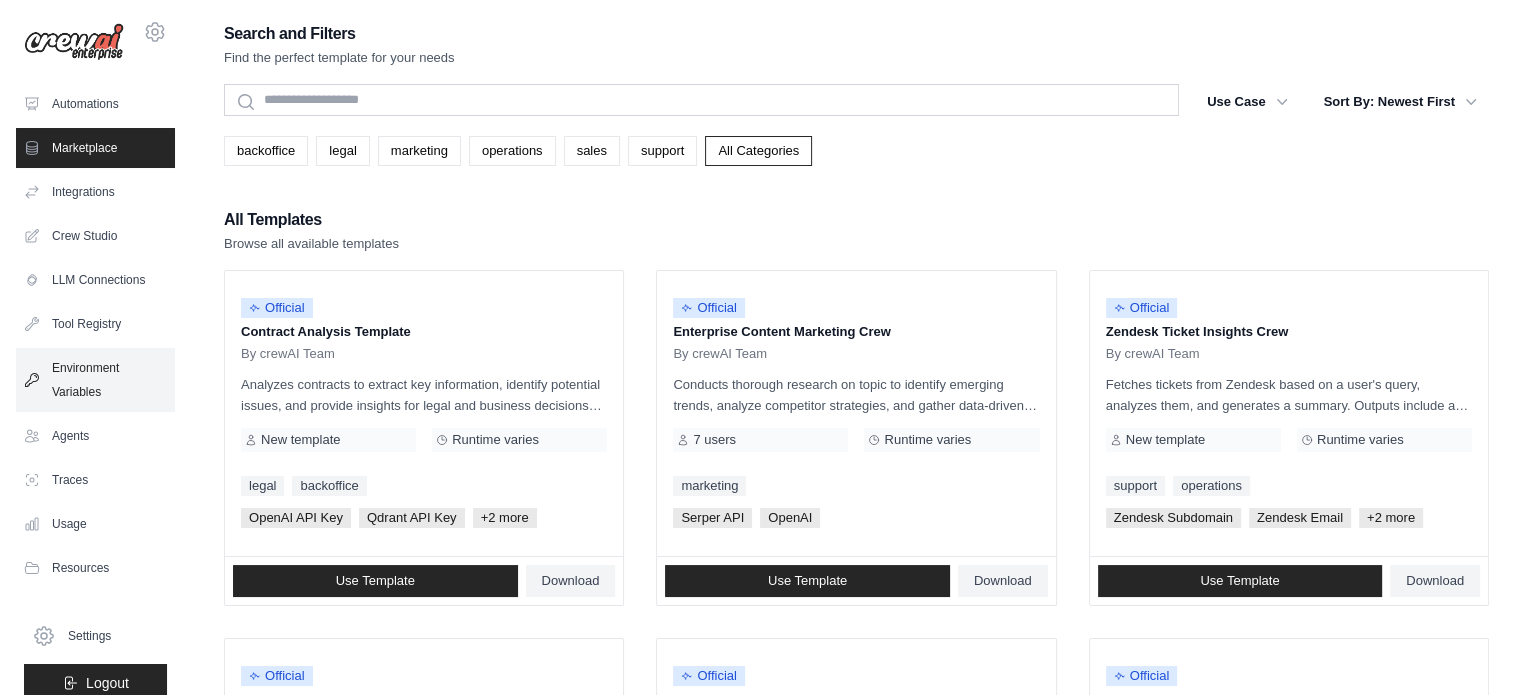 click on "Environment Variables" at bounding box center (95, 380) 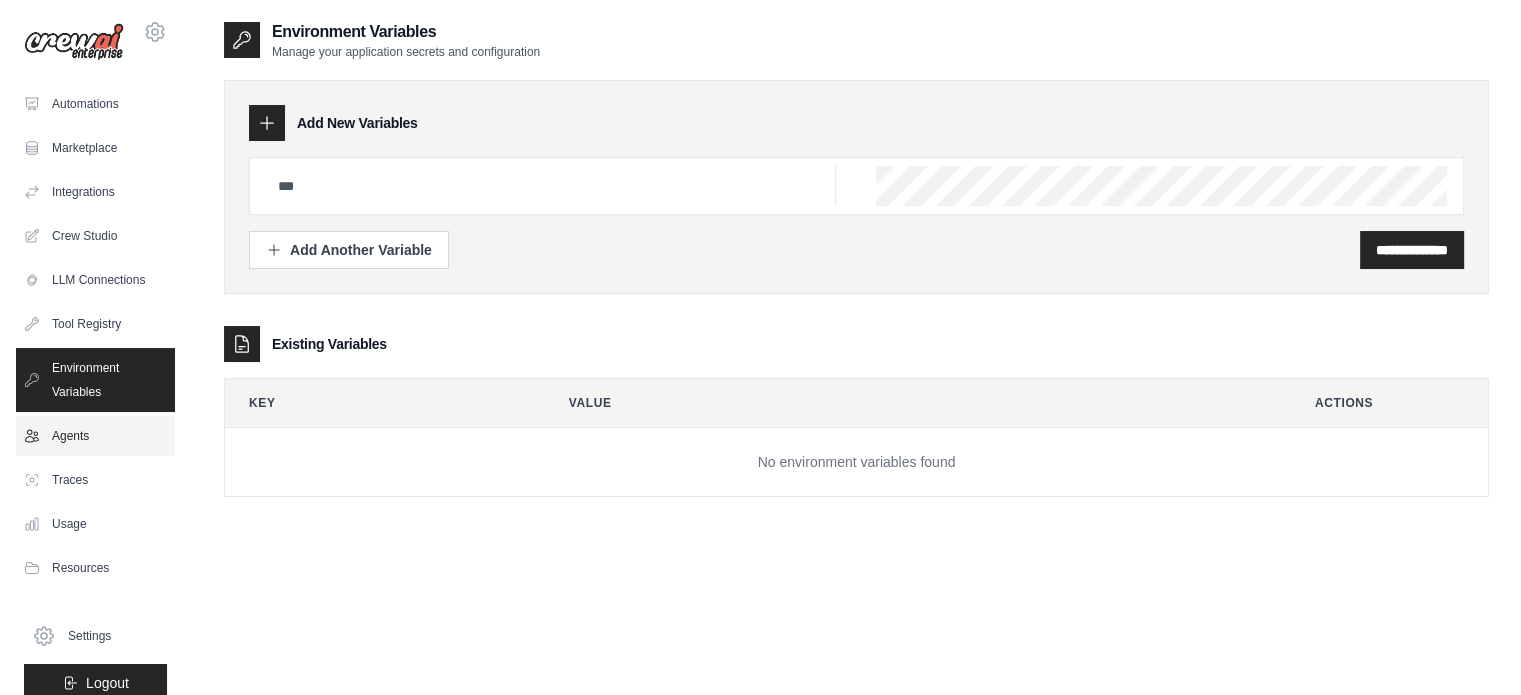 click on "Agents" at bounding box center [95, 436] 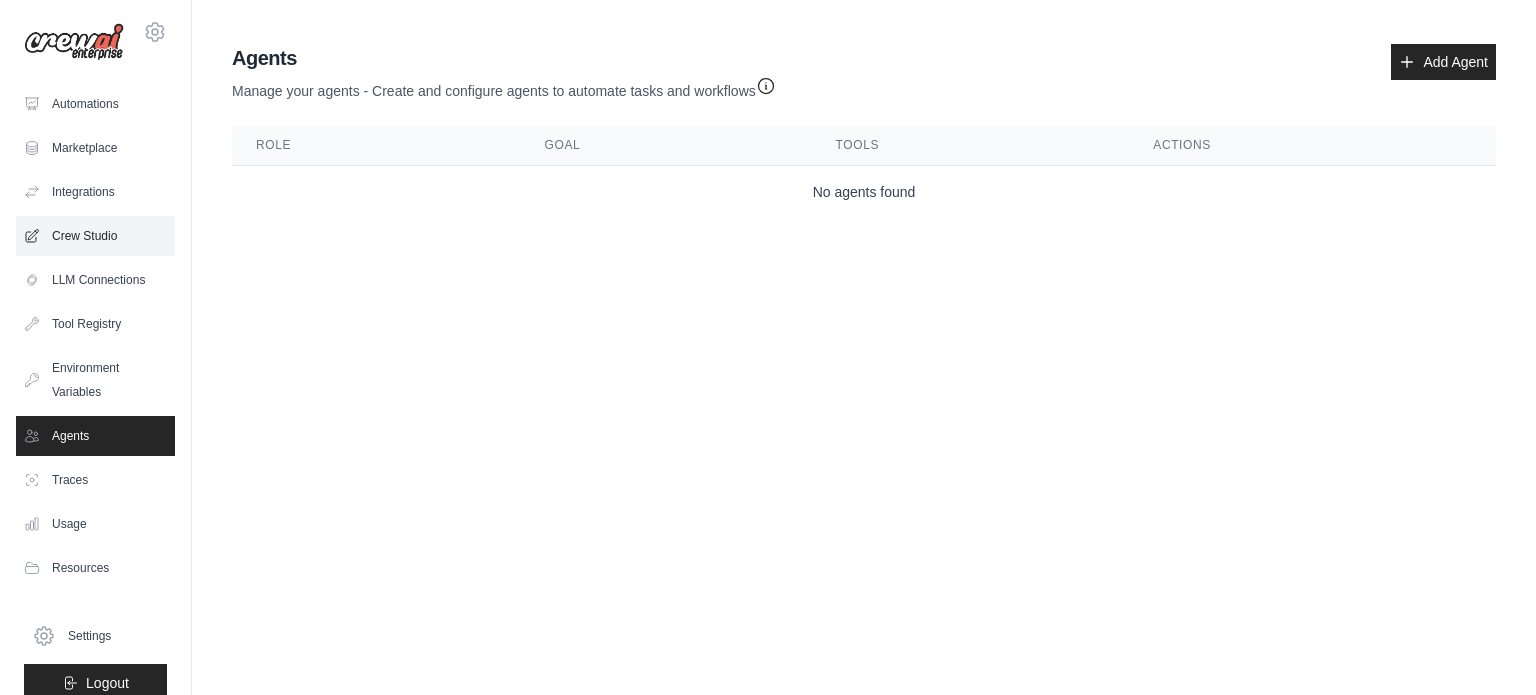 click on "Crew Studio" at bounding box center [95, 236] 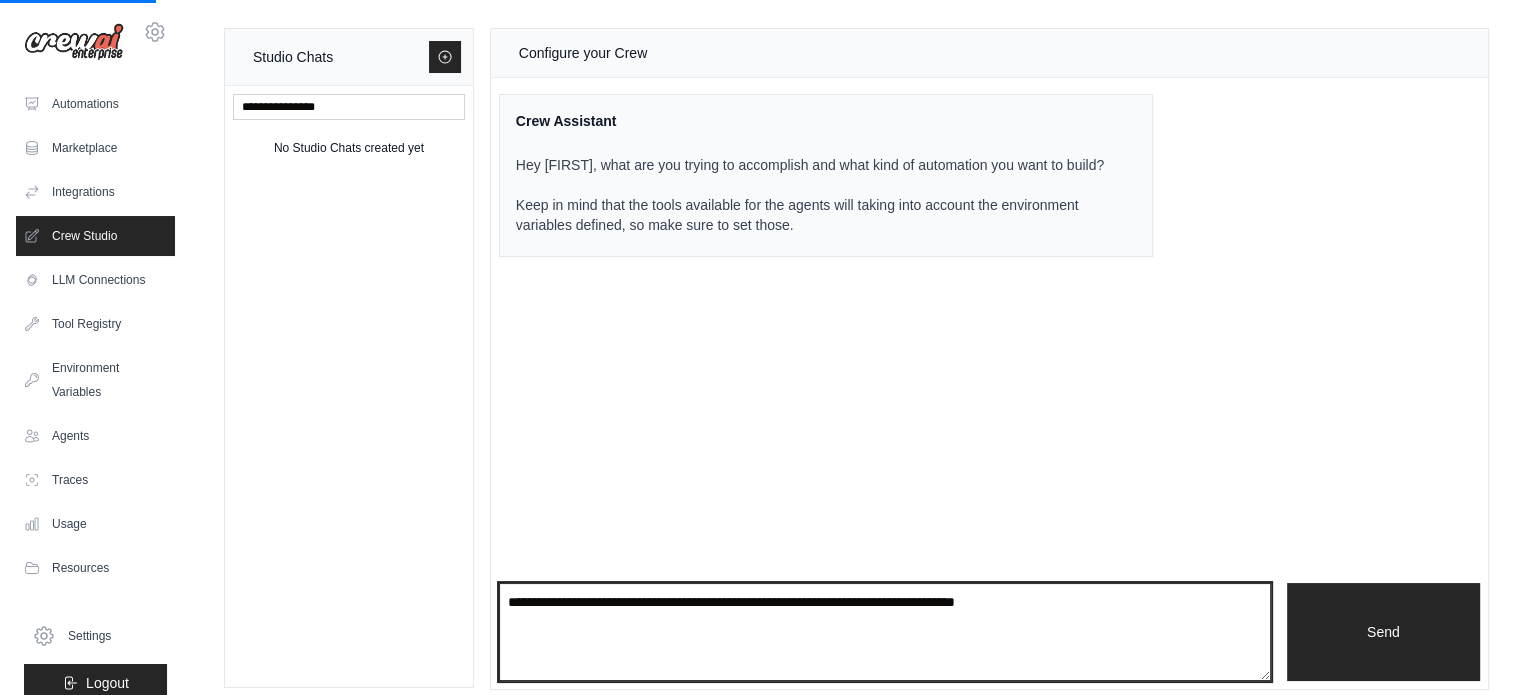 click at bounding box center (885, 632) 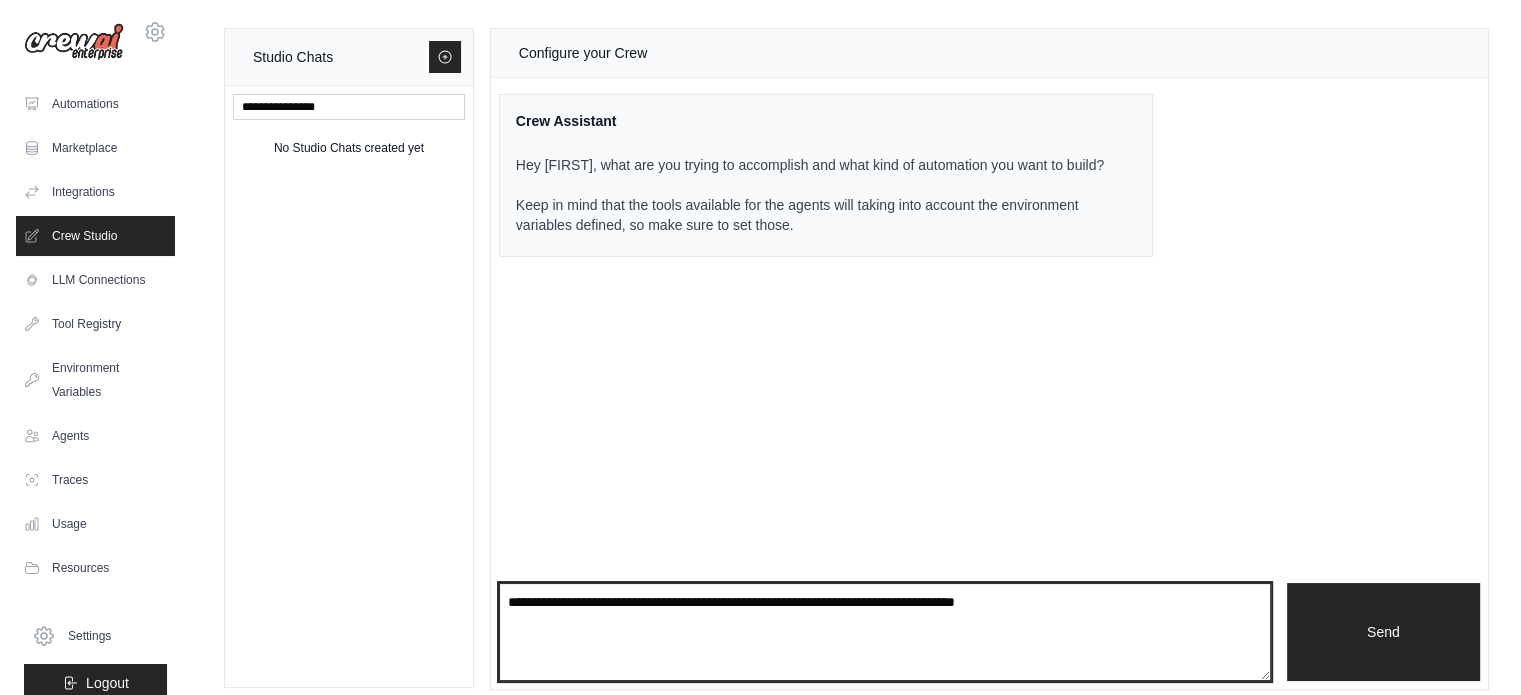 drag, startPoint x: 1130, startPoint y: 603, endPoint x: 1065, endPoint y: 601, distance: 65.03076 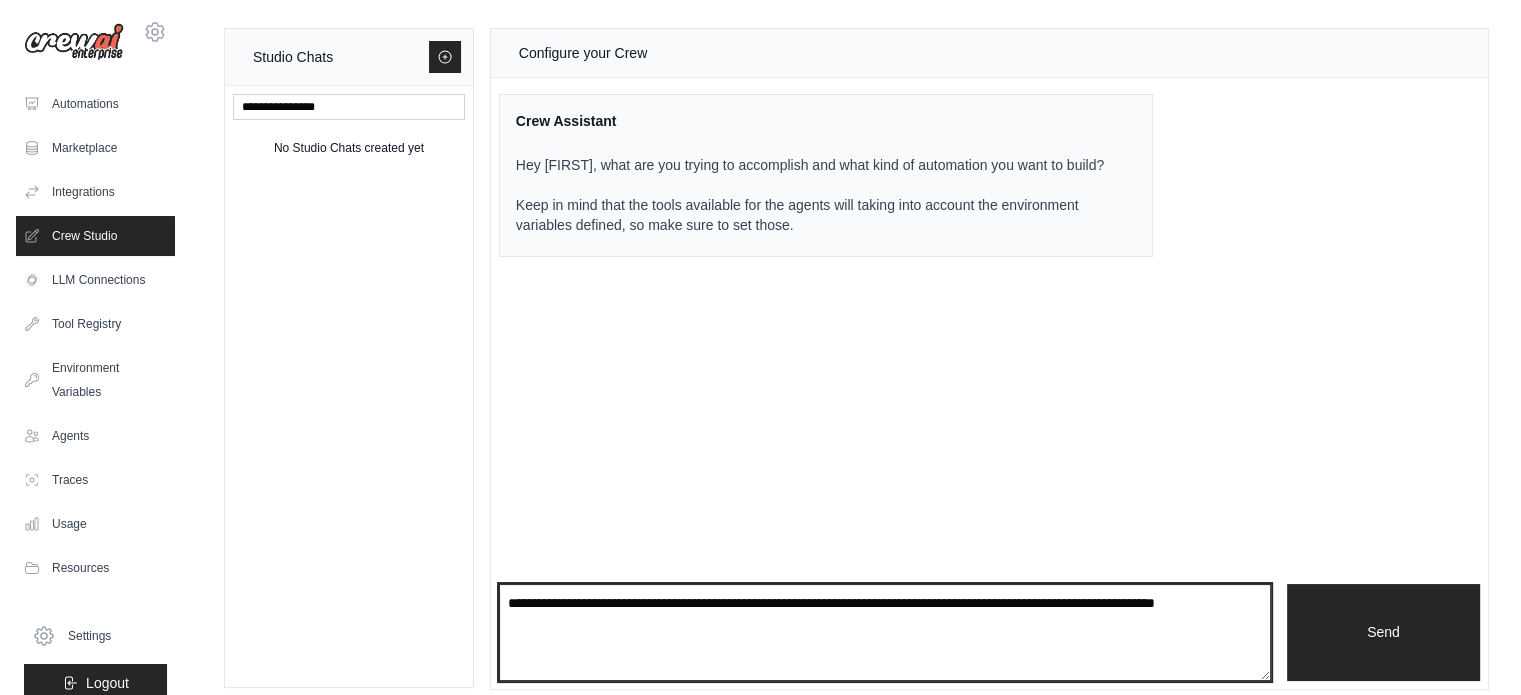 drag, startPoint x: 707, startPoint y: 638, endPoint x: 448, endPoint y: 568, distance: 268.29276 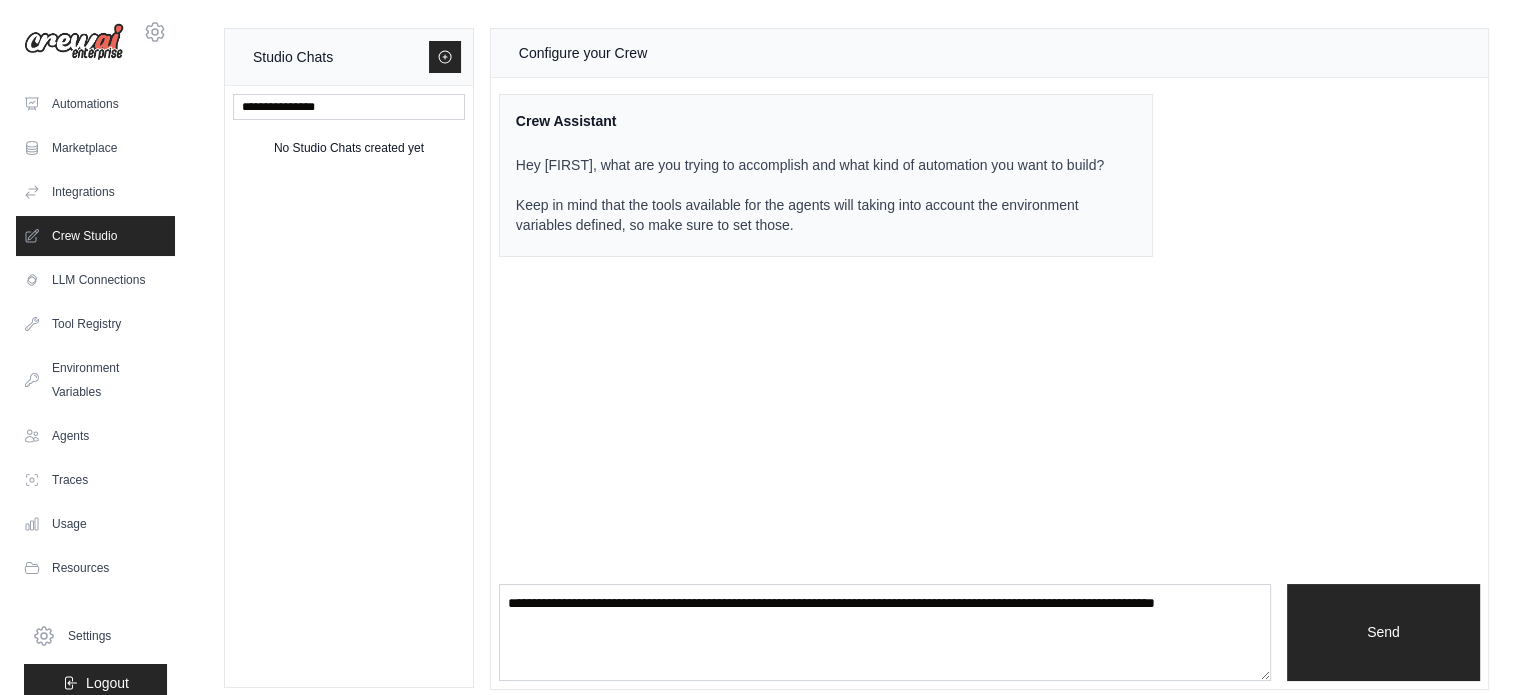 type 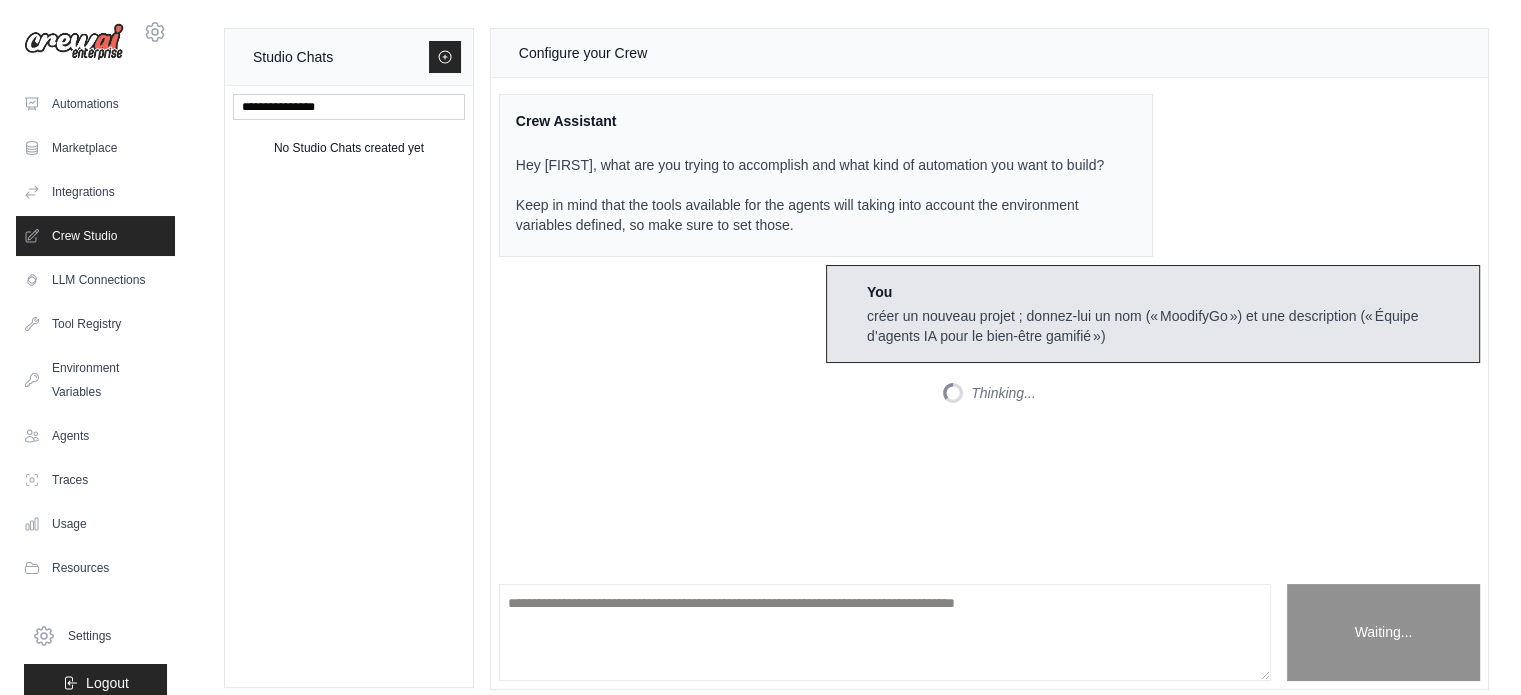 scroll, scrollTop: 189, scrollLeft: 0, axis: vertical 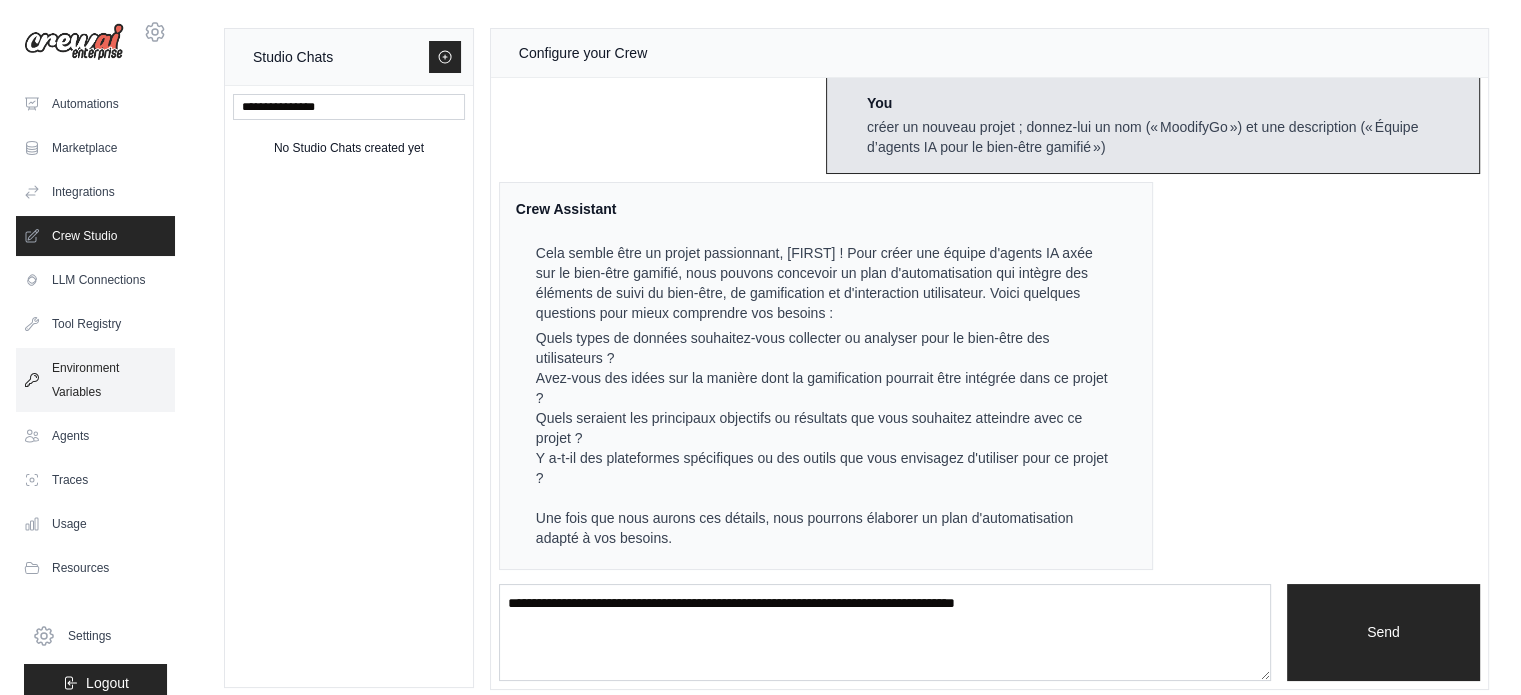 click on "Environment Variables" at bounding box center (95, 380) 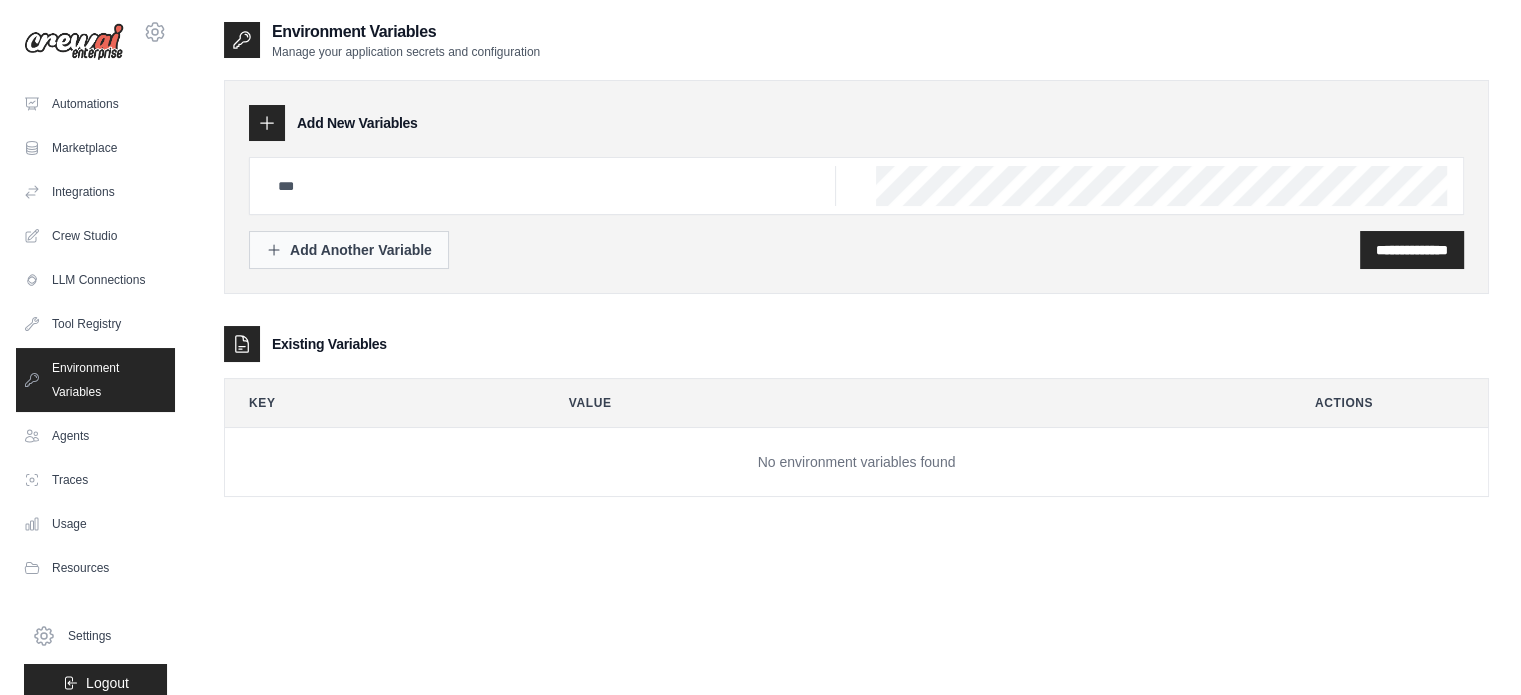 click on "Add Another Variable" at bounding box center (349, 250) 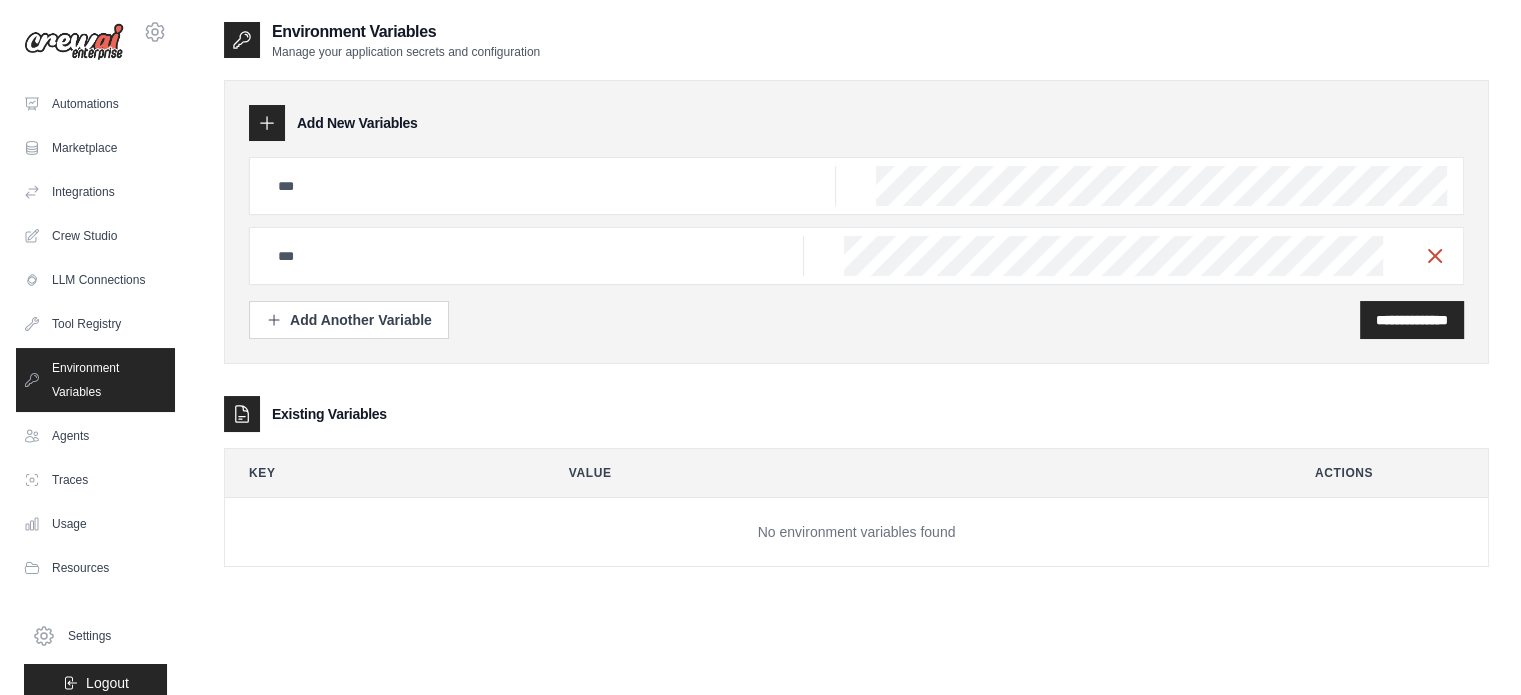 click 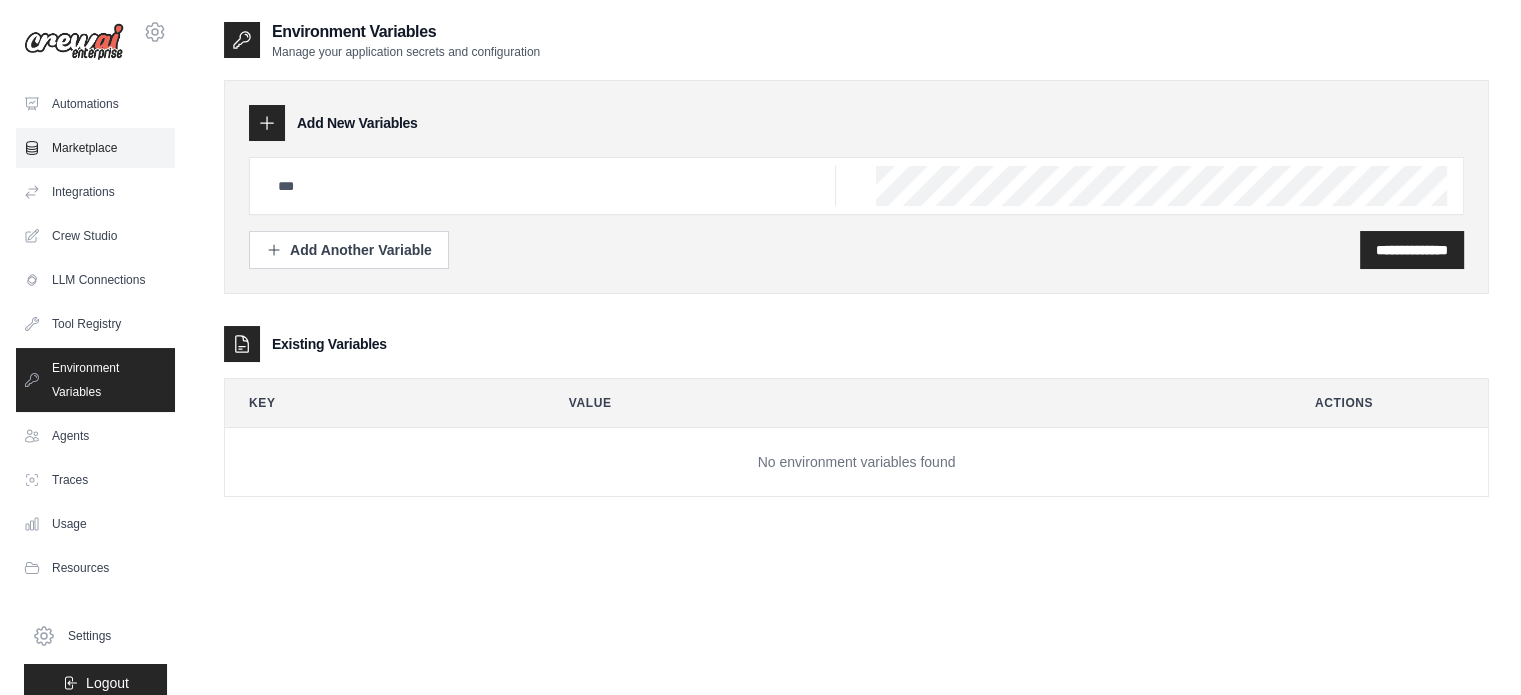 click on "Marketplace" at bounding box center (95, 148) 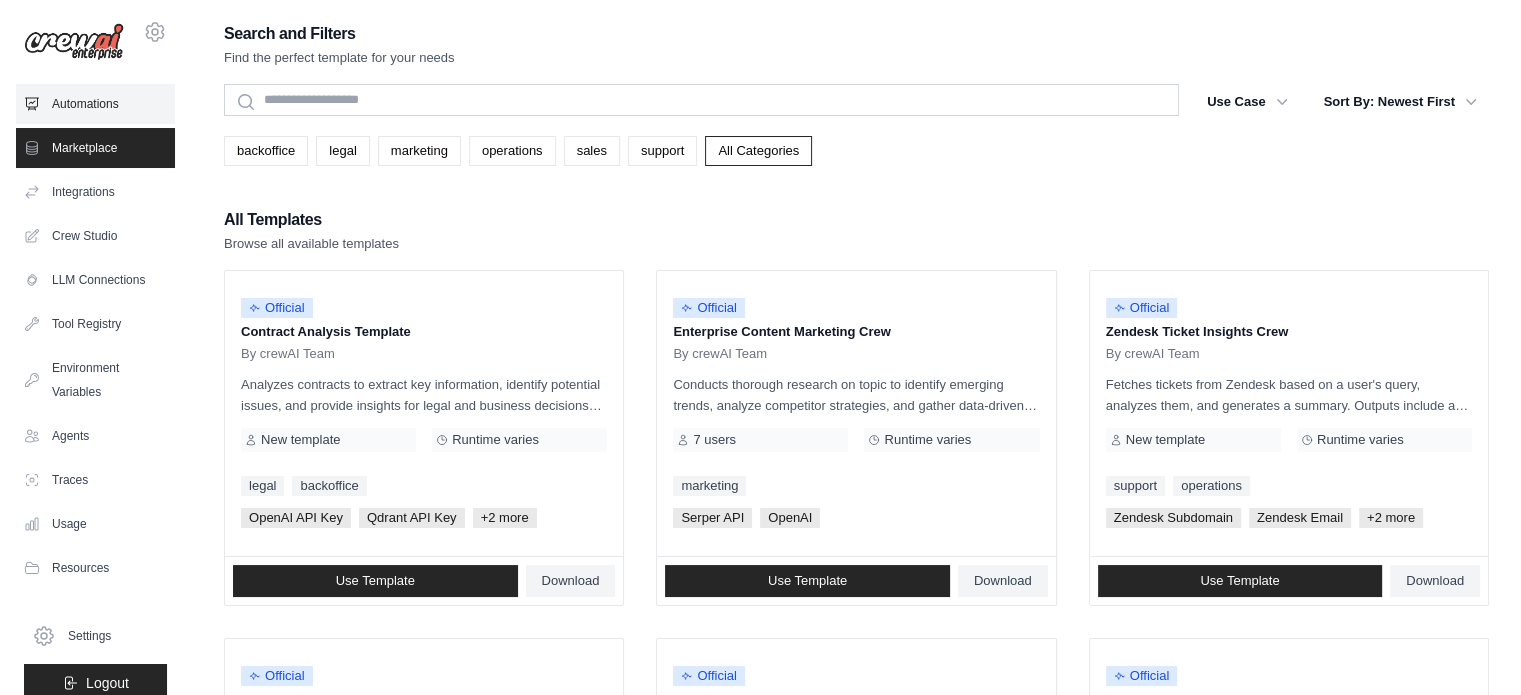 click on "Automations" at bounding box center (95, 104) 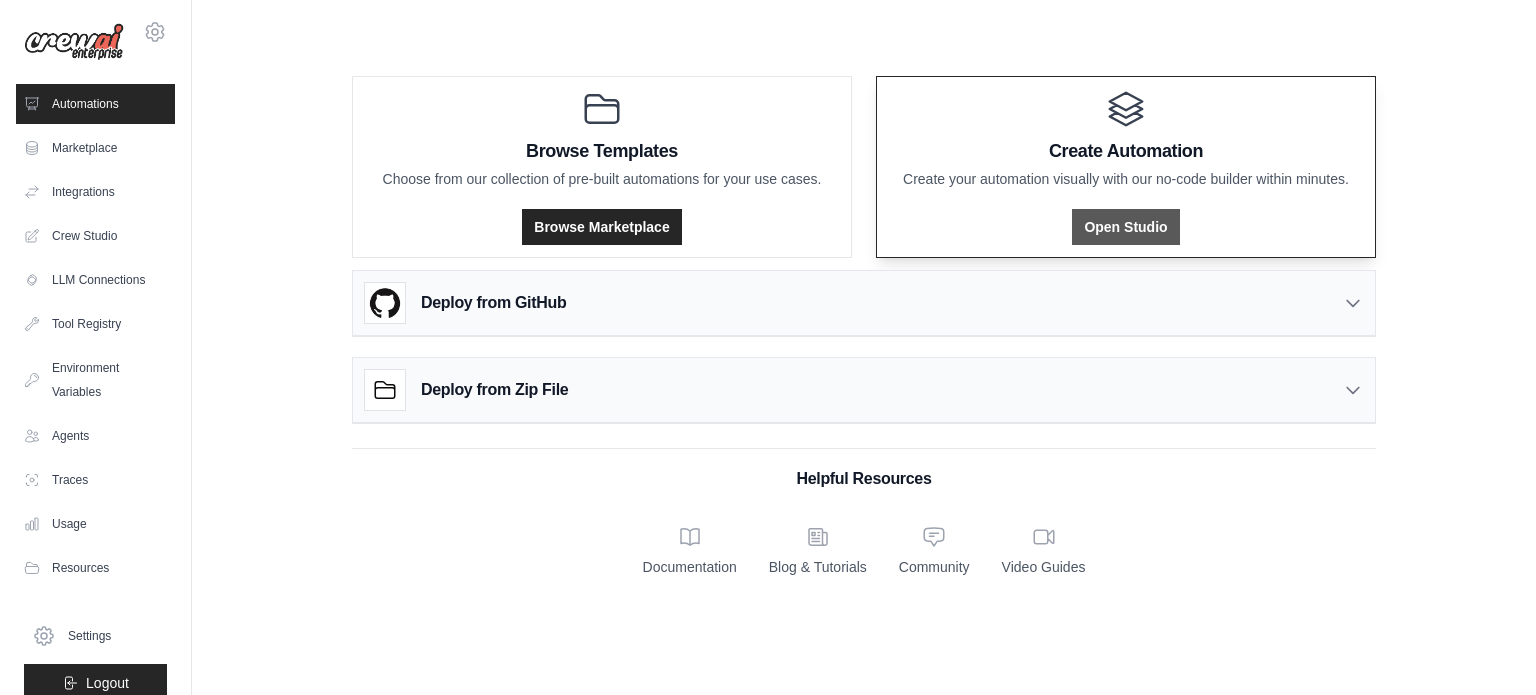 click on "Open Studio" at bounding box center [1125, 227] 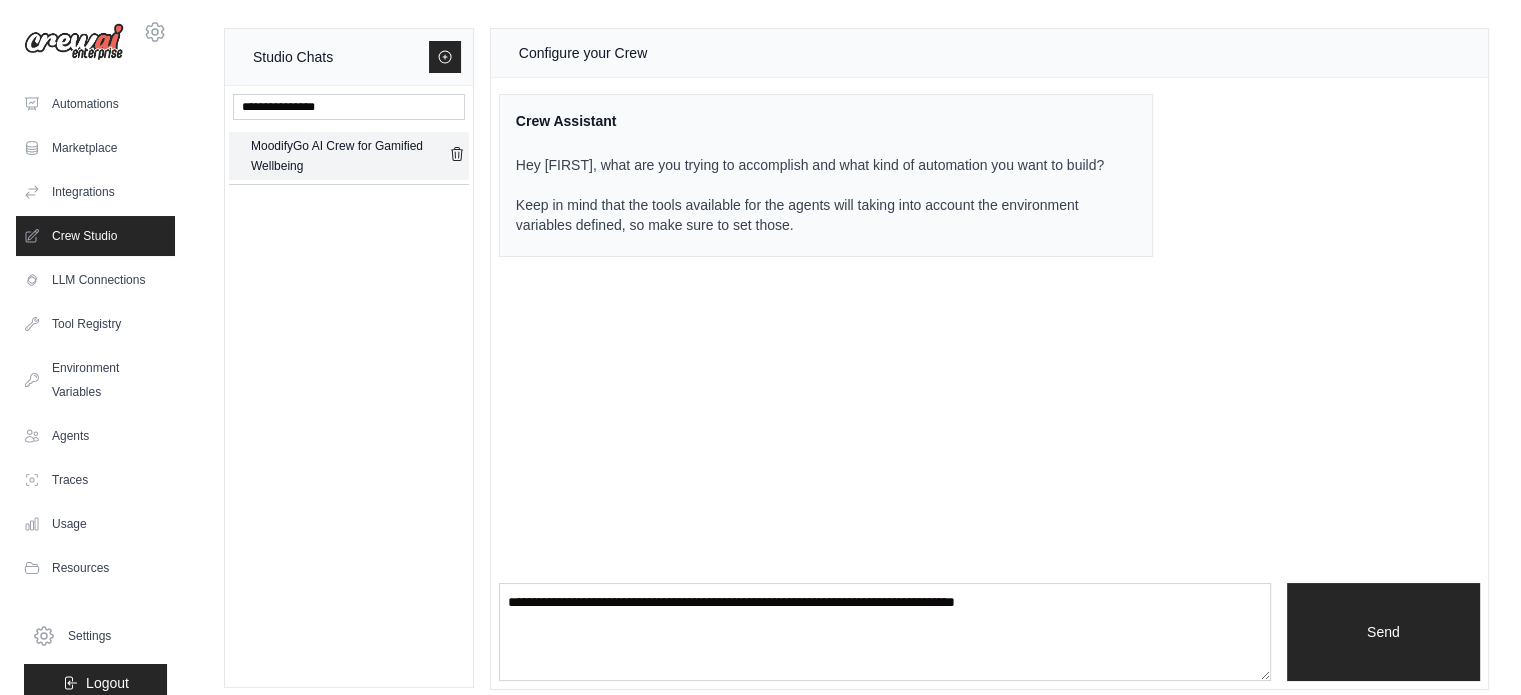 click on "MoodifyGo AI Crew for Gamified Wellbeing" at bounding box center (350, 156) 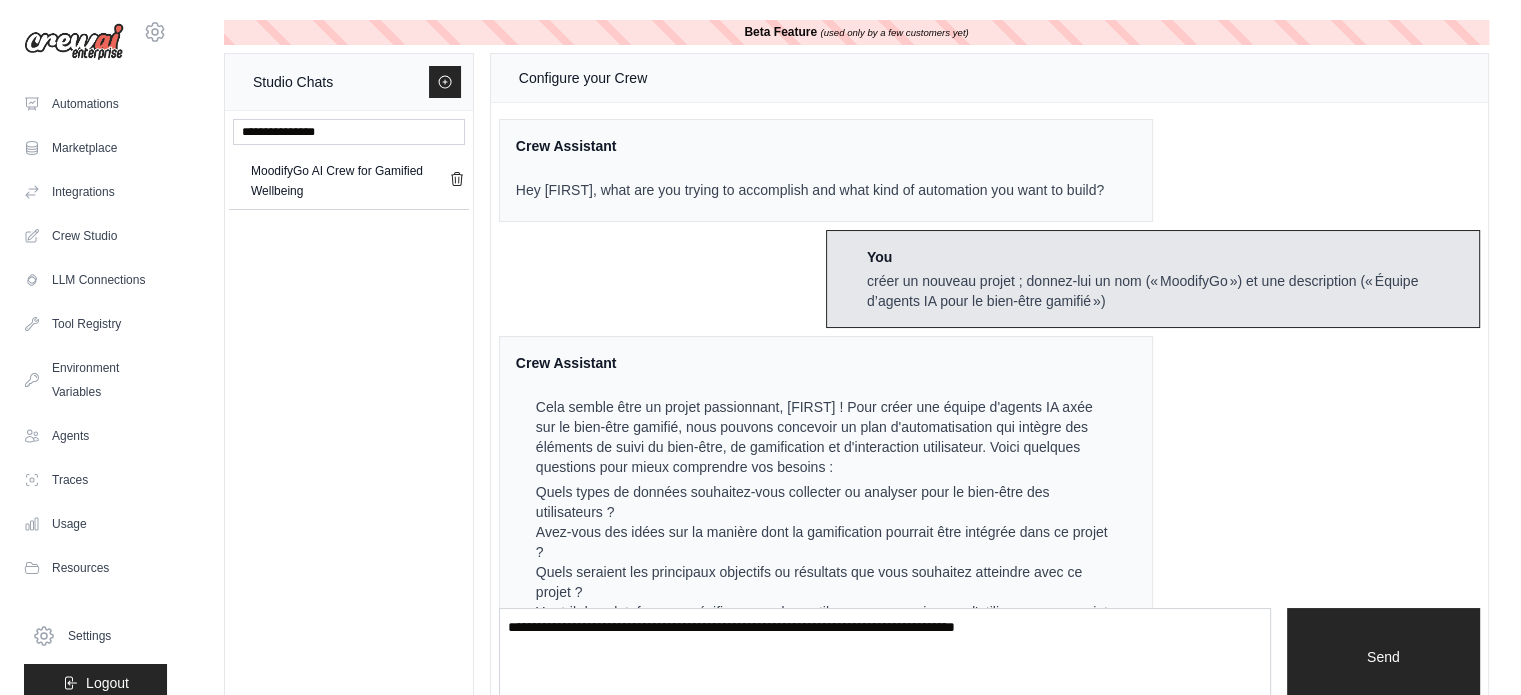 scroll, scrollTop: 129, scrollLeft: 0, axis: vertical 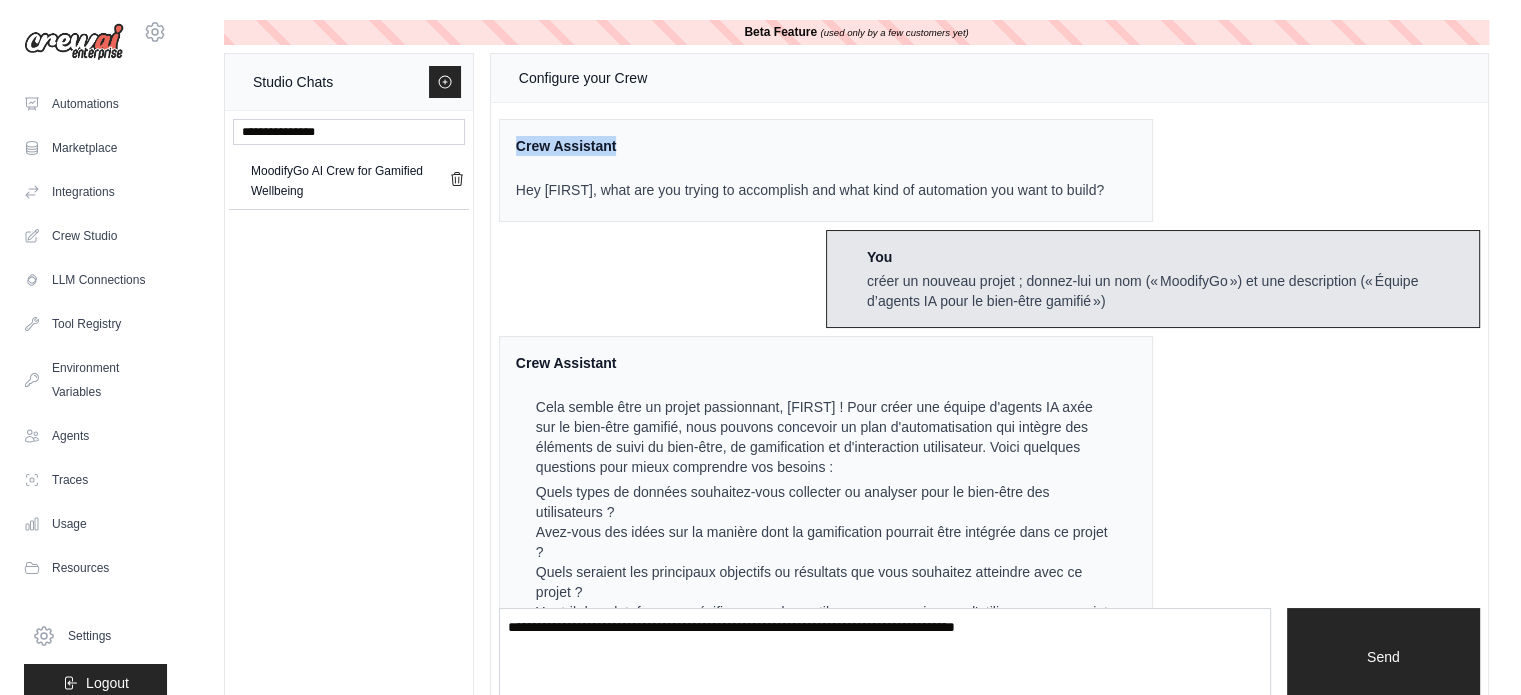 drag, startPoint x: 518, startPoint y: 143, endPoint x: 616, endPoint y: 141, distance: 98.02041 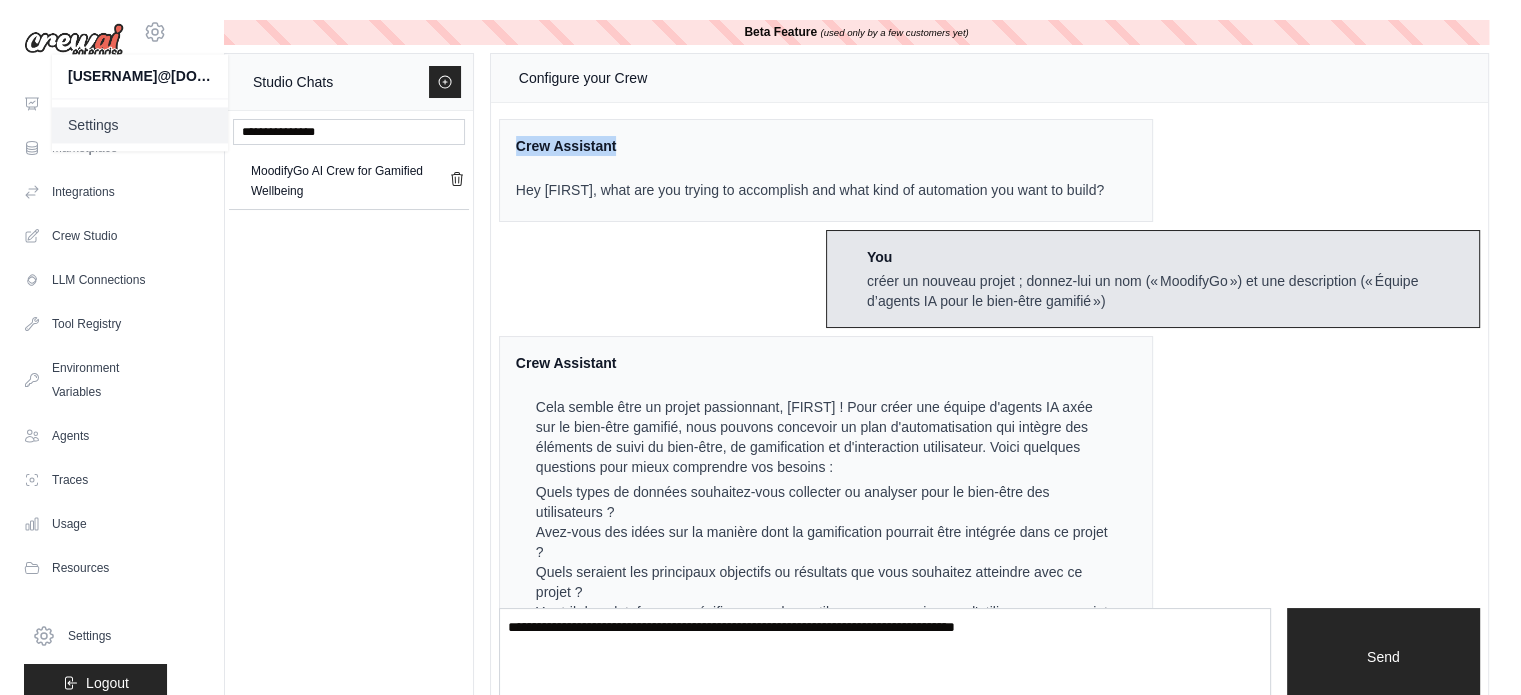 click on "Settings" at bounding box center (140, 125) 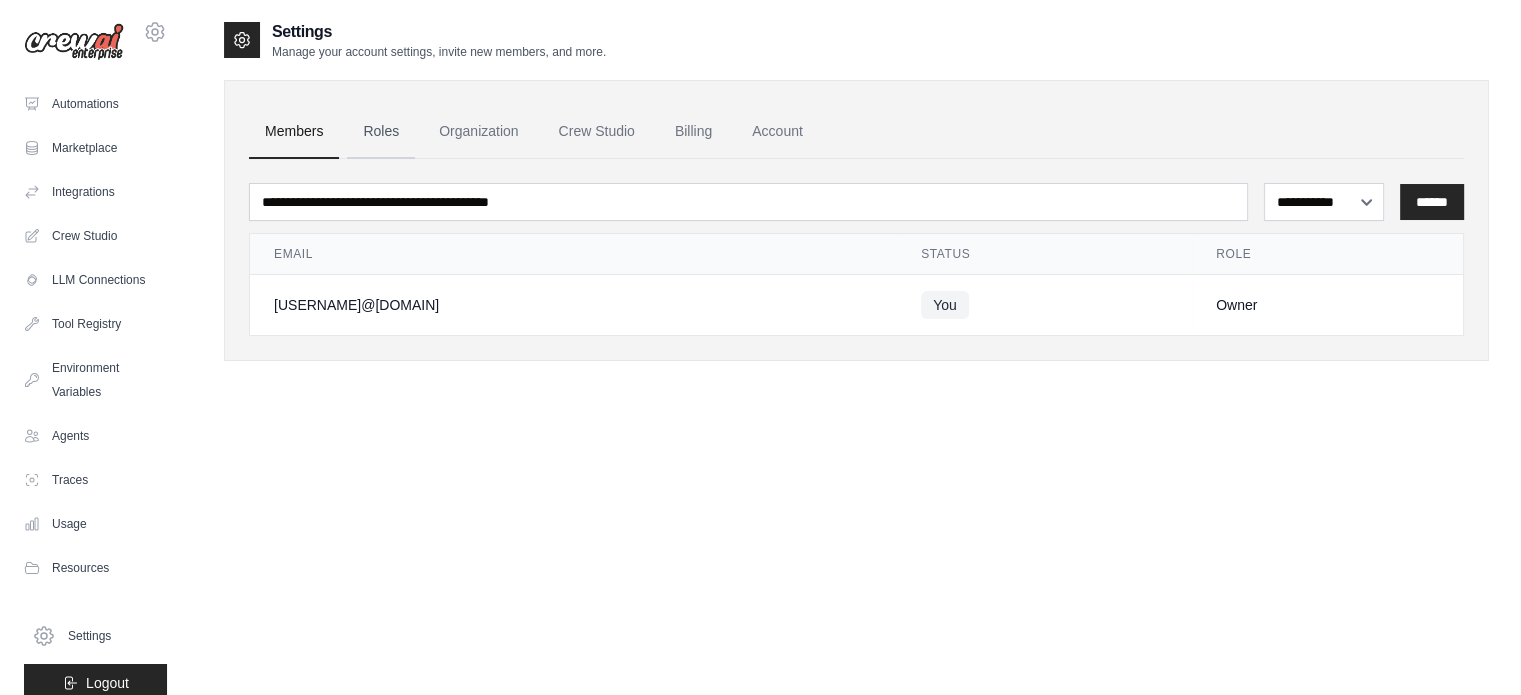 click on "Roles" at bounding box center (381, 132) 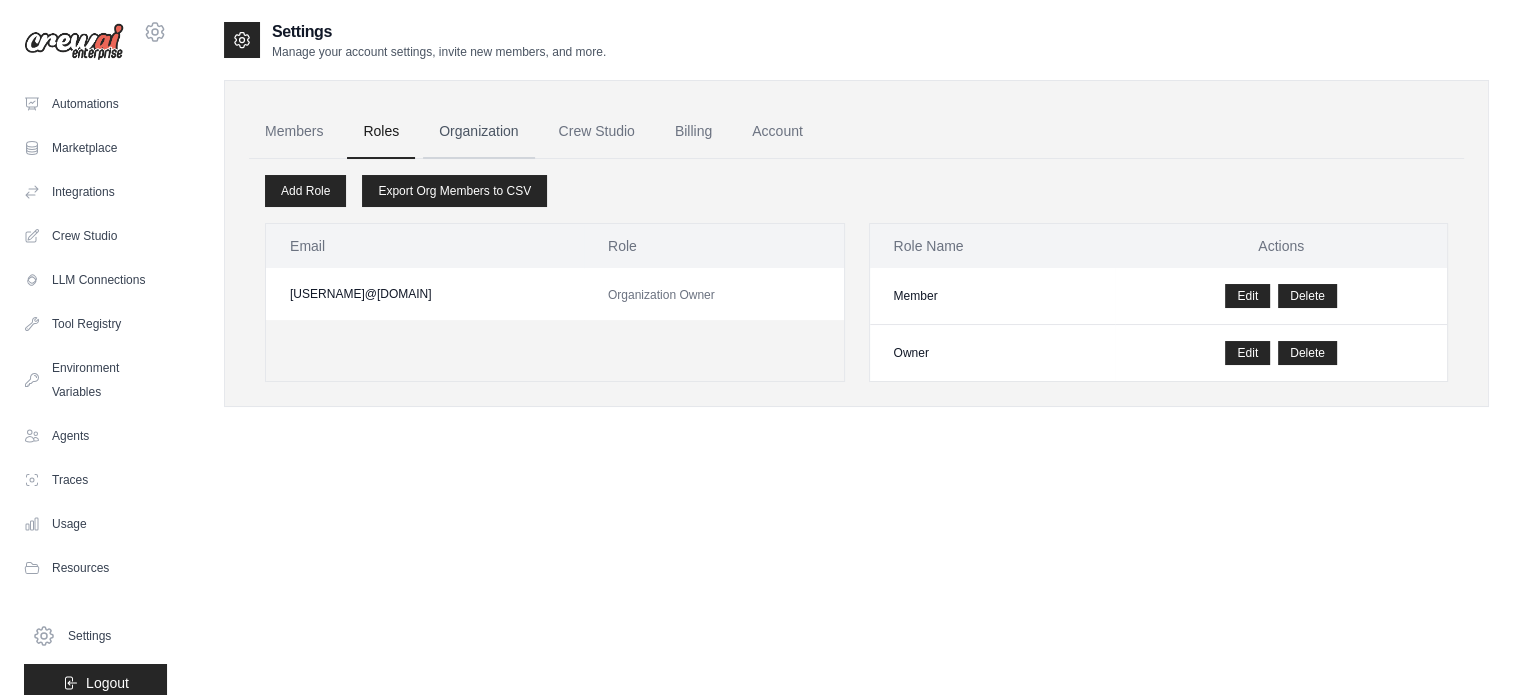 click on "Organization" at bounding box center [478, 132] 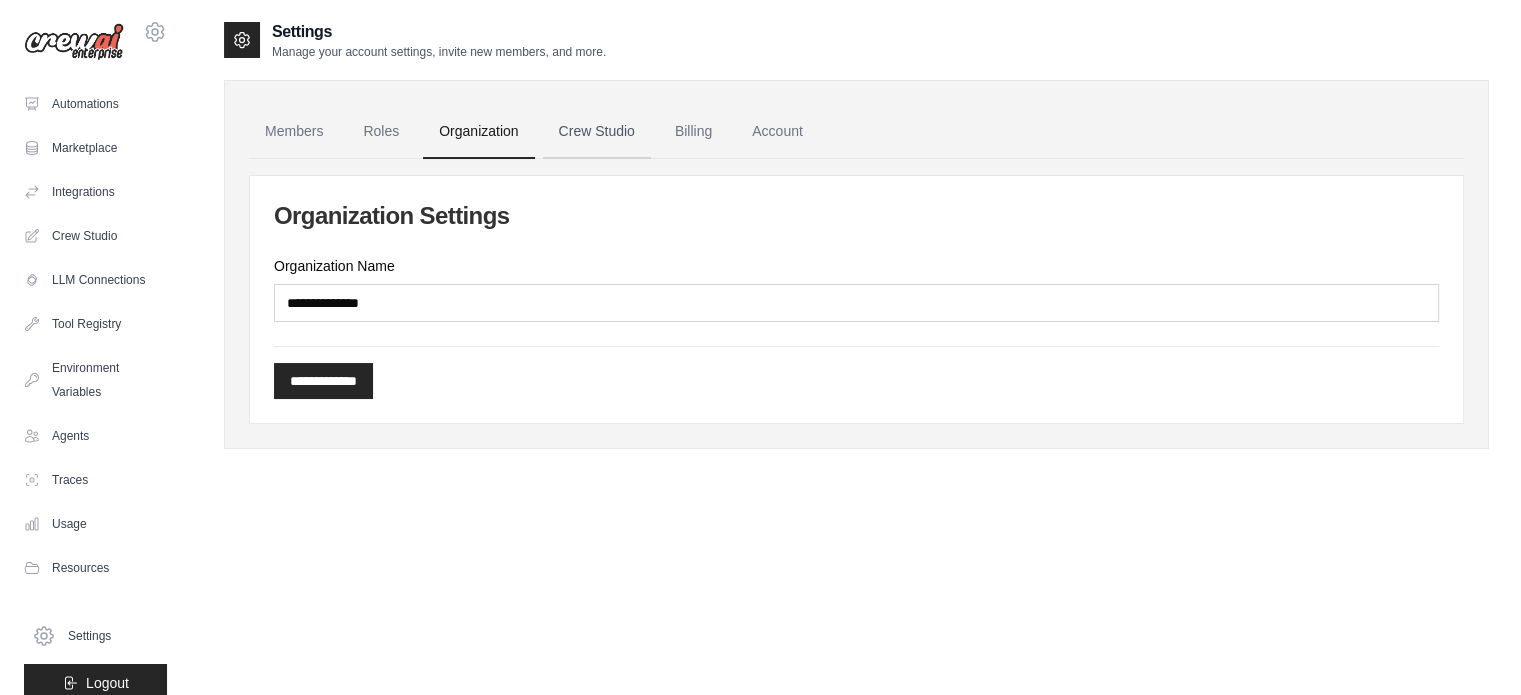 click on "Crew Studio" at bounding box center [597, 132] 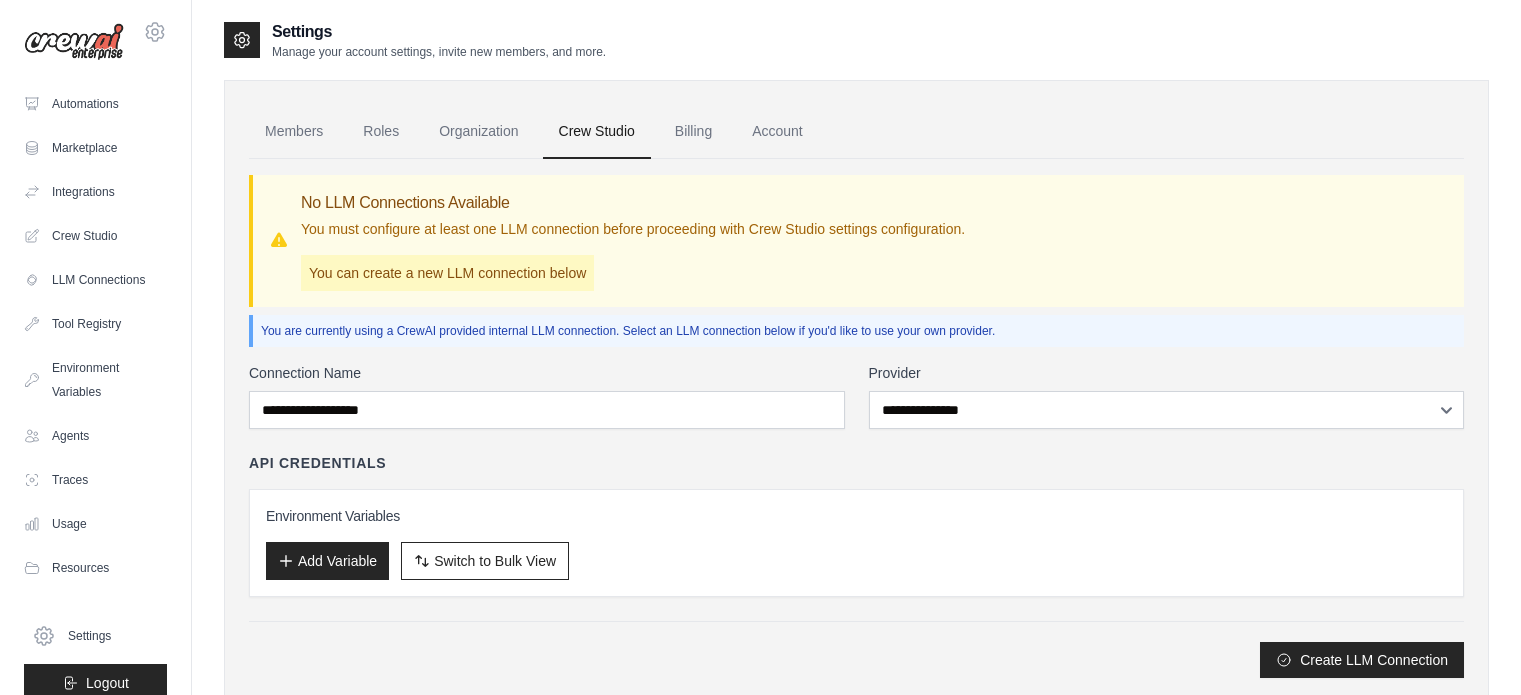 scroll, scrollTop: 0, scrollLeft: 0, axis: both 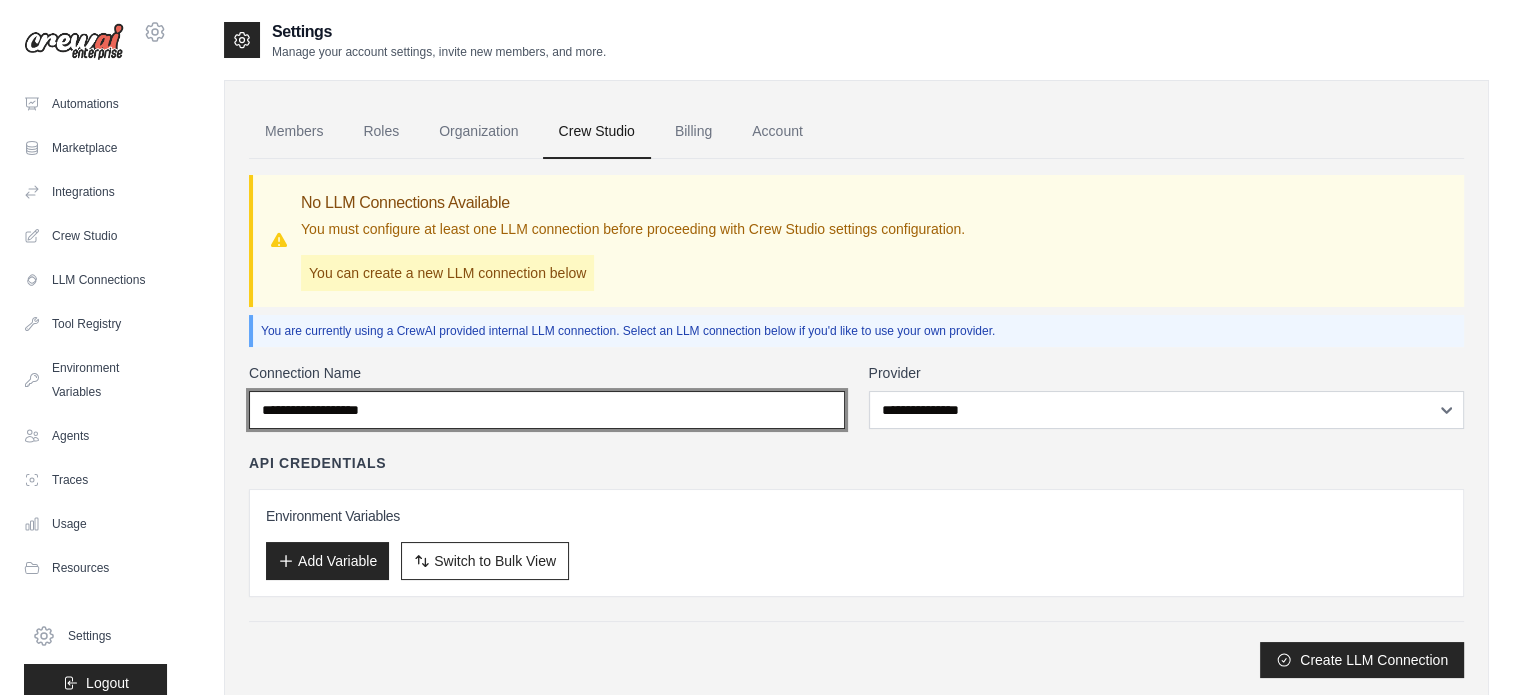 click on "Connection Name" at bounding box center [547, 410] 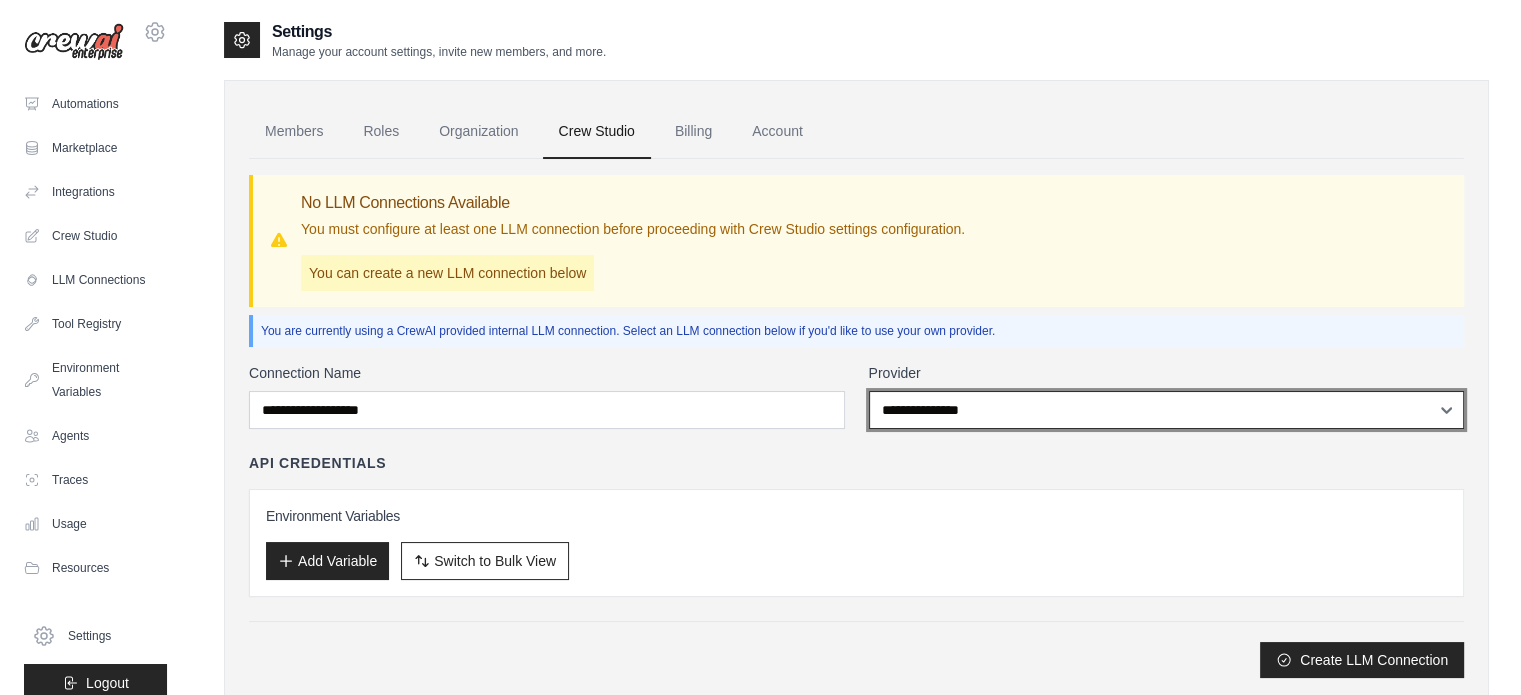 click on "**********" at bounding box center (1167, 410) 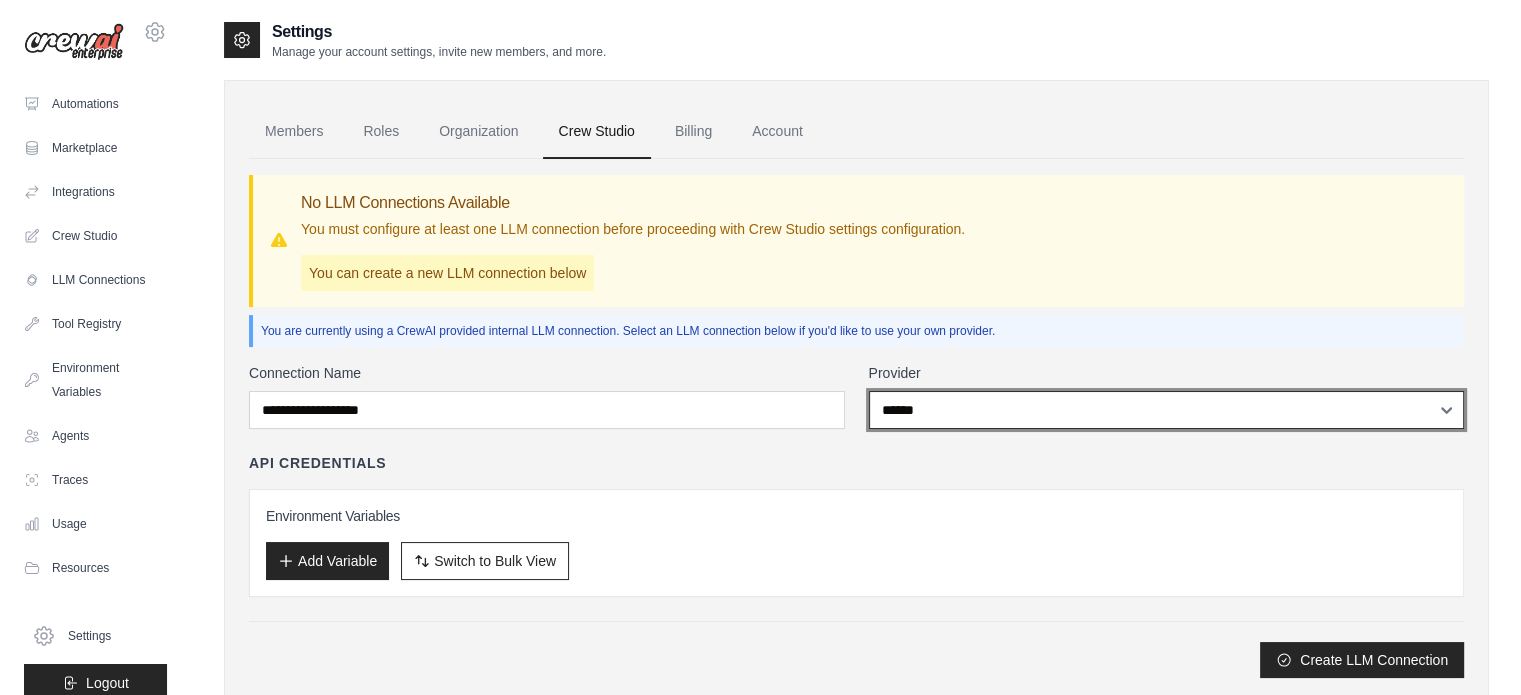 click on "**********" at bounding box center (1167, 410) 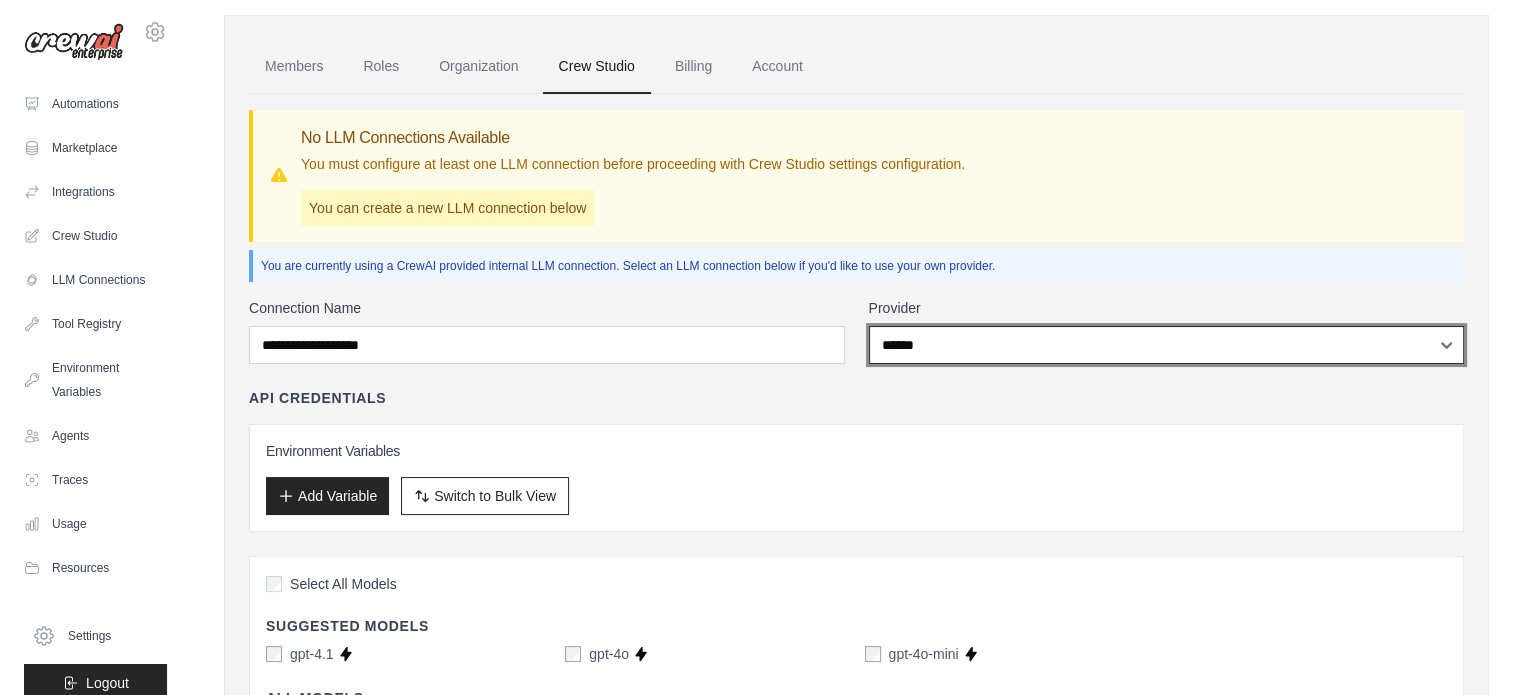 scroll, scrollTop: 0, scrollLeft: 0, axis: both 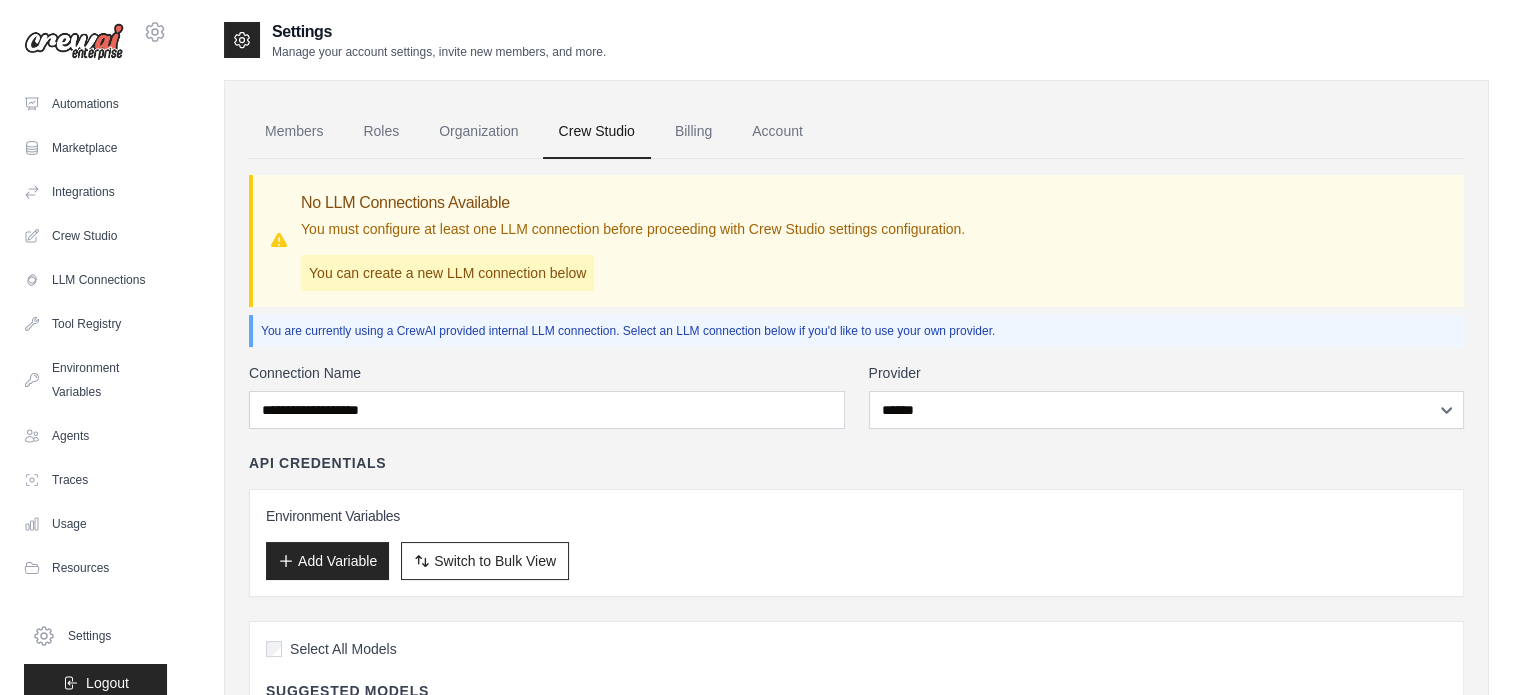click on "Add Variable" at bounding box center [327, 561] 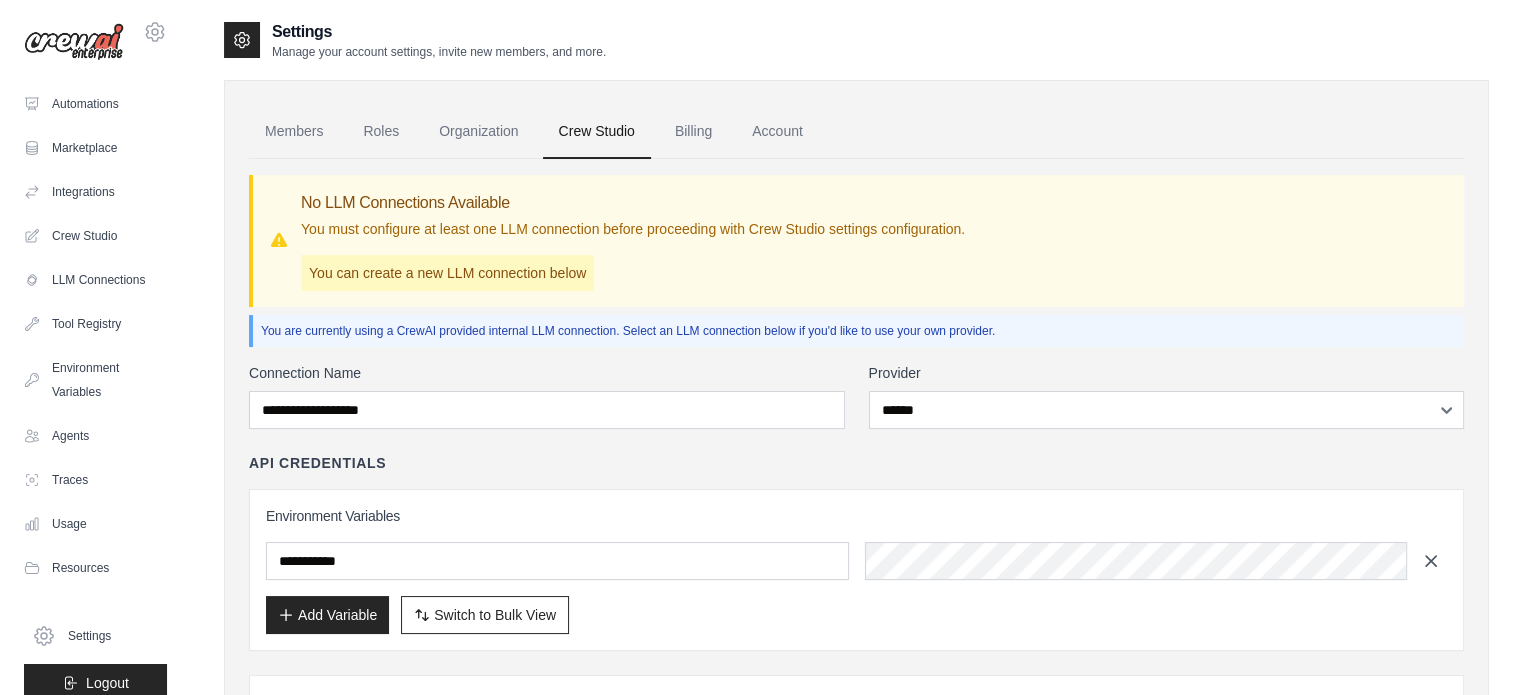 click 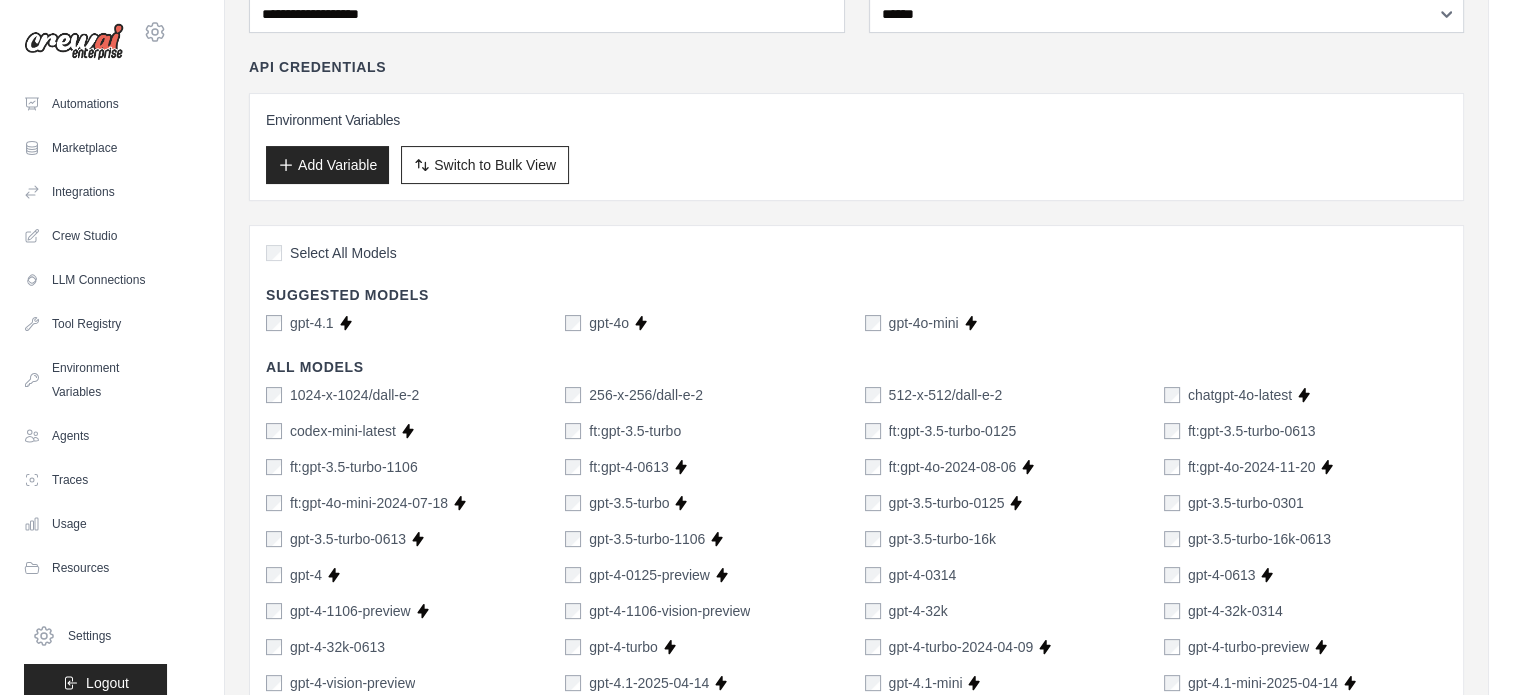 scroll, scrollTop: 400, scrollLeft: 0, axis: vertical 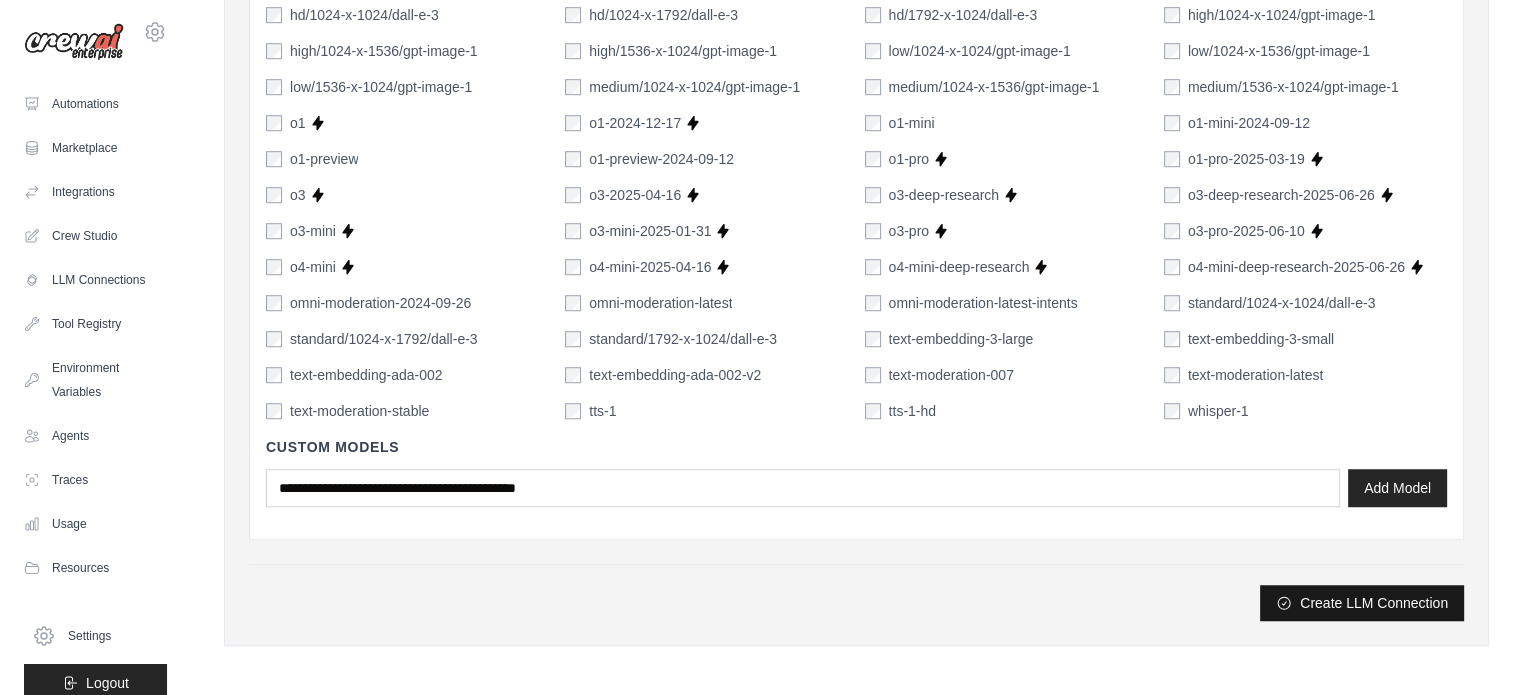 click on "Create LLM Connection" at bounding box center (1362, 603) 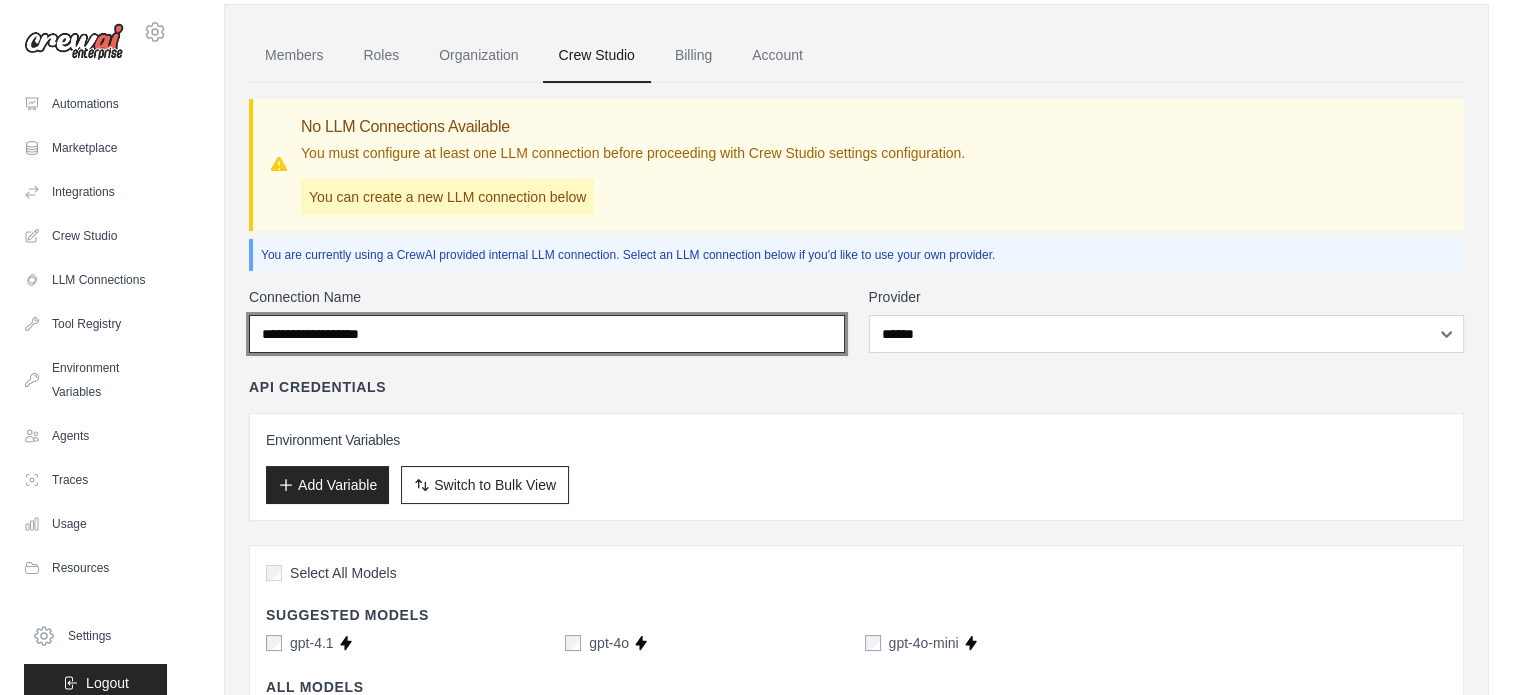 scroll, scrollTop: 0, scrollLeft: 0, axis: both 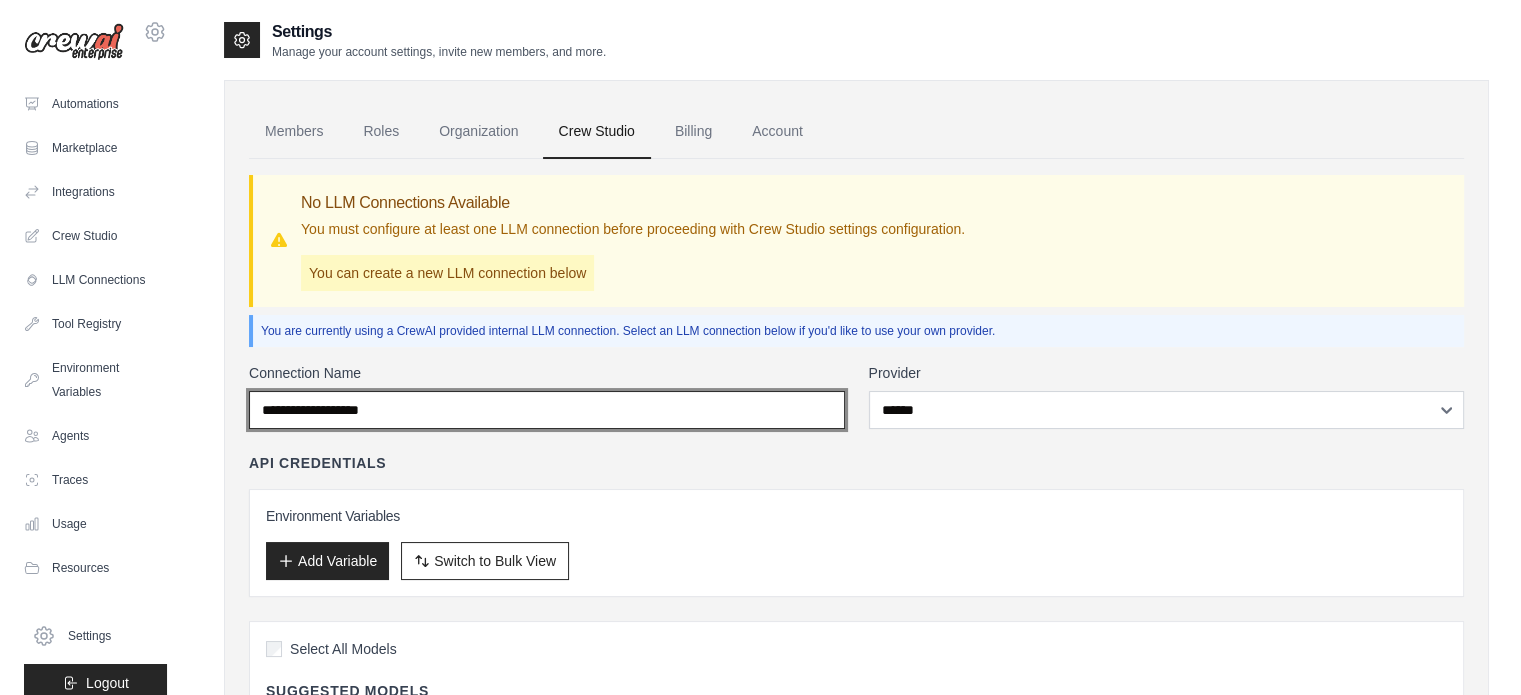 click on "Connection Name" at bounding box center [547, 410] 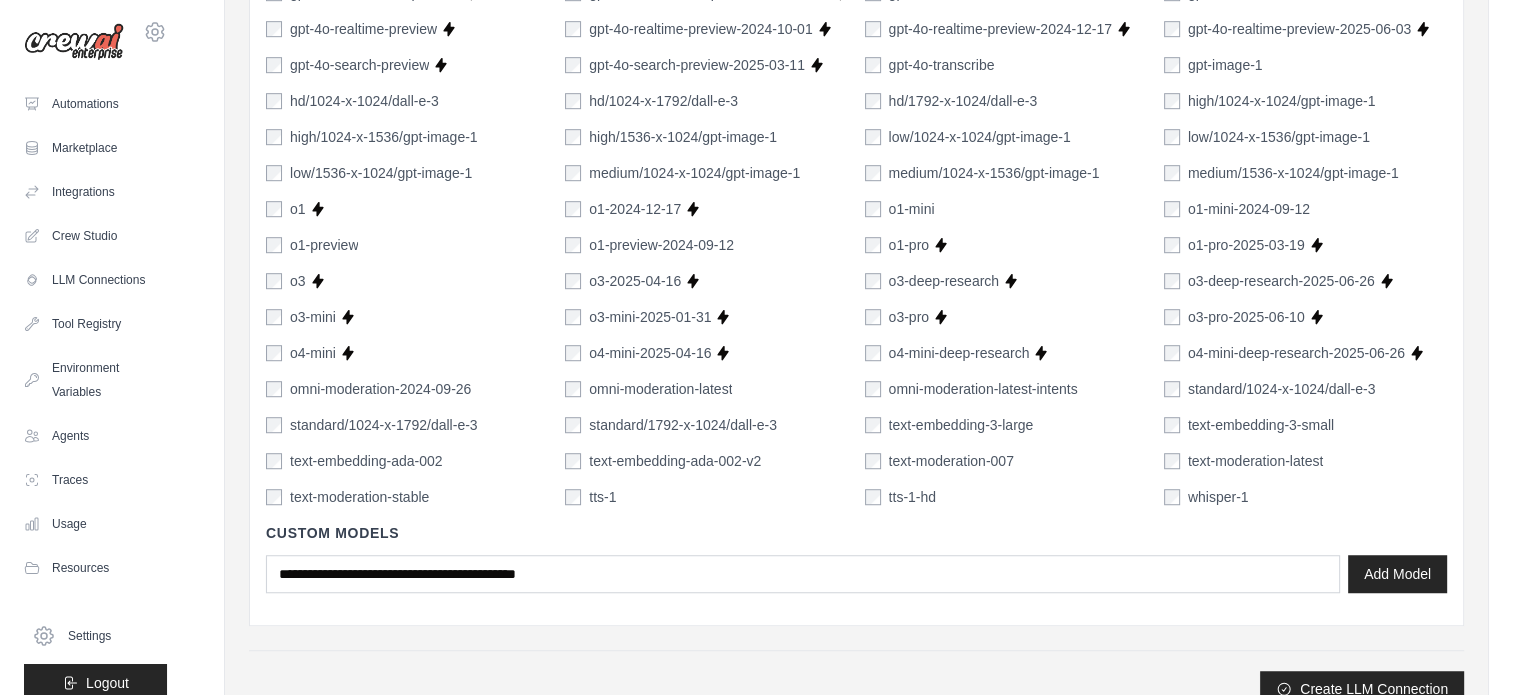 scroll, scrollTop: 1352, scrollLeft: 0, axis: vertical 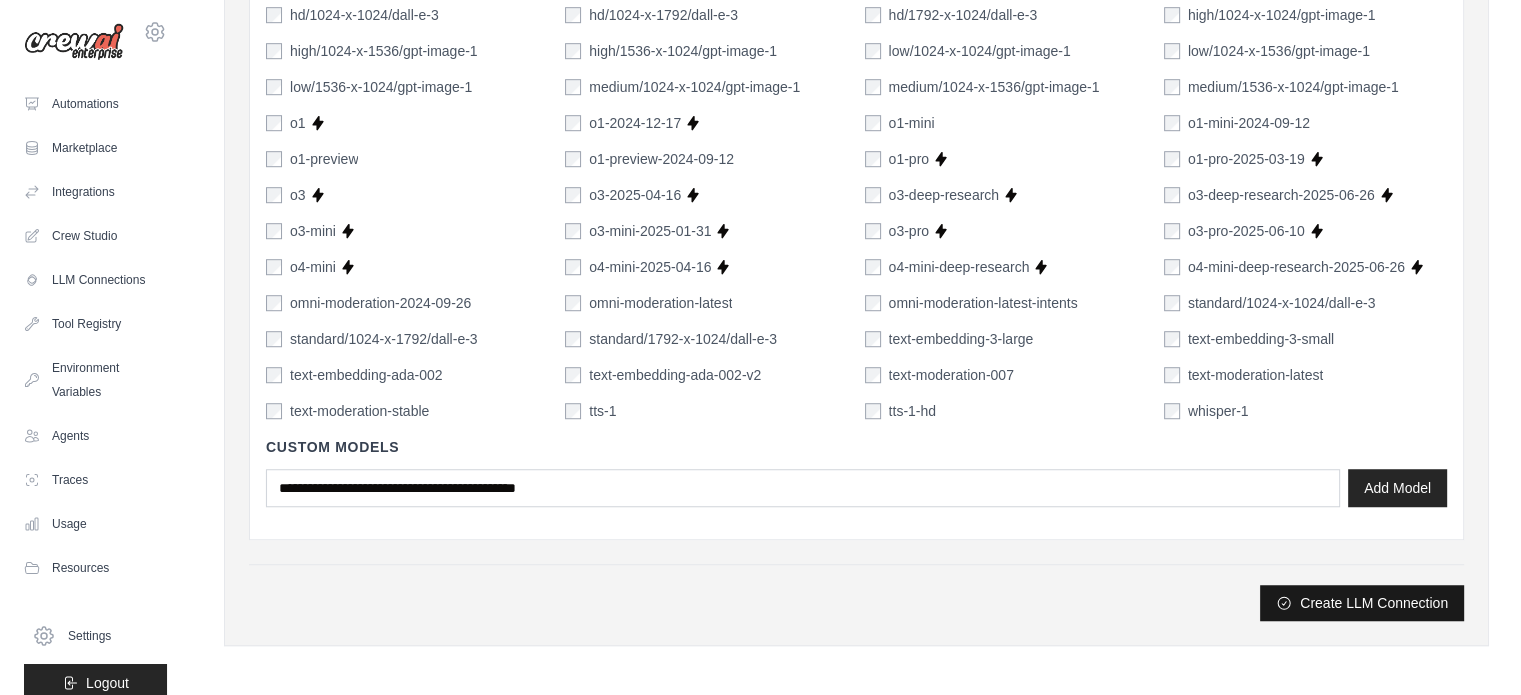 type on "*********" 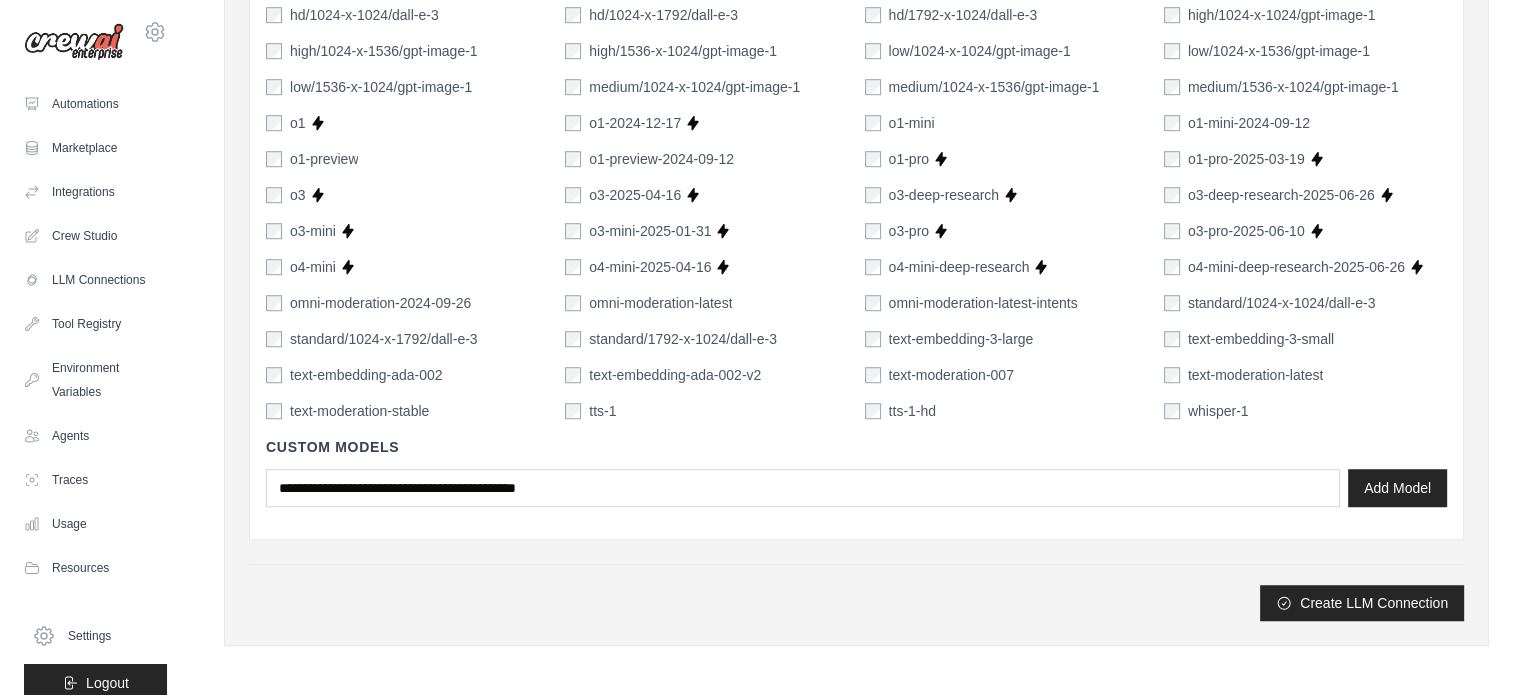 scroll, scrollTop: 0, scrollLeft: 0, axis: both 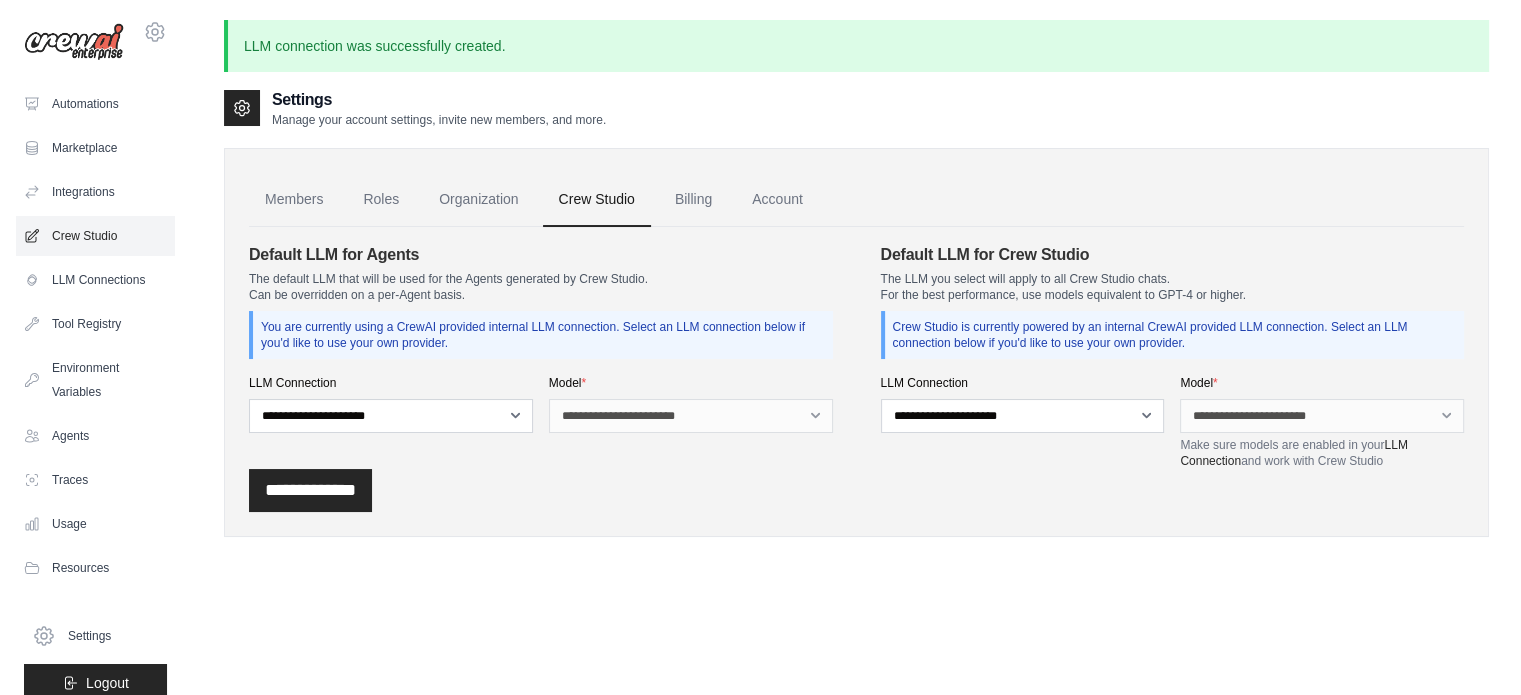 click on "Crew Studio" at bounding box center [95, 236] 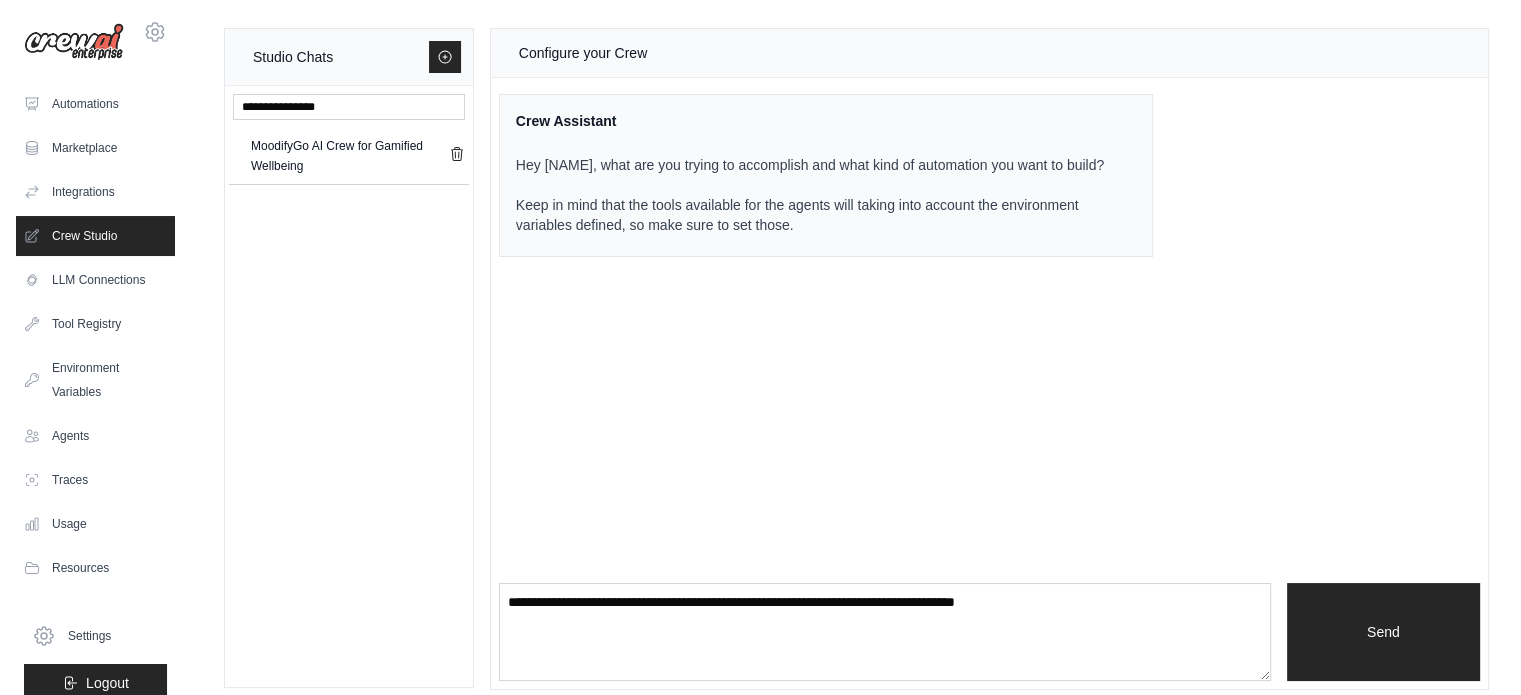 click 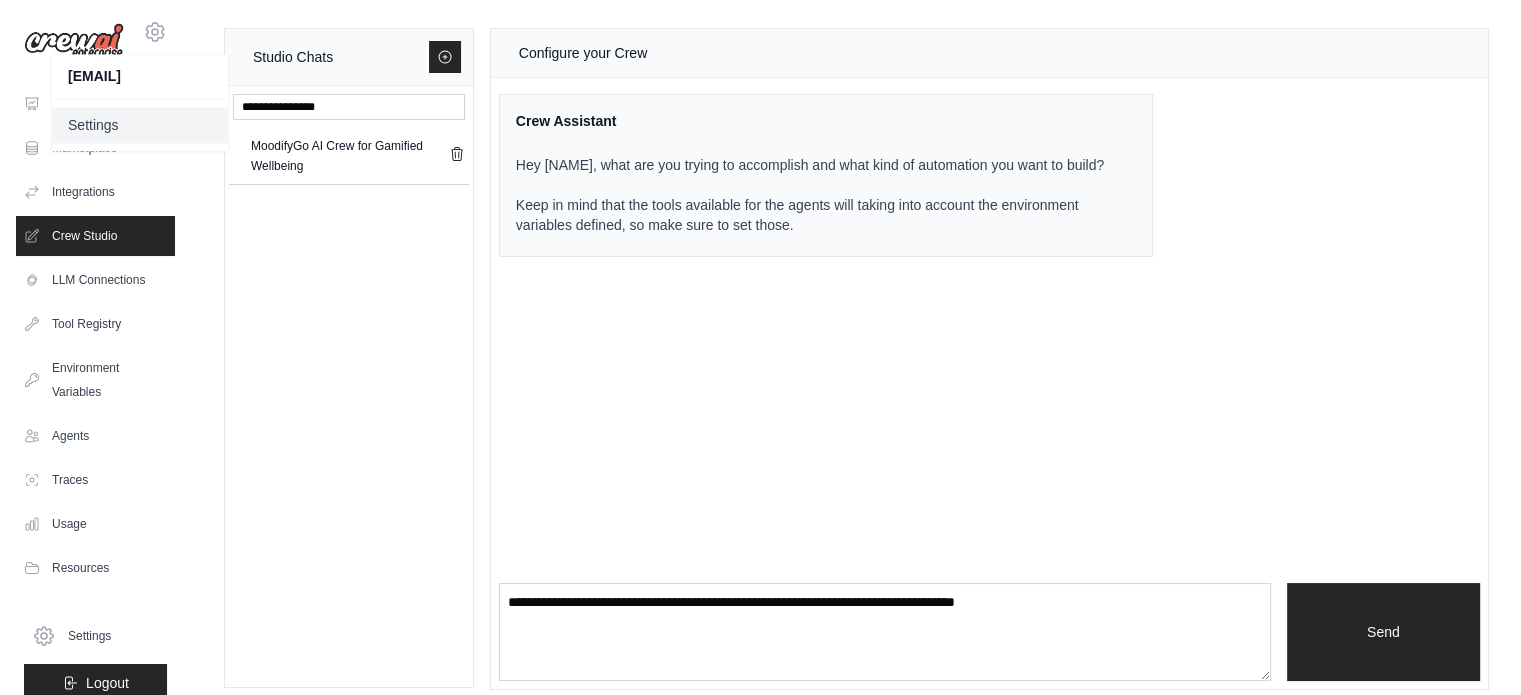 click on "Settings" at bounding box center [140, 125] 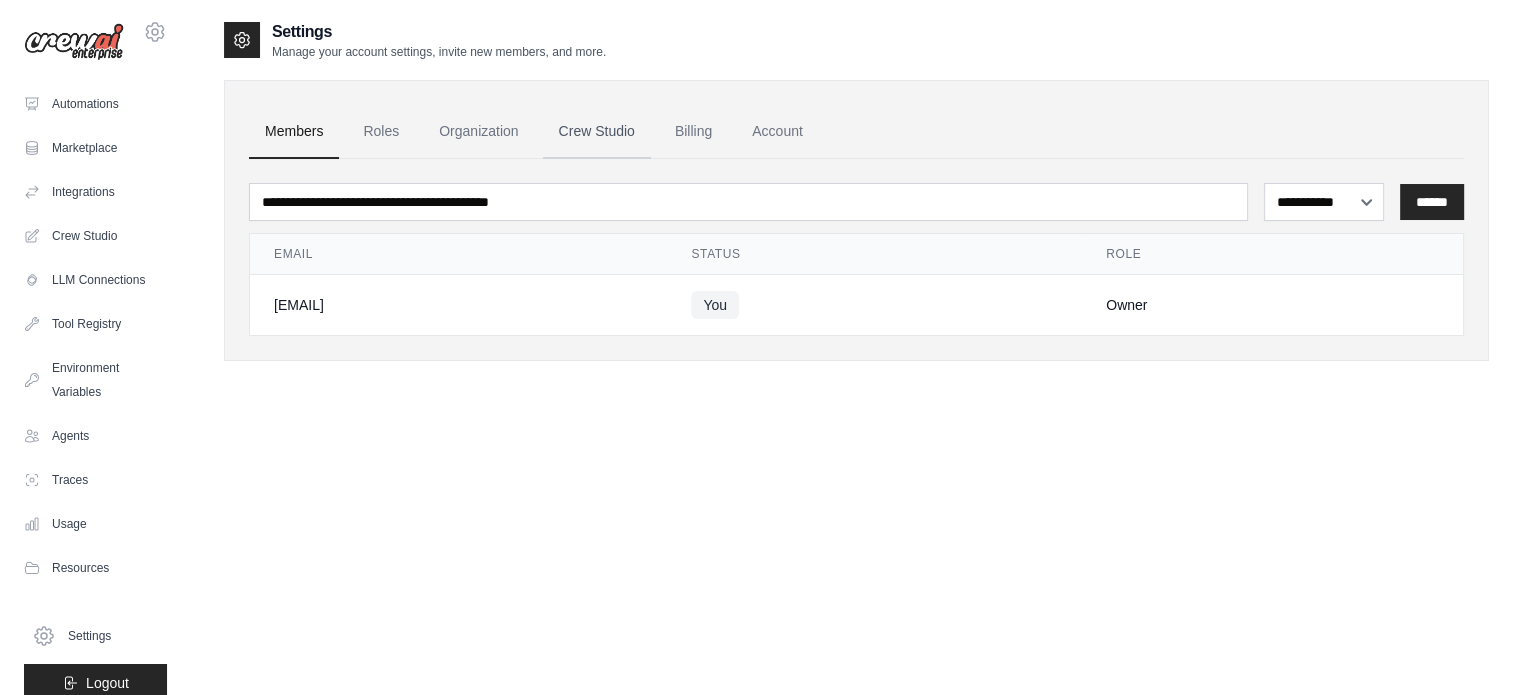 click on "Crew Studio" at bounding box center [597, 132] 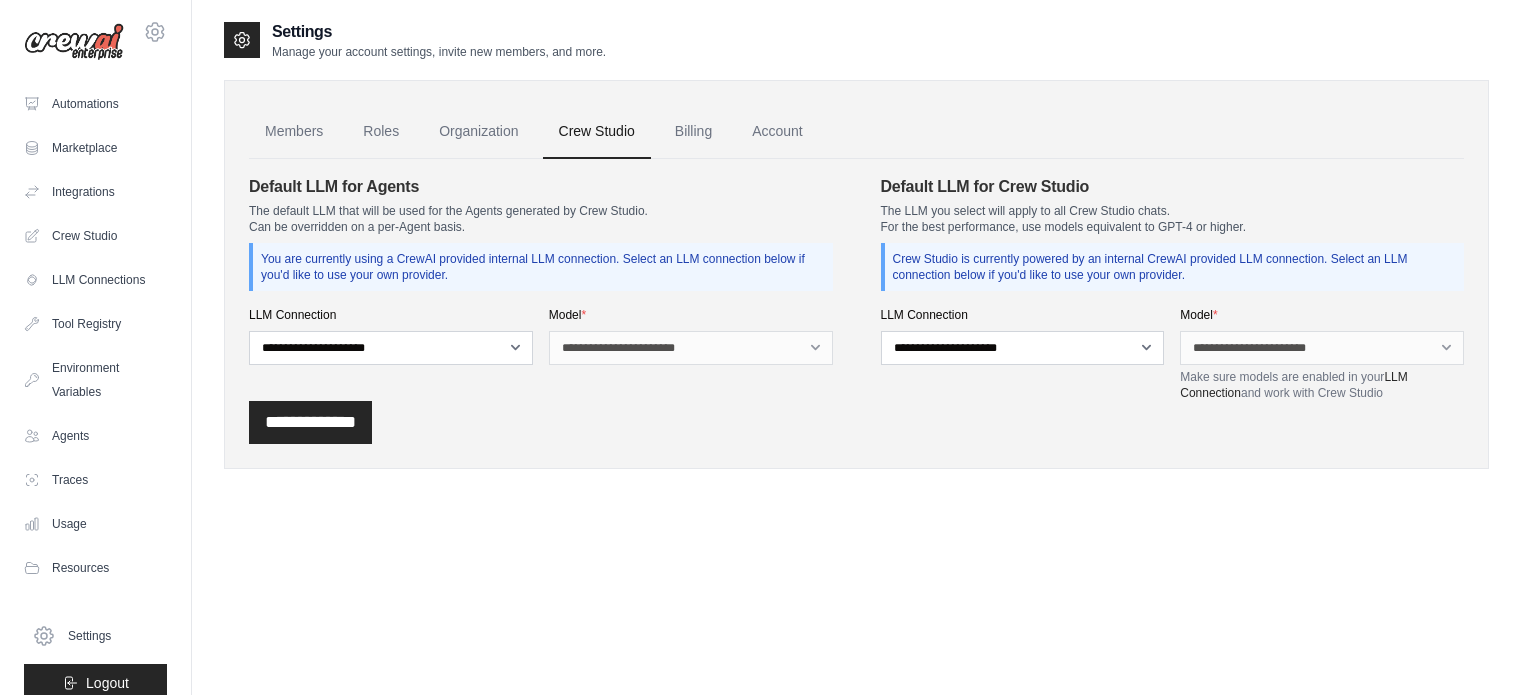 scroll, scrollTop: 0, scrollLeft: 0, axis: both 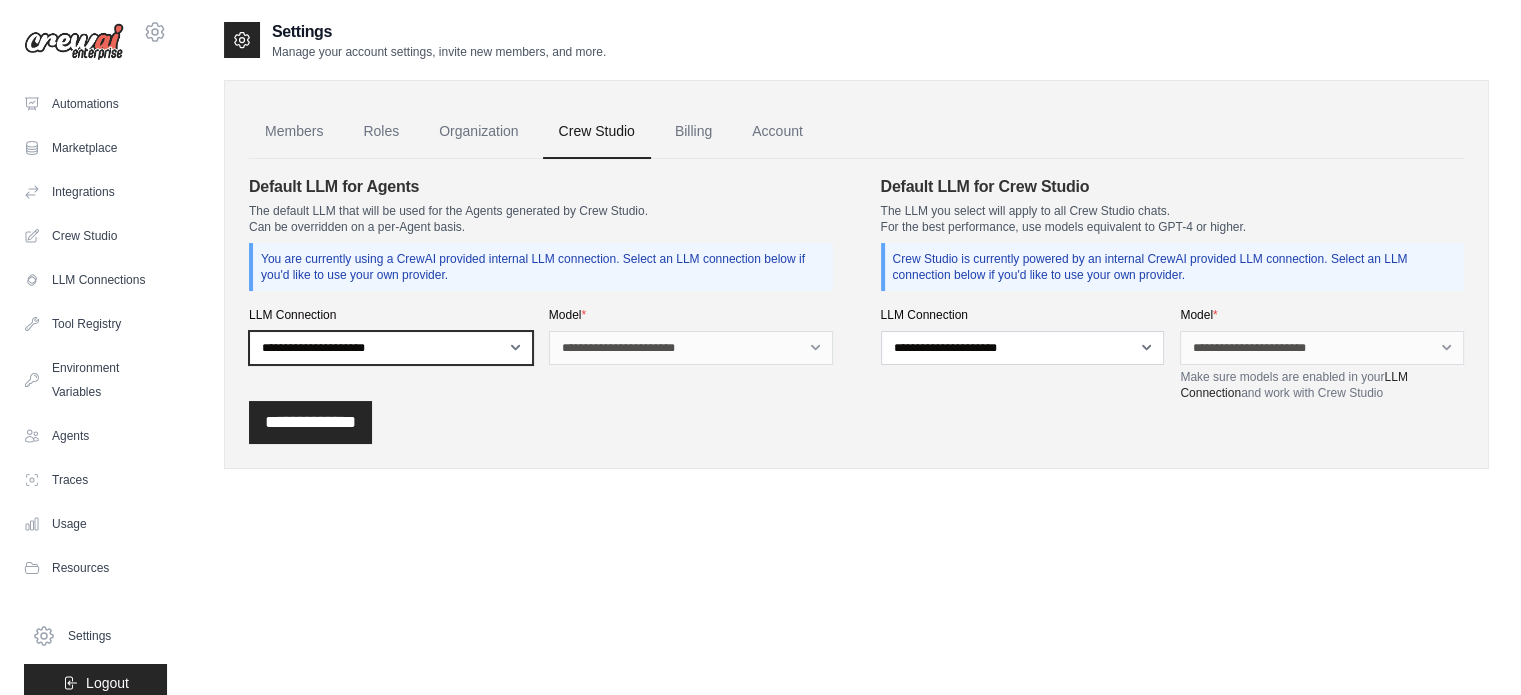 click on "**********" at bounding box center (391, 348) 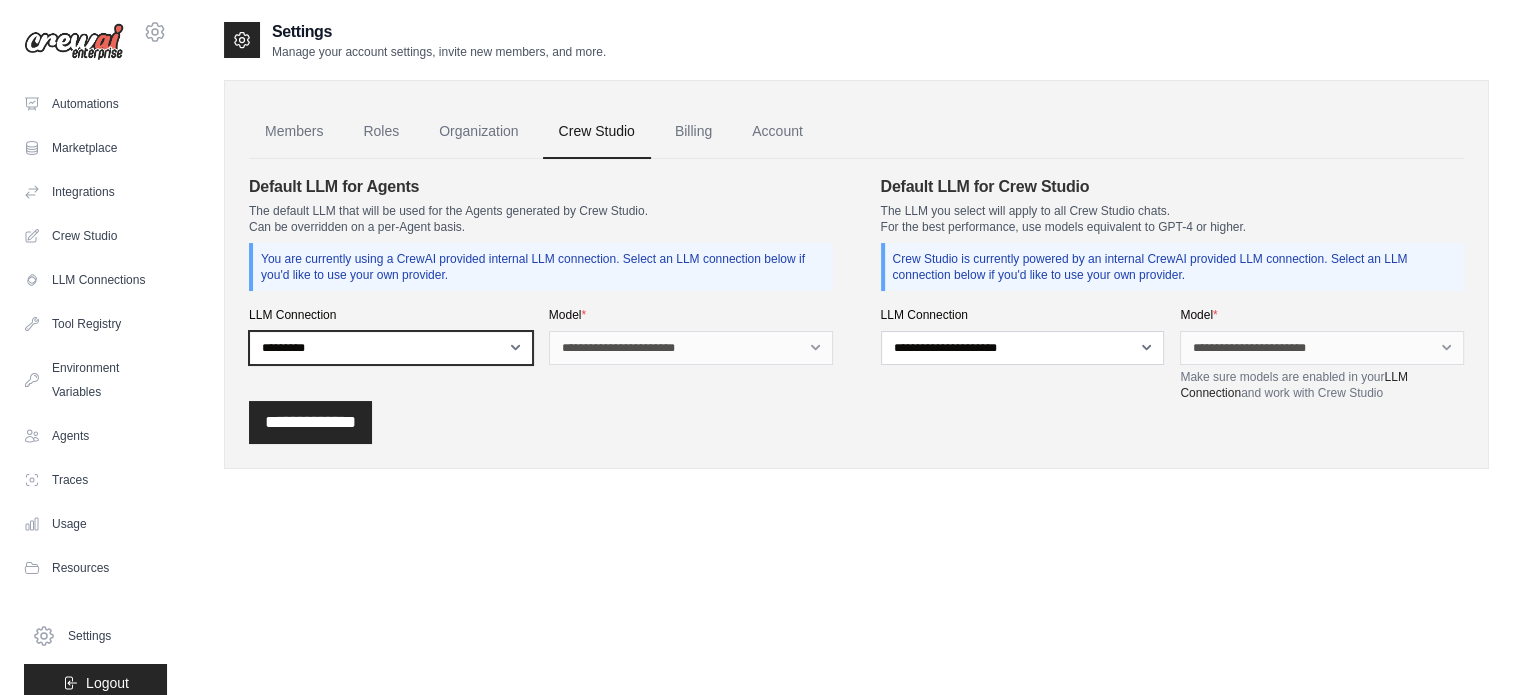 click on "**********" at bounding box center [391, 348] 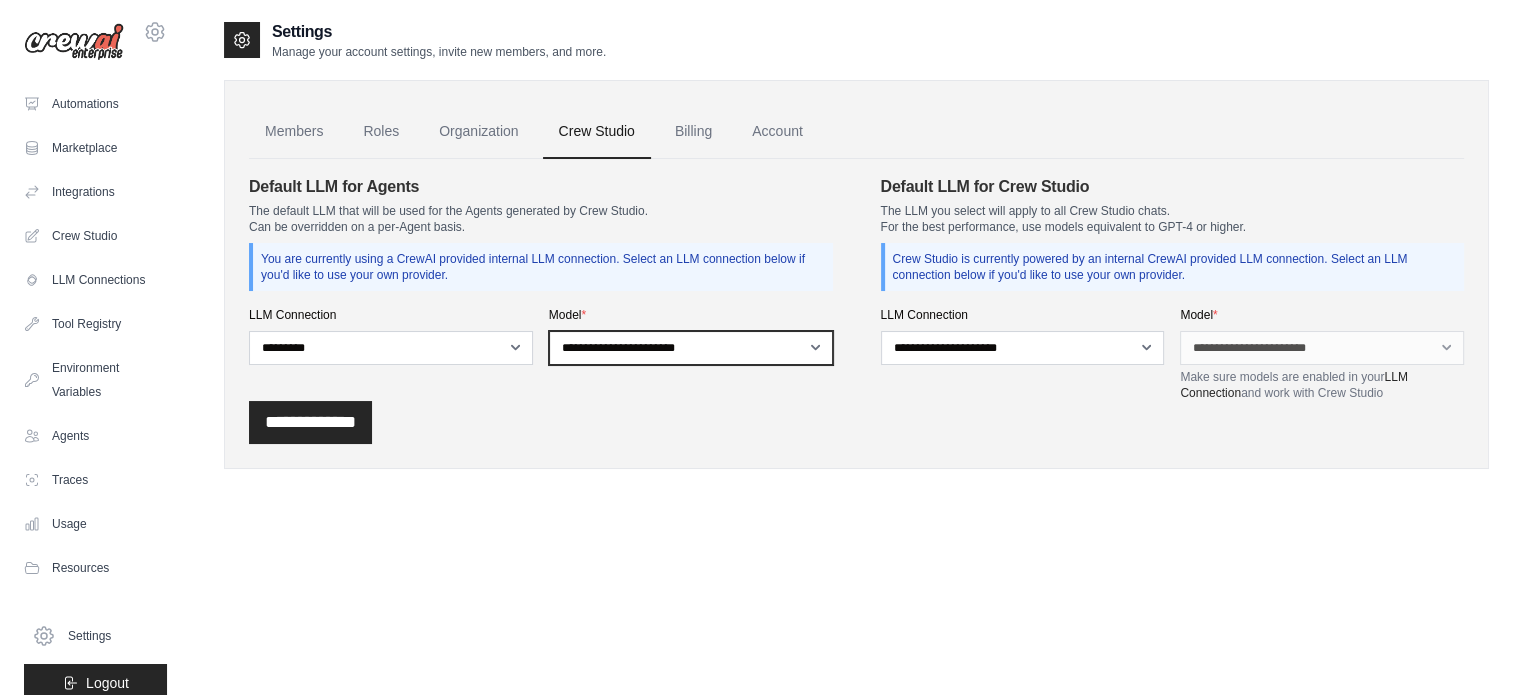 click on "**********" at bounding box center (691, 348) 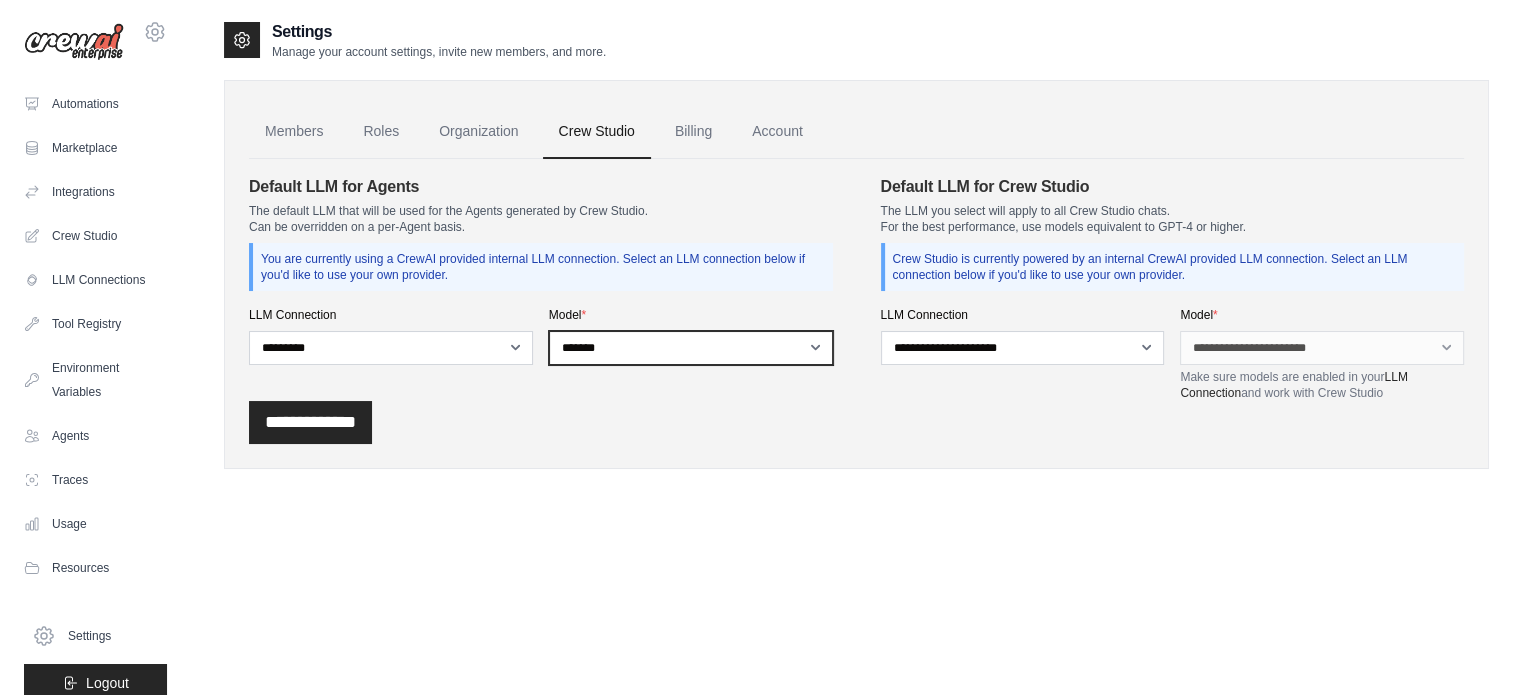 click on "**********" at bounding box center [691, 348] 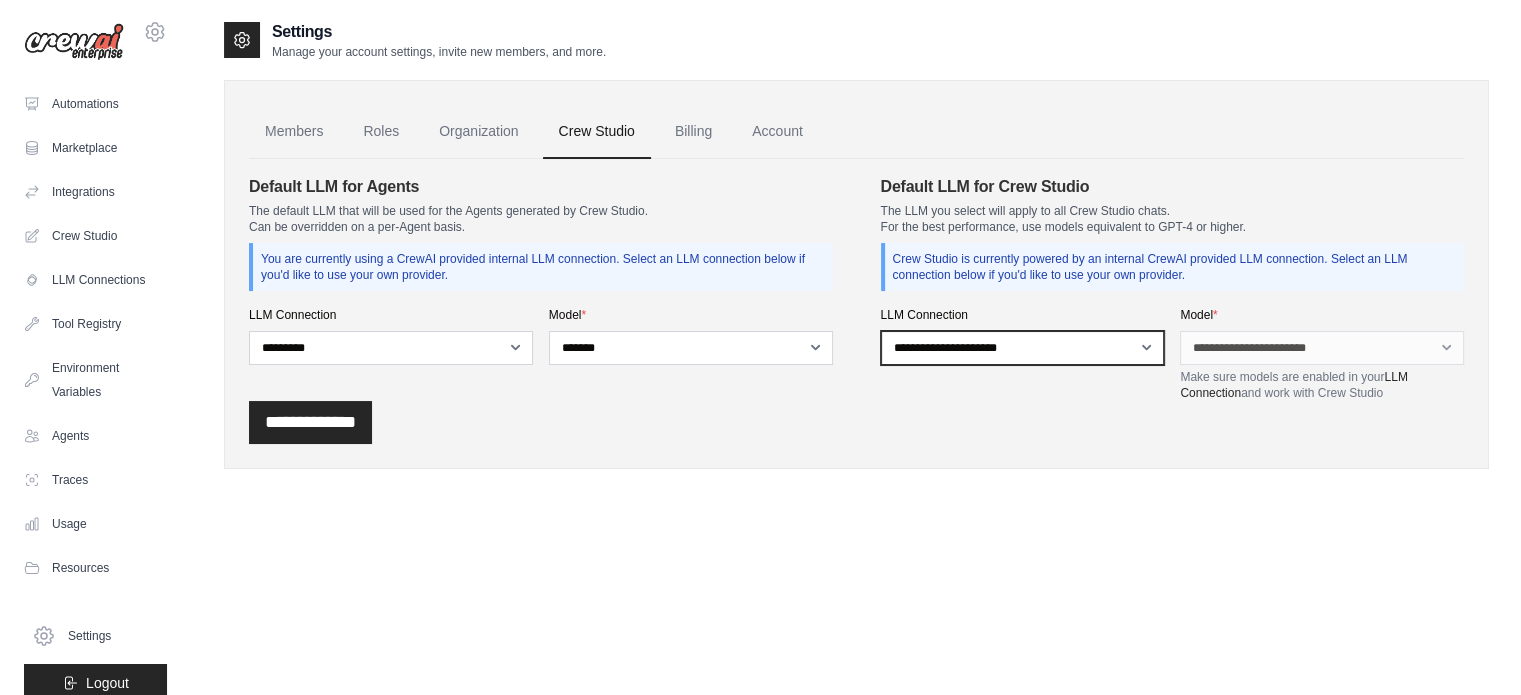 click on "**********" at bounding box center (1023, 348) 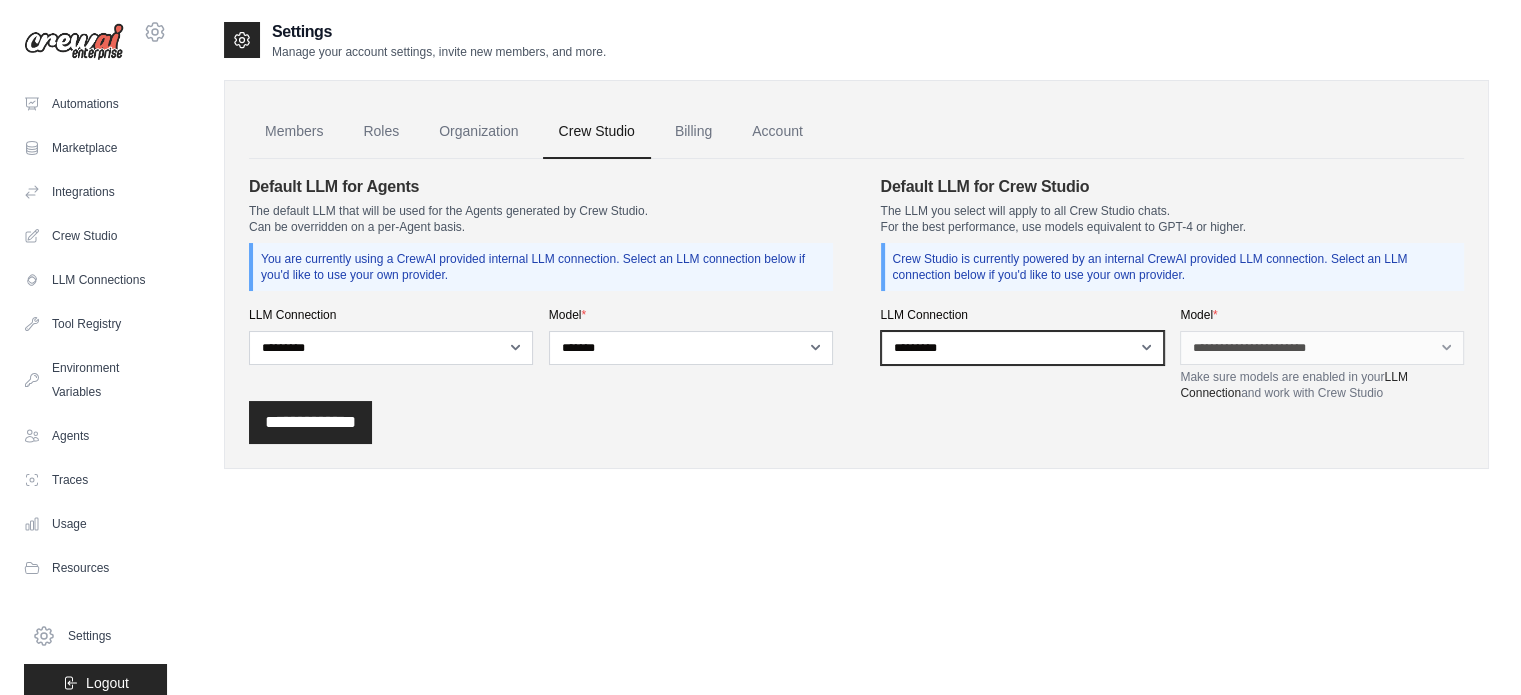 click on "**********" at bounding box center [1023, 348] 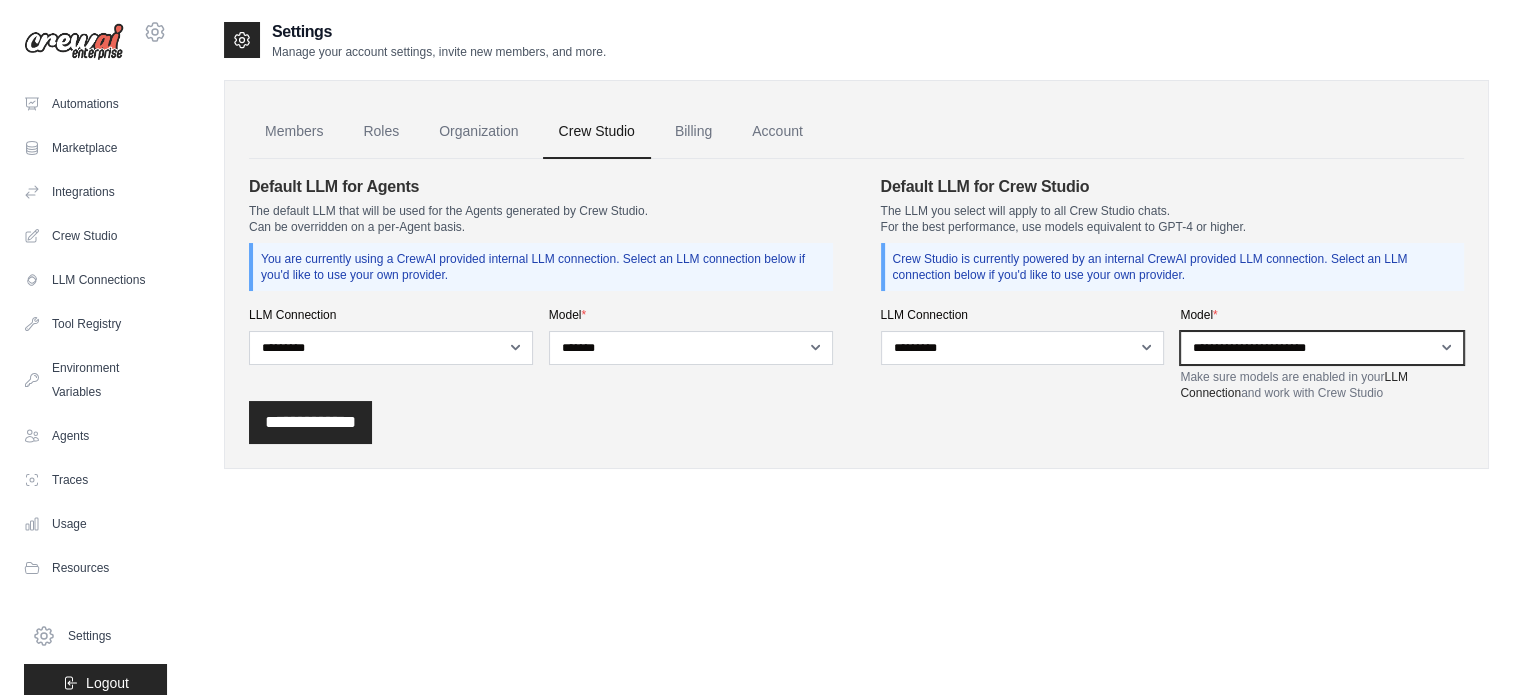 click on "**********" at bounding box center (1322, 348) 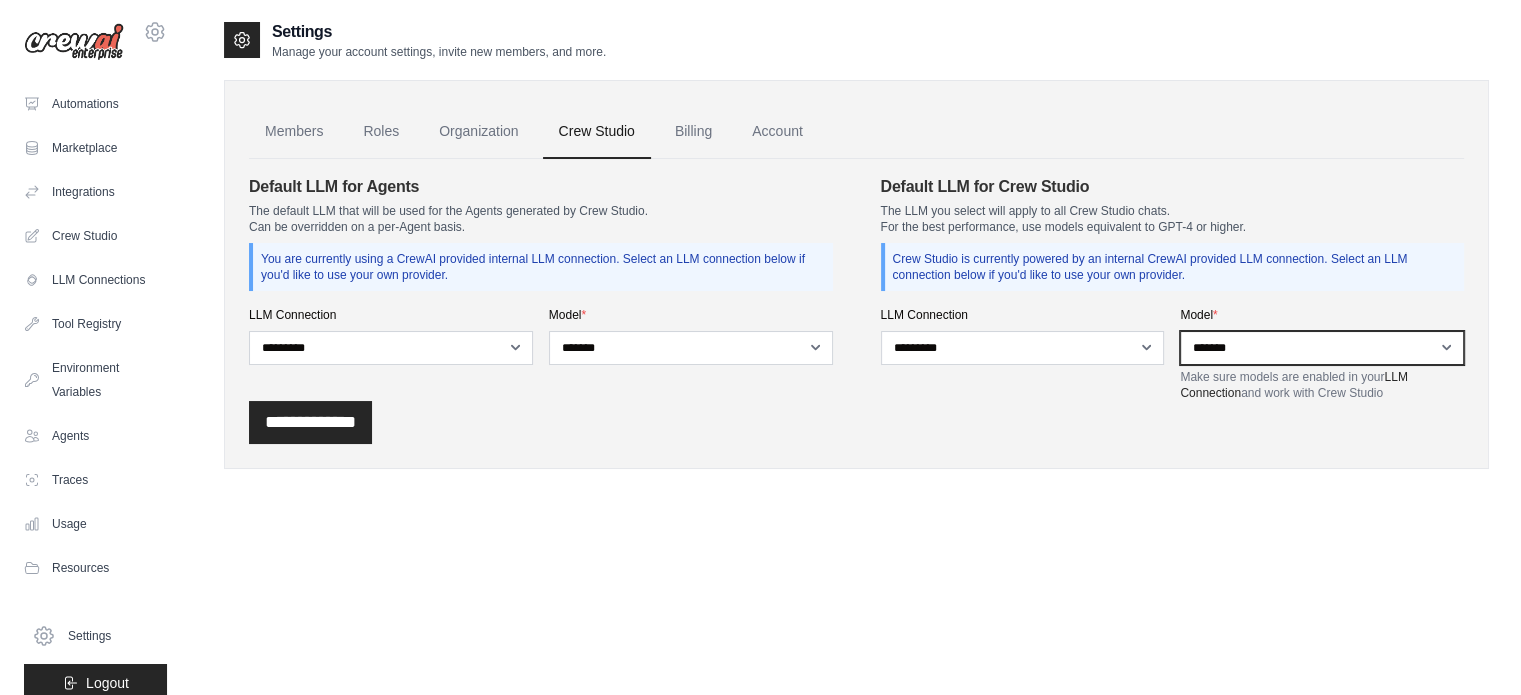 click on "**********" at bounding box center [1322, 348] 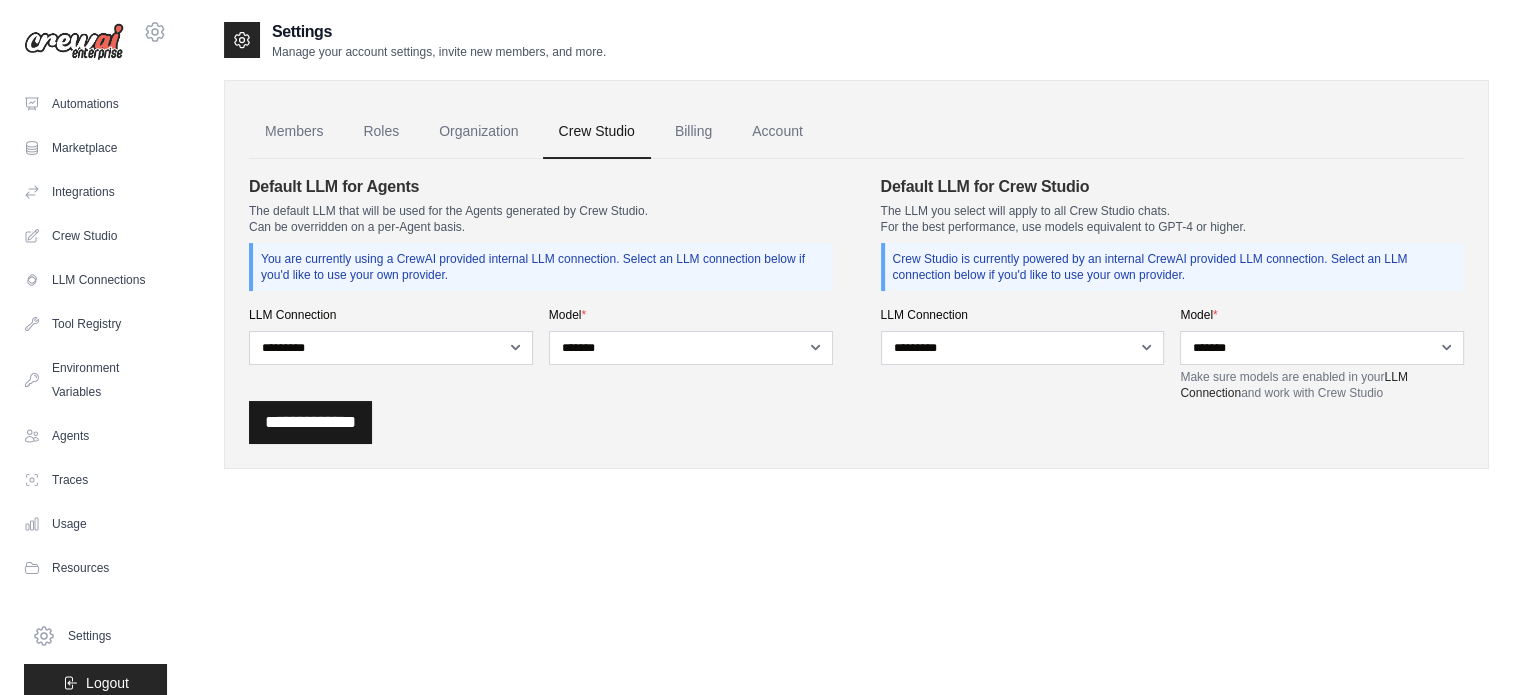 click on "**********" at bounding box center (310, 422) 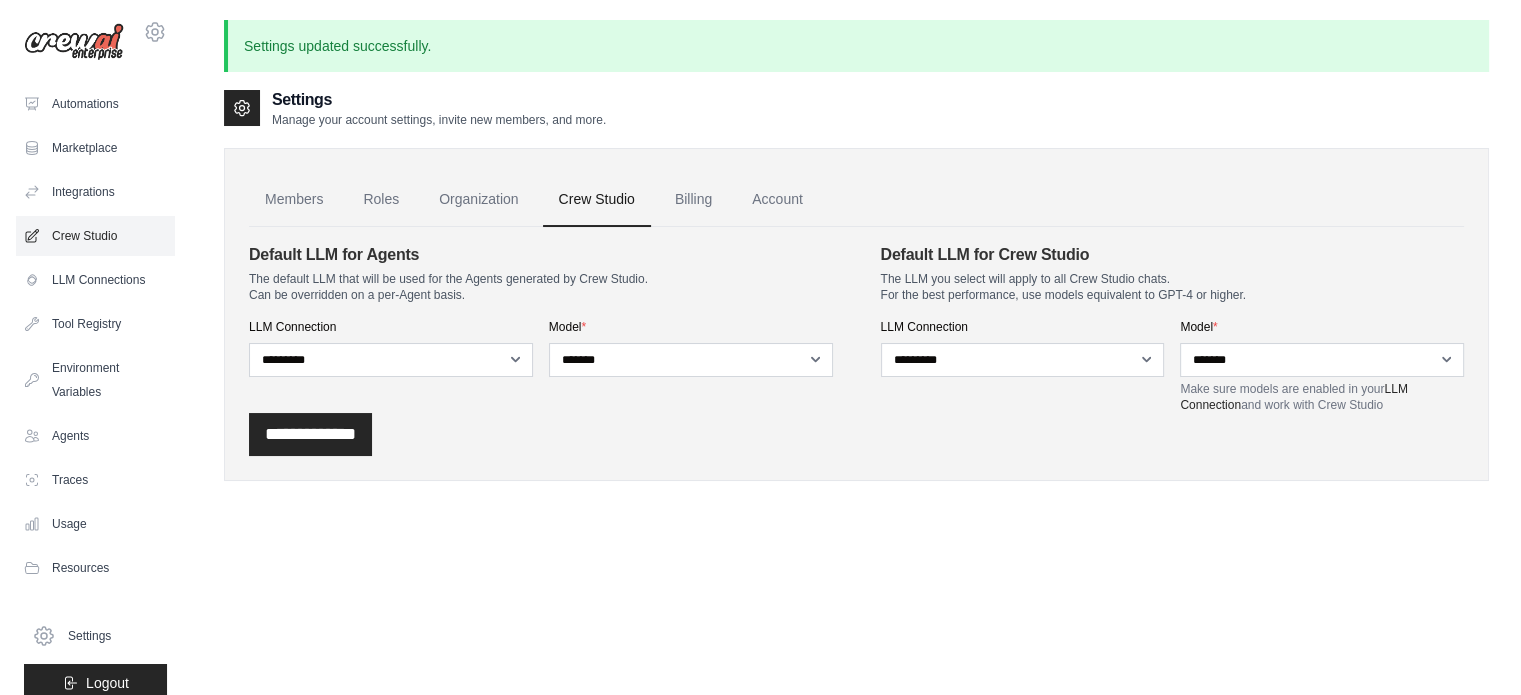 click on "Crew Studio" at bounding box center [95, 236] 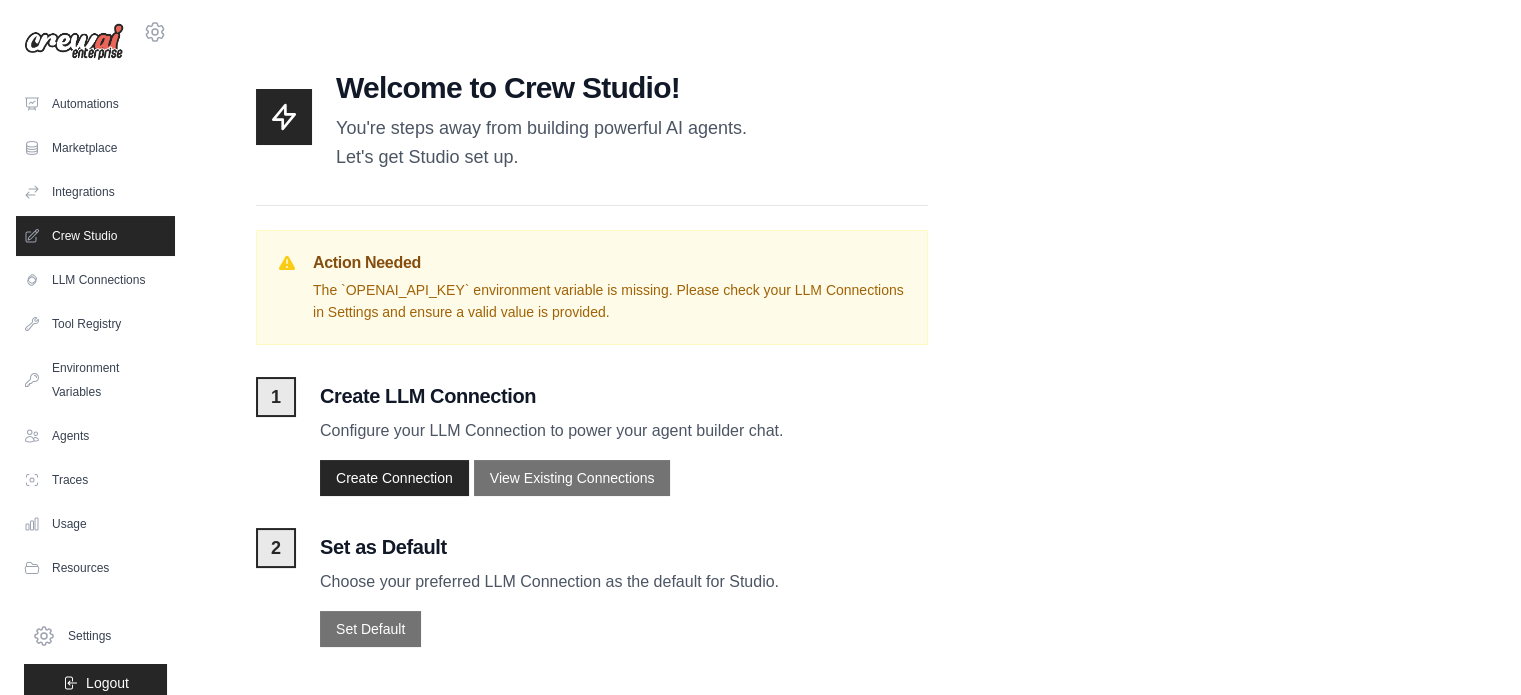 scroll, scrollTop: 17, scrollLeft: 0, axis: vertical 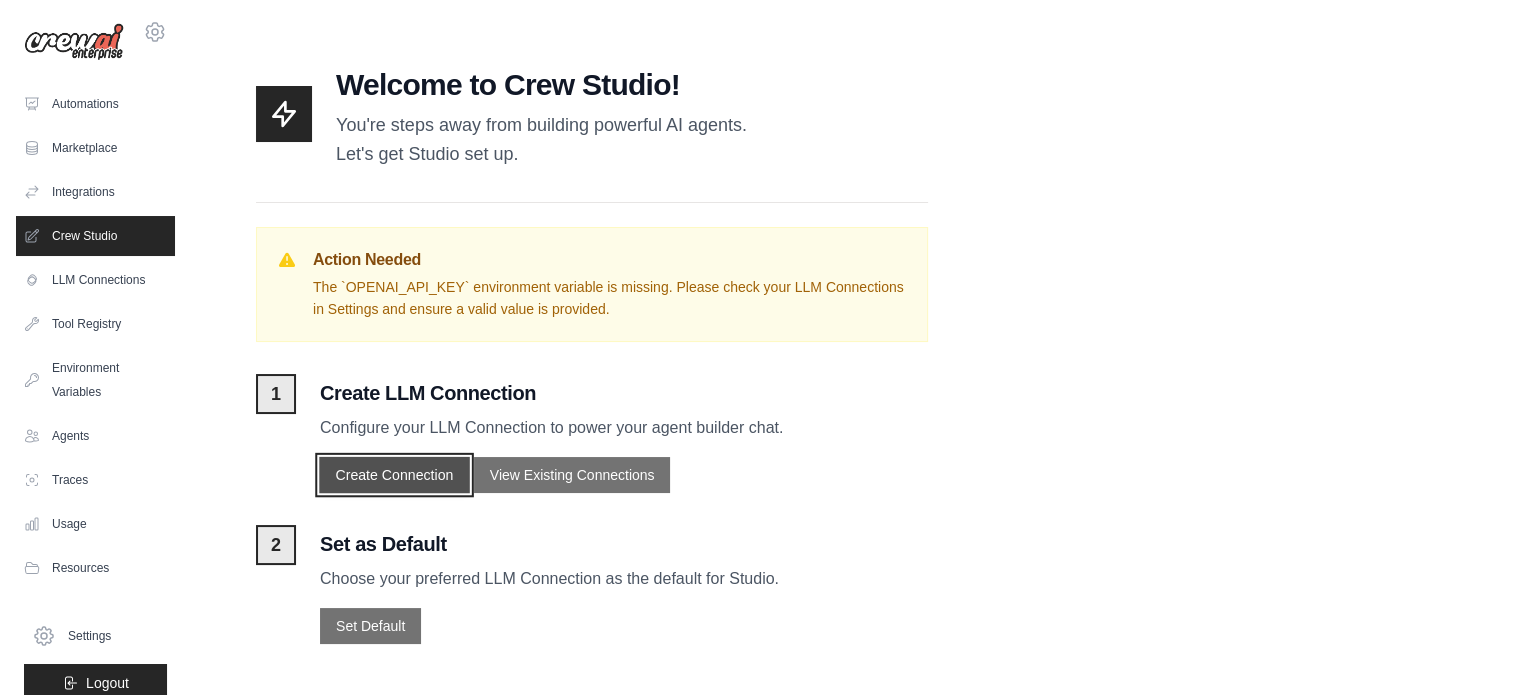 click on "Create Connection" at bounding box center [394, 475] 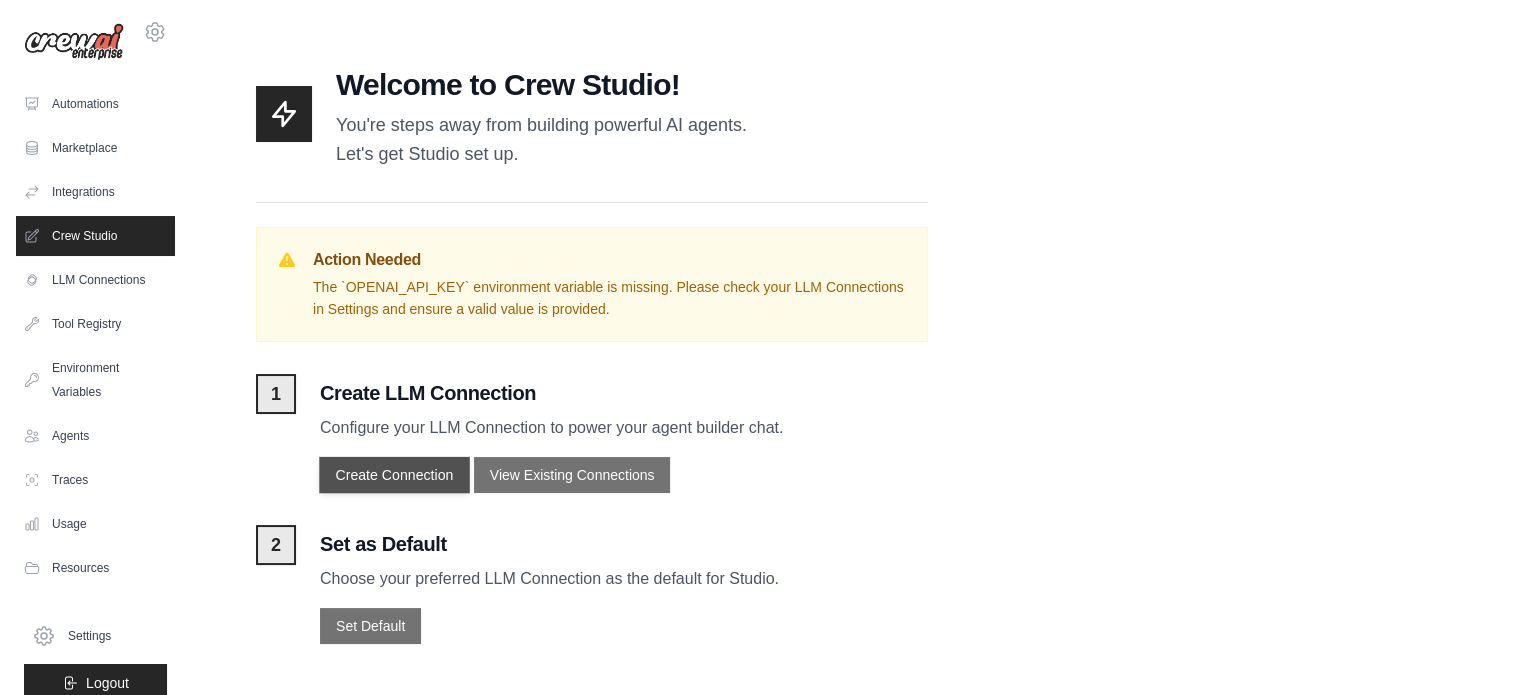 scroll, scrollTop: 0, scrollLeft: 0, axis: both 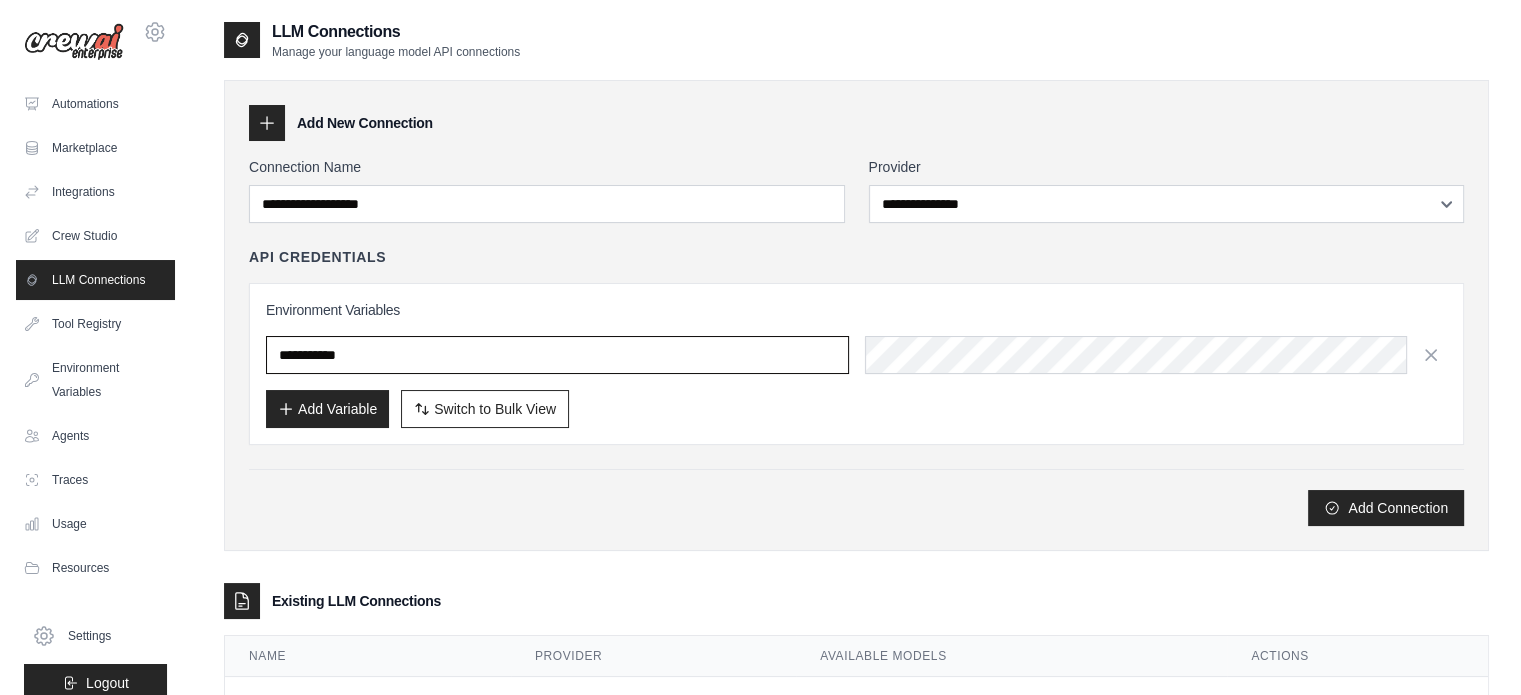 click at bounding box center (557, 355) 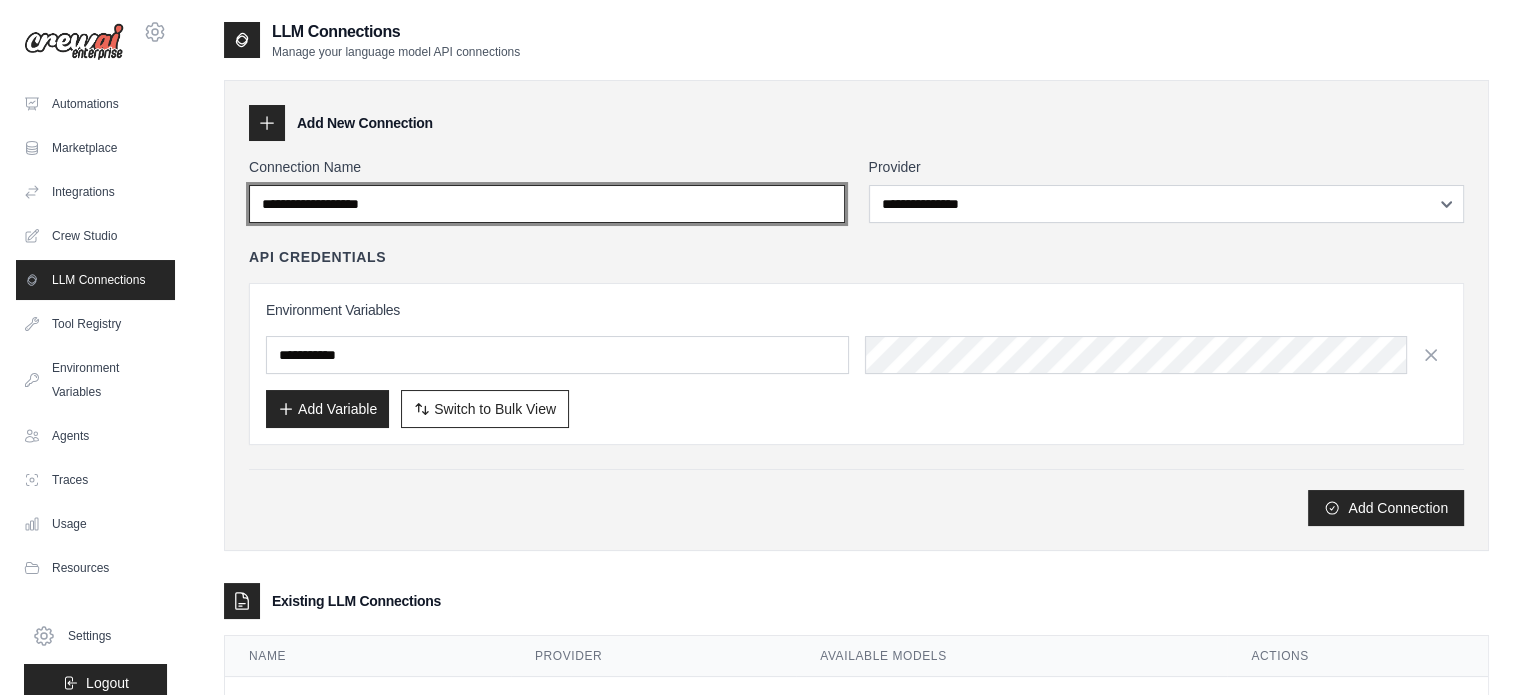 click on "Connection Name" at bounding box center [547, 204] 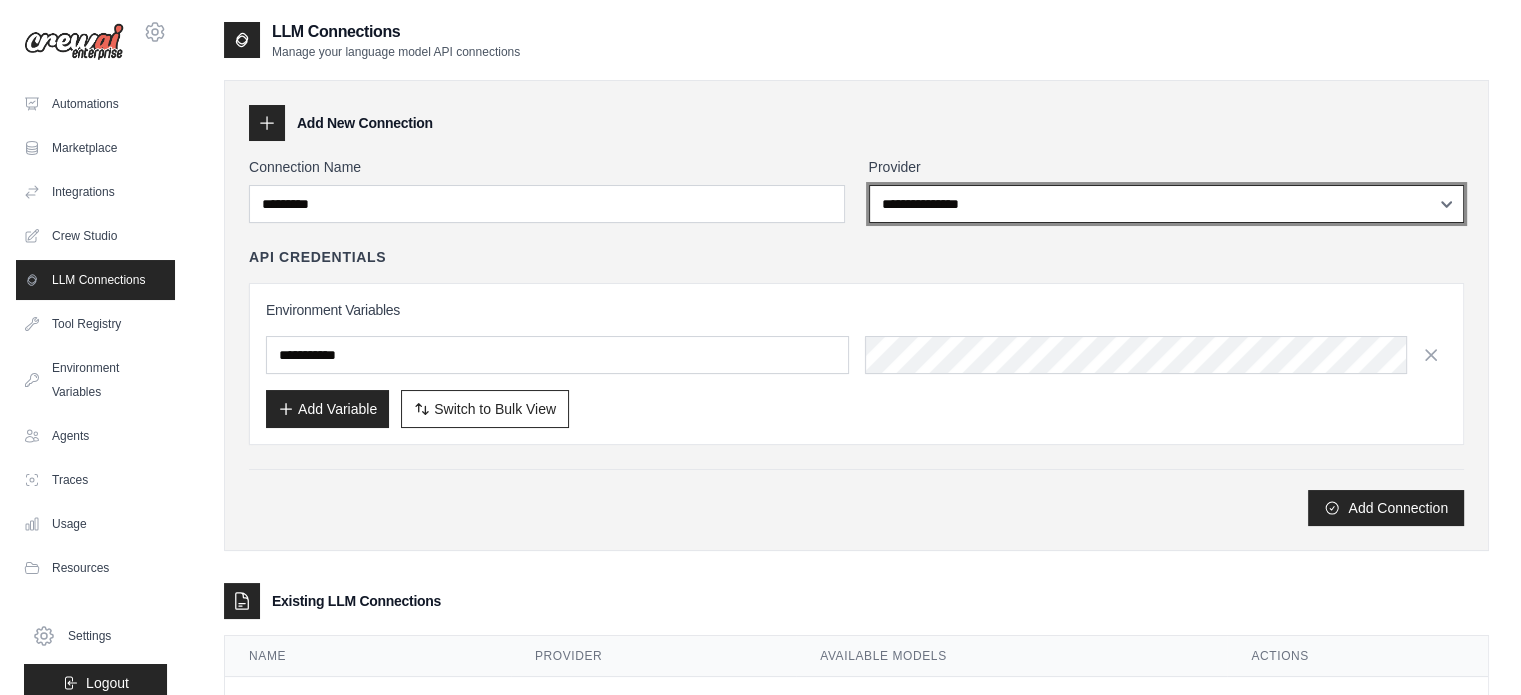 click on "**********" at bounding box center (1167, 204) 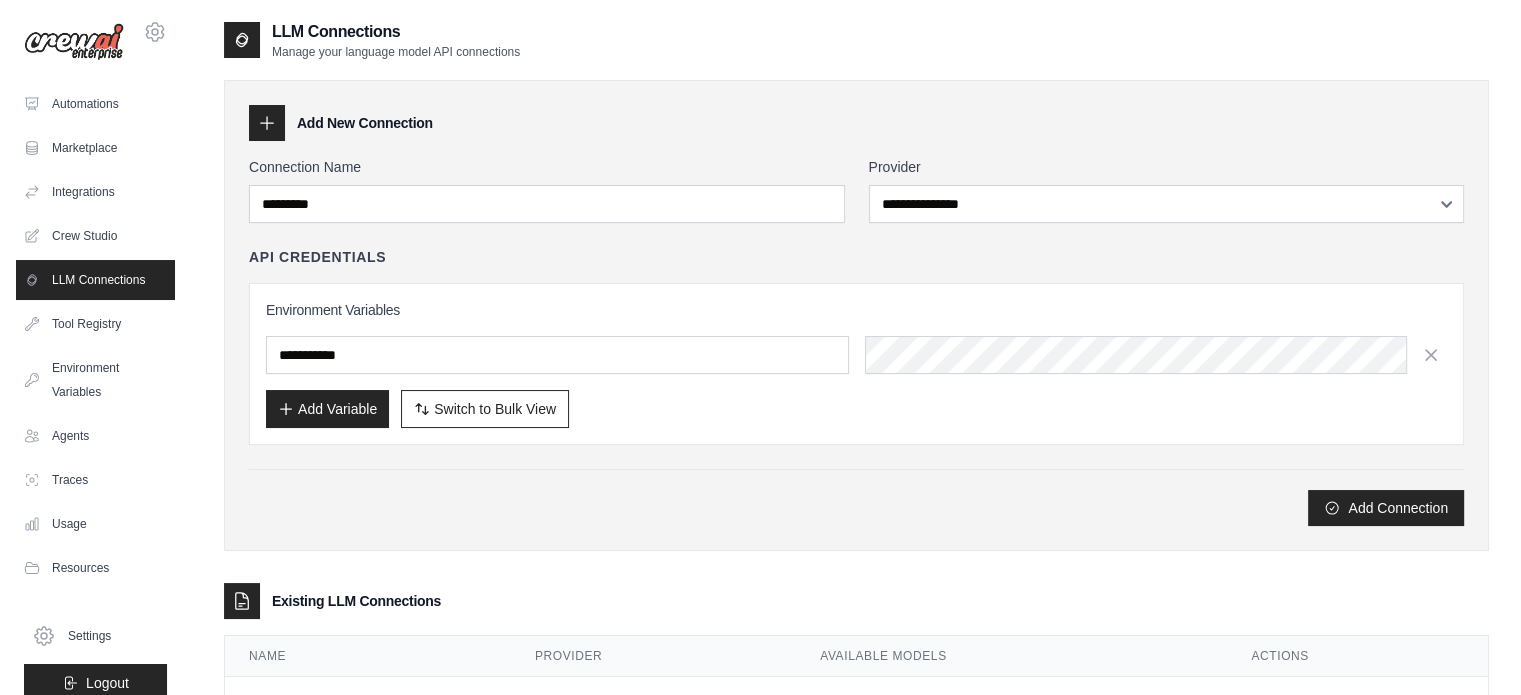 click on "Connection Name" at bounding box center (547, 167) 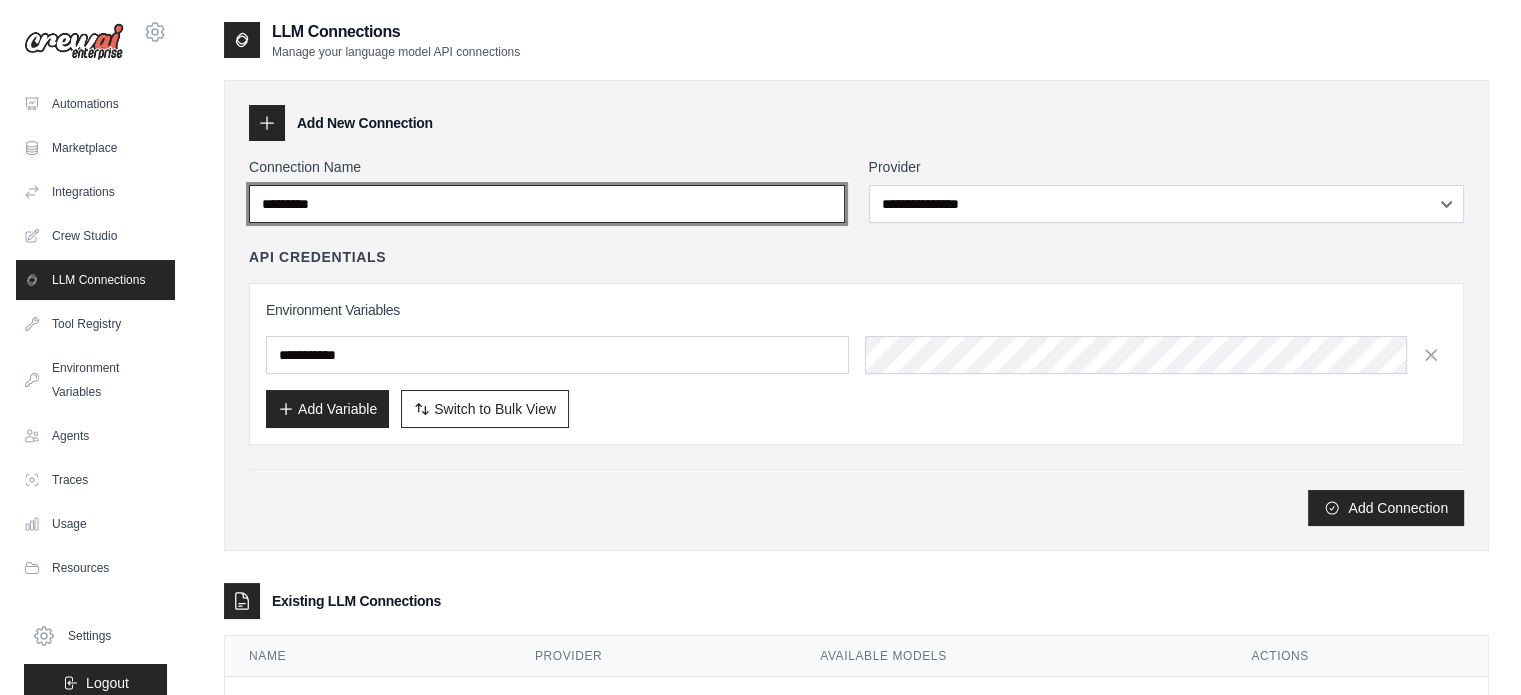 scroll, scrollTop: 84, scrollLeft: 0, axis: vertical 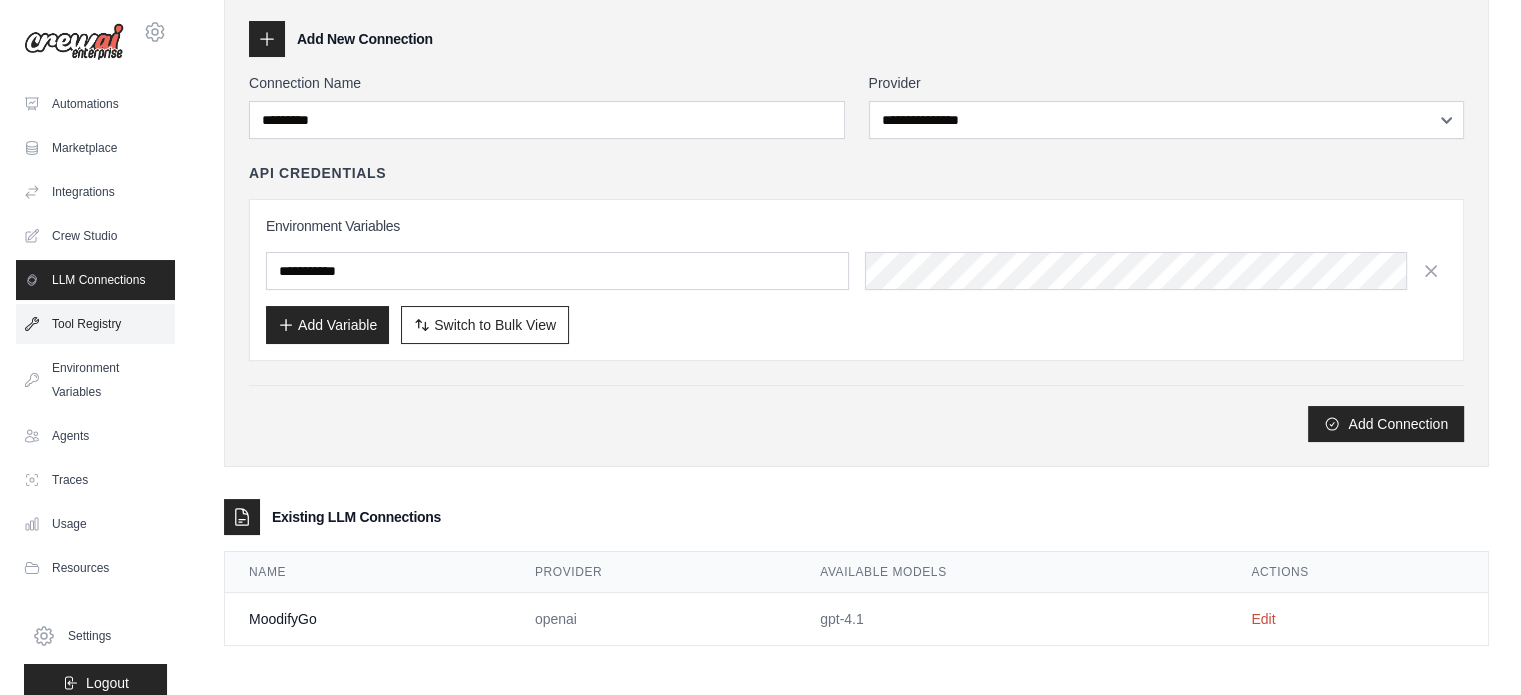 click on "Tool Registry" at bounding box center [95, 324] 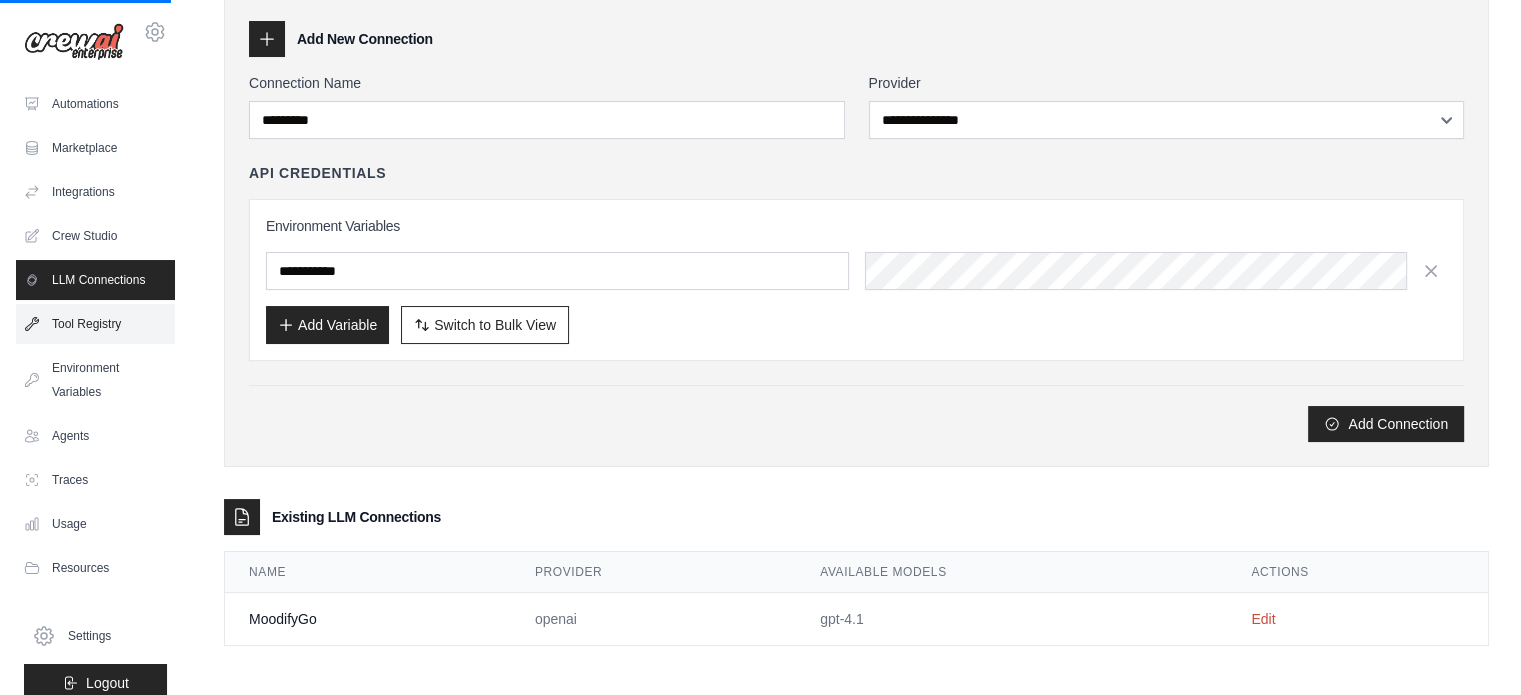 scroll, scrollTop: 0, scrollLeft: 0, axis: both 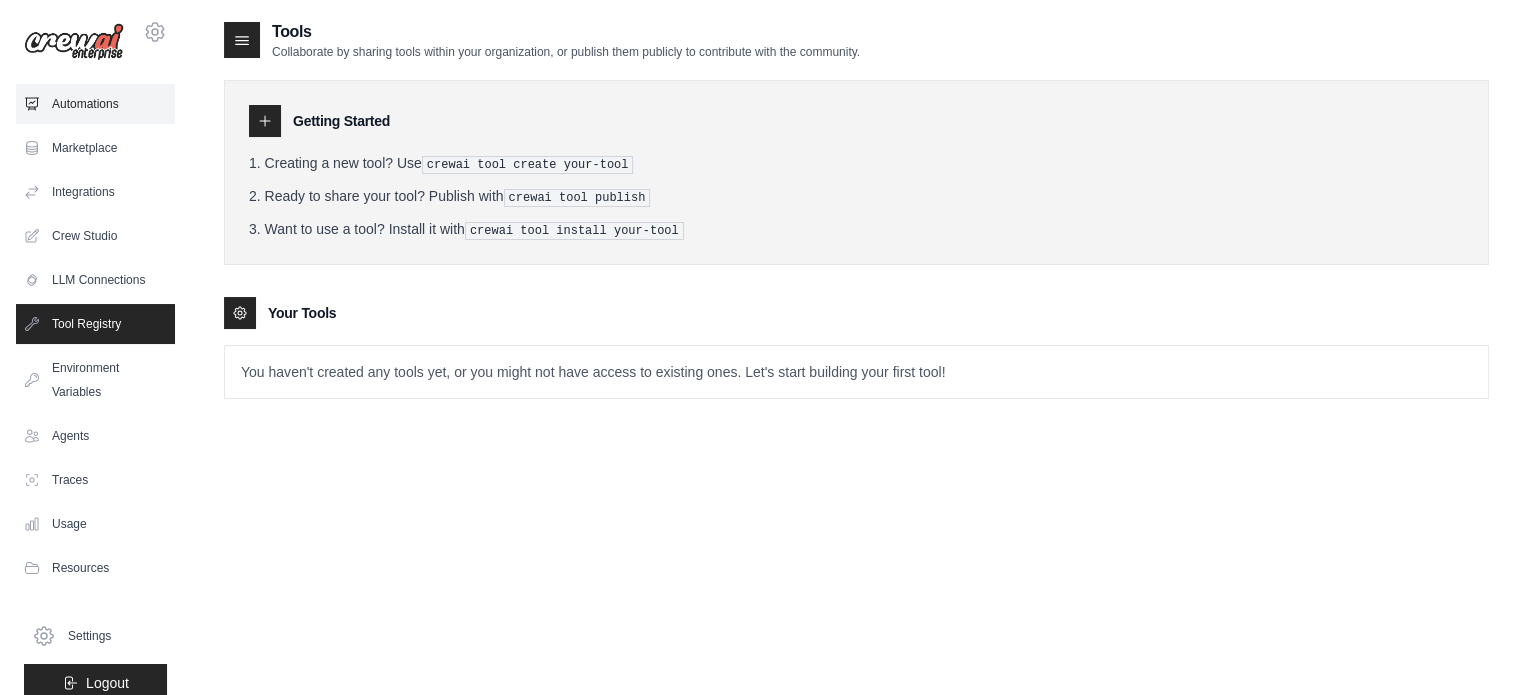click on "Automations" at bounding box center [95, 104] 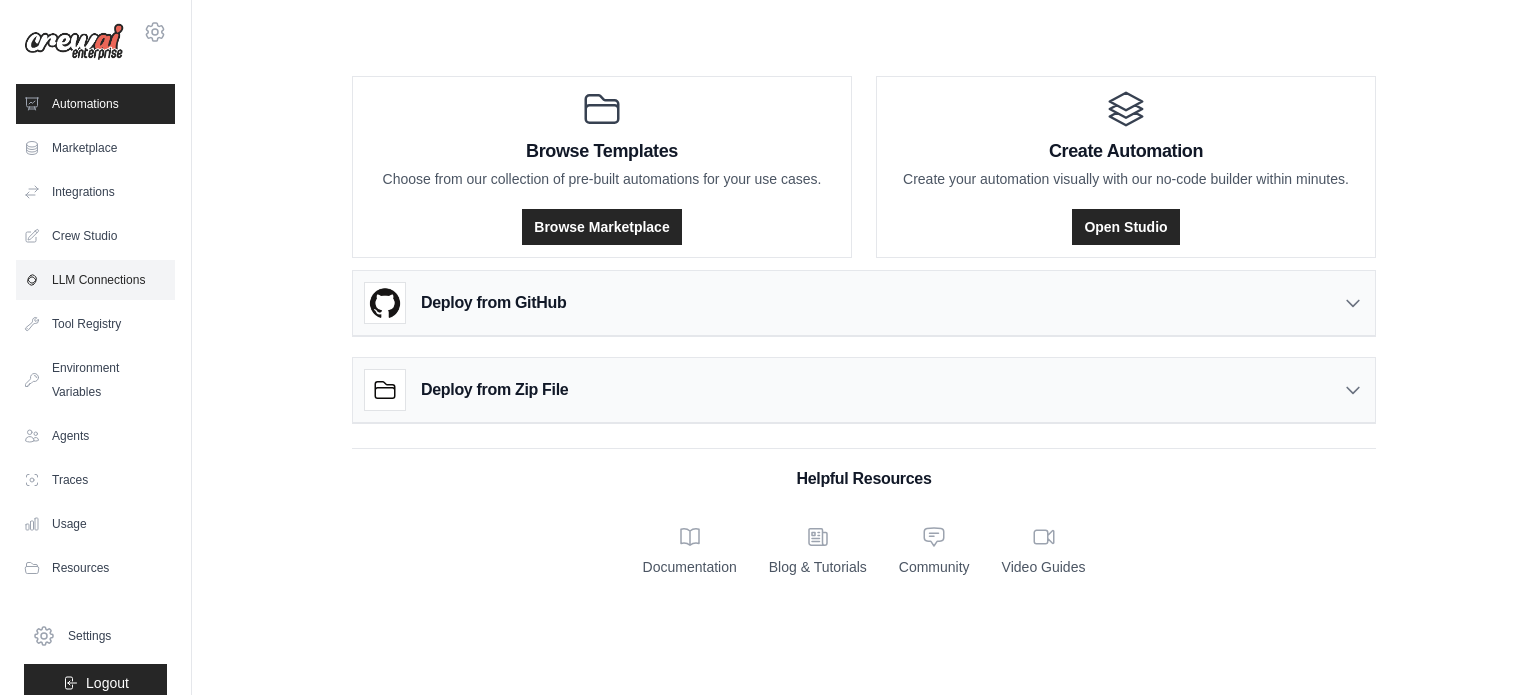 click on "LLM Connections" at bounding box center [95, 280] 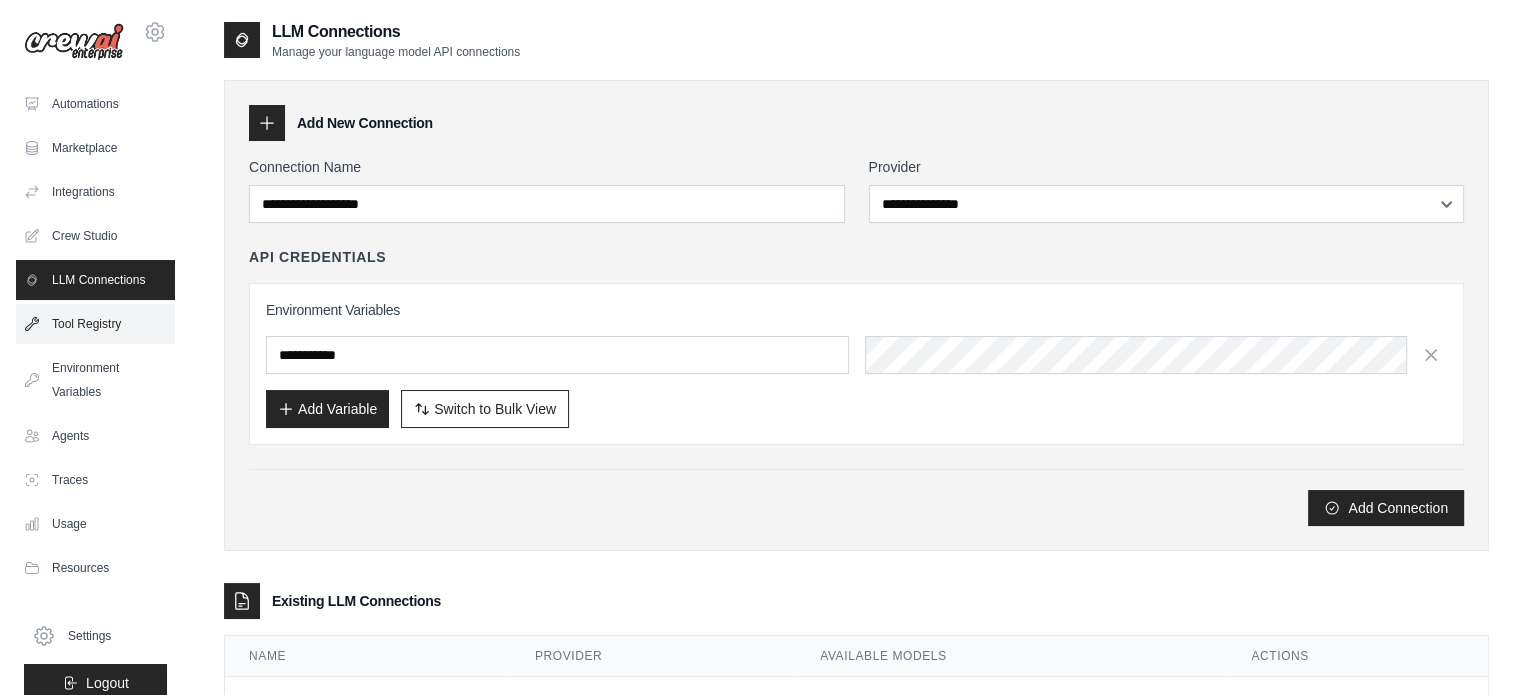 click on "Tool Registry" at bounding box center (95, 324) 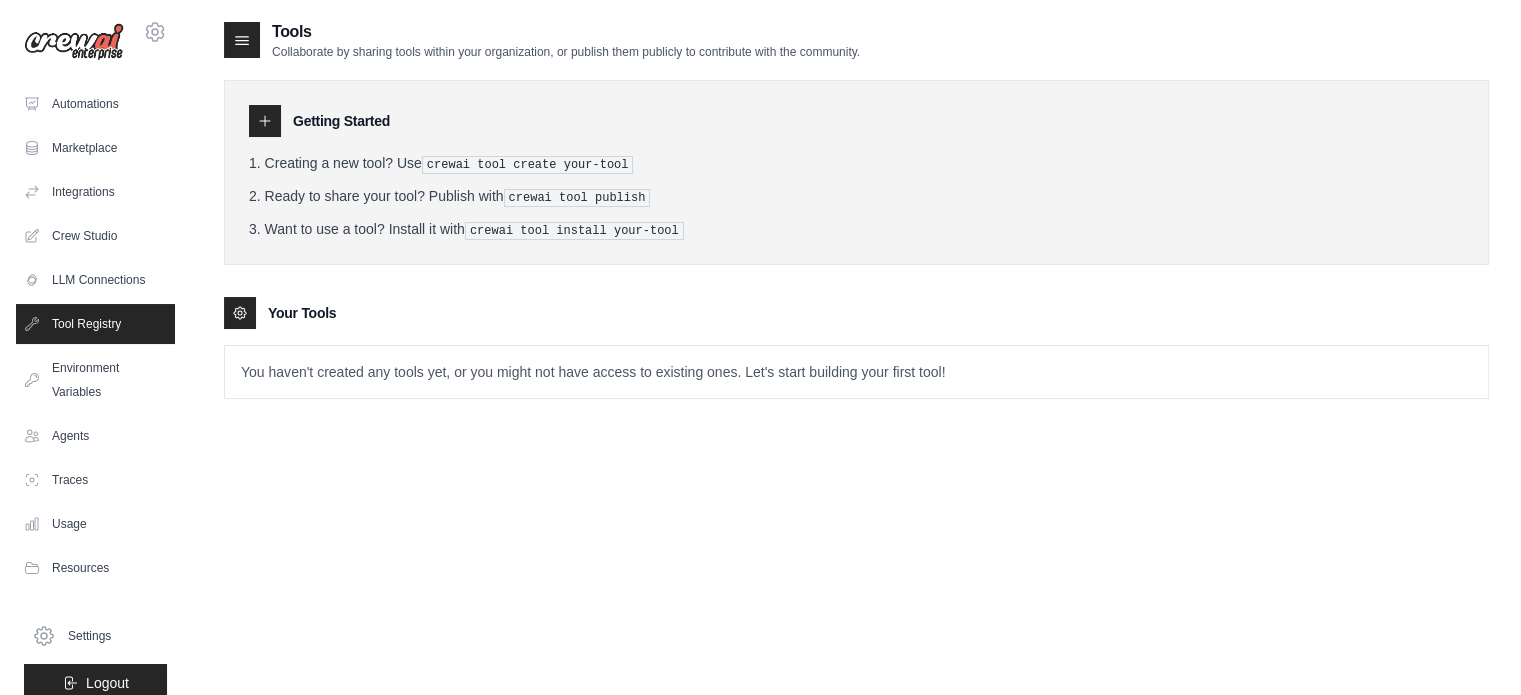 click on "Tools
Collaborate by sharing tools within your organization, or publish them
publicly to contribute with the community." at bounding box center (542, 40) 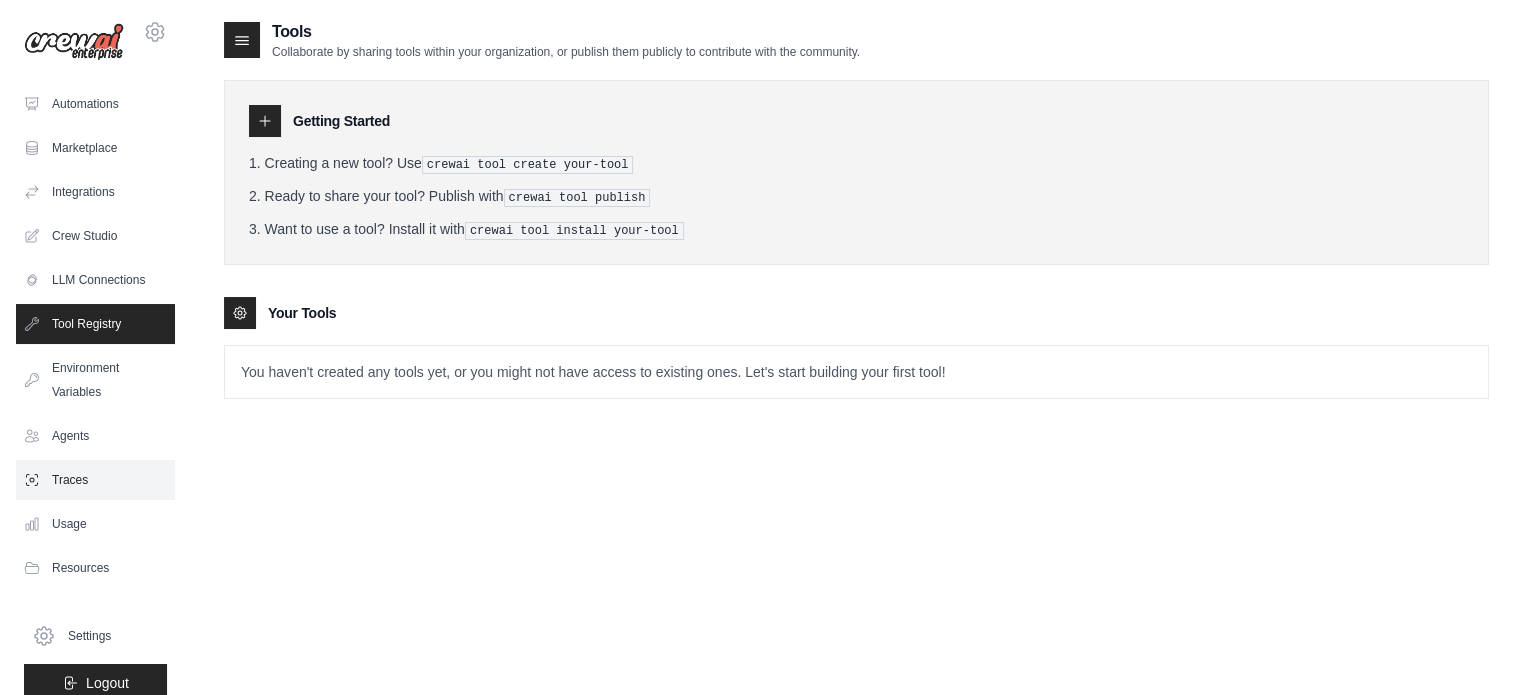 click on "Traces" at bounding box center [95, 480] 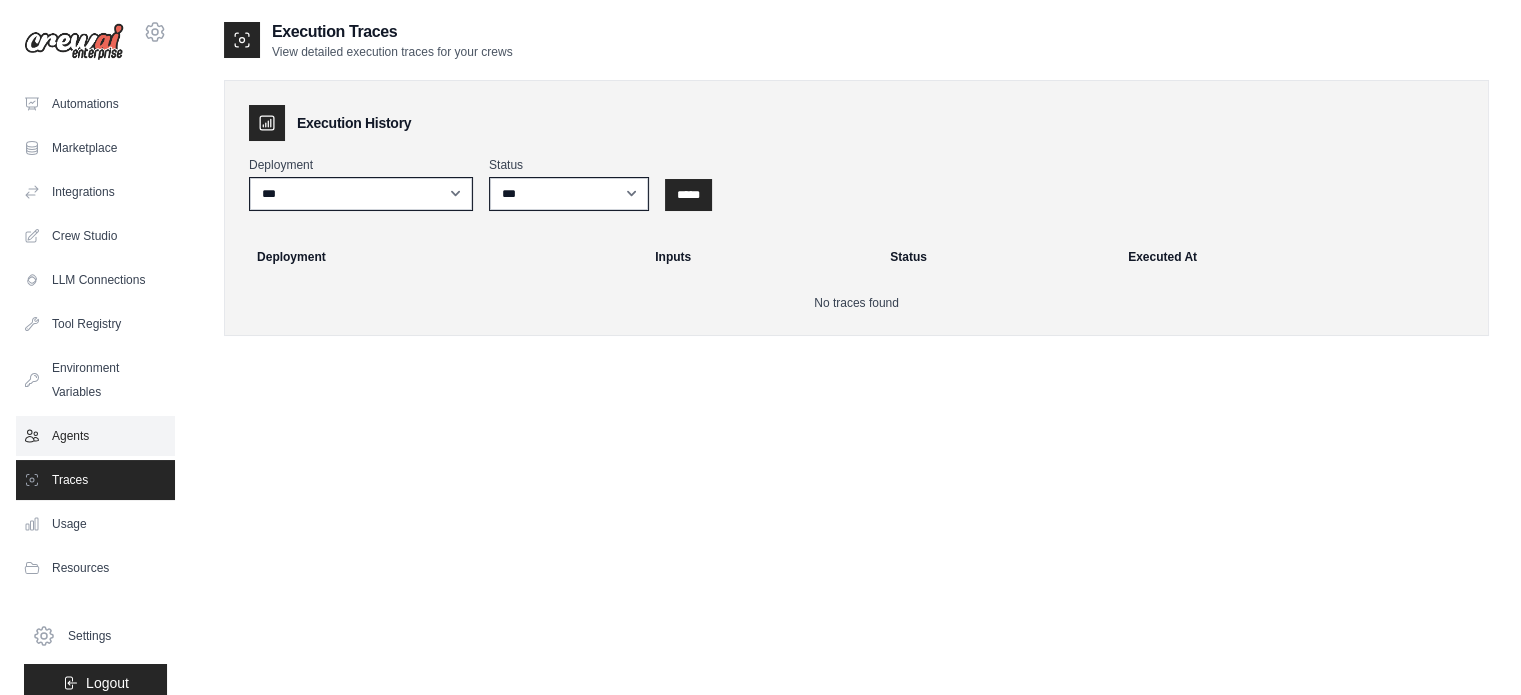 click on "Agents" at bounding box center [95, 436] 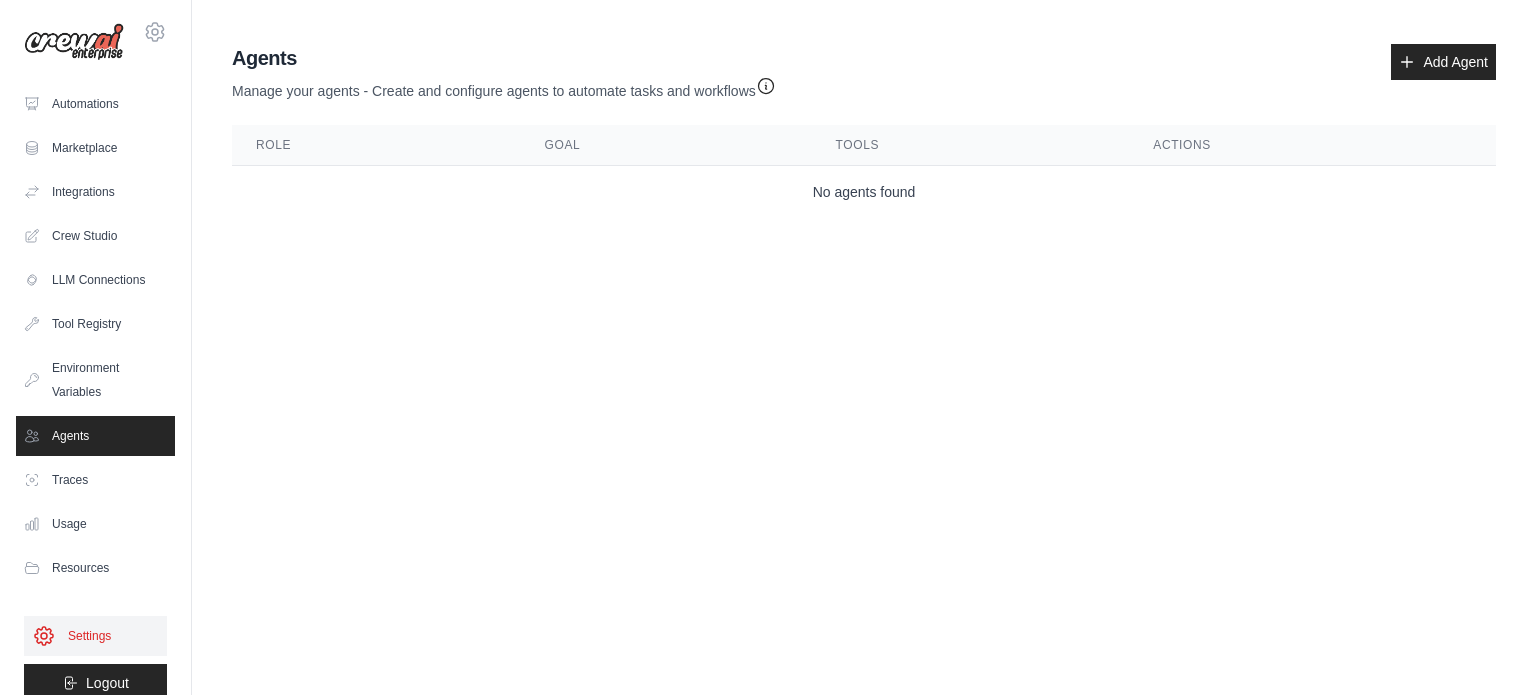 click on "Settings" at bounding box center (95, 636) 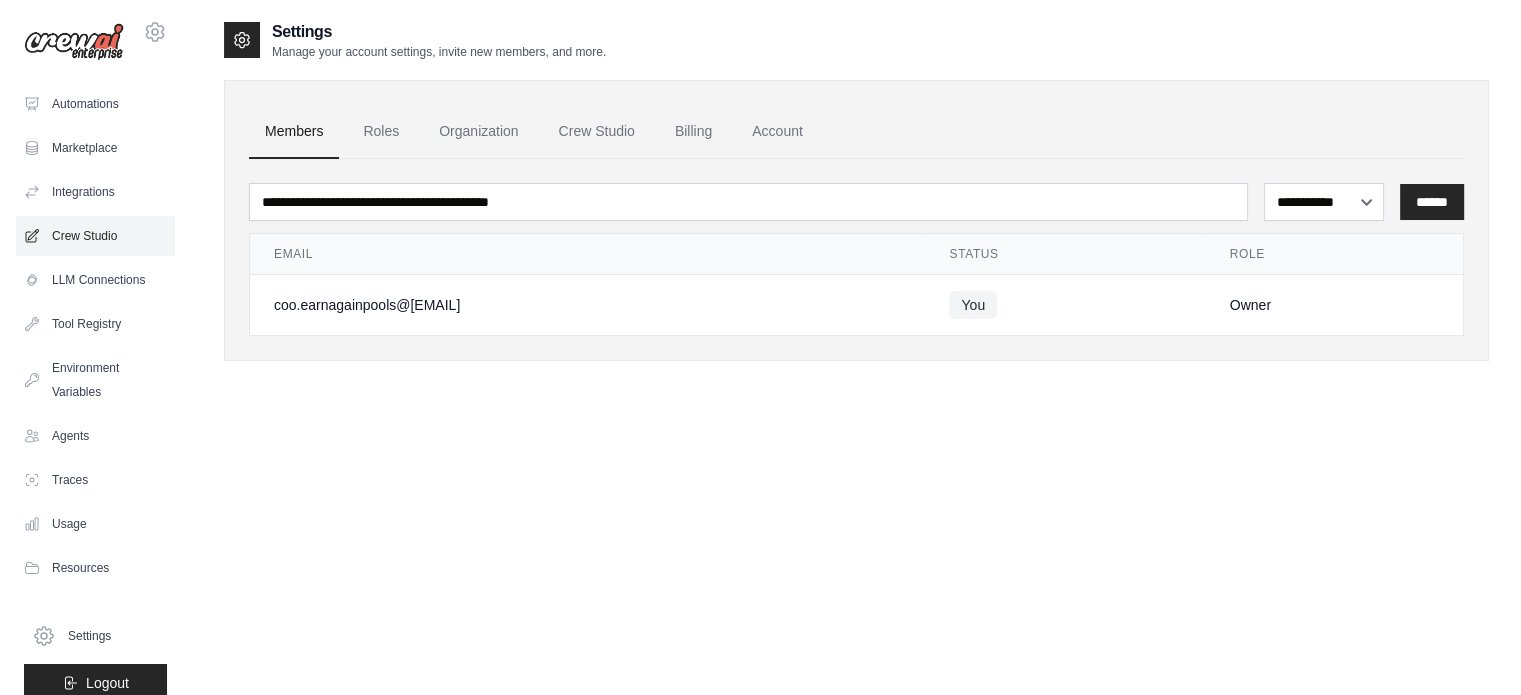 click on "Crew Studio" at bounding box center (95, 236) 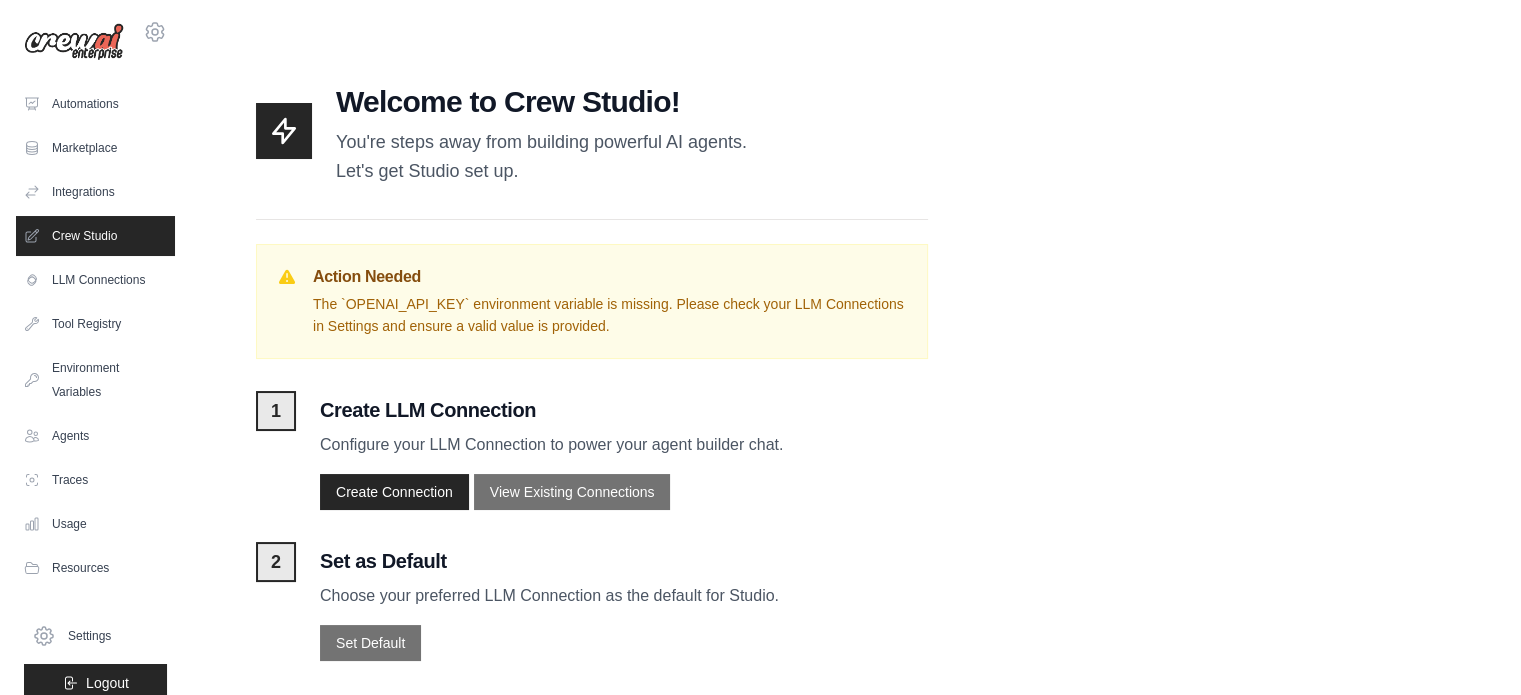 scroll, scrollTop: 17, scrollLeft: 0, axis: vertical 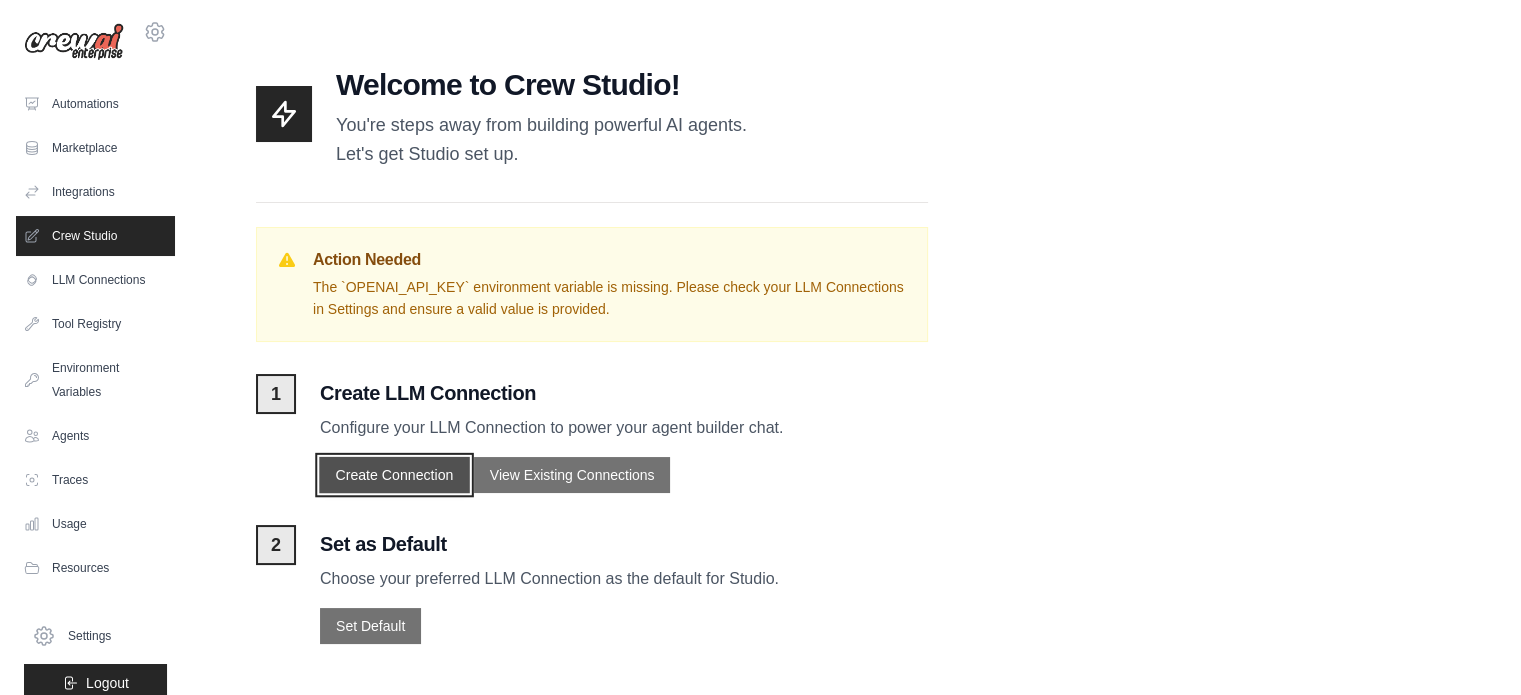 click on "Create Connection" at bounding box center (394, 475) 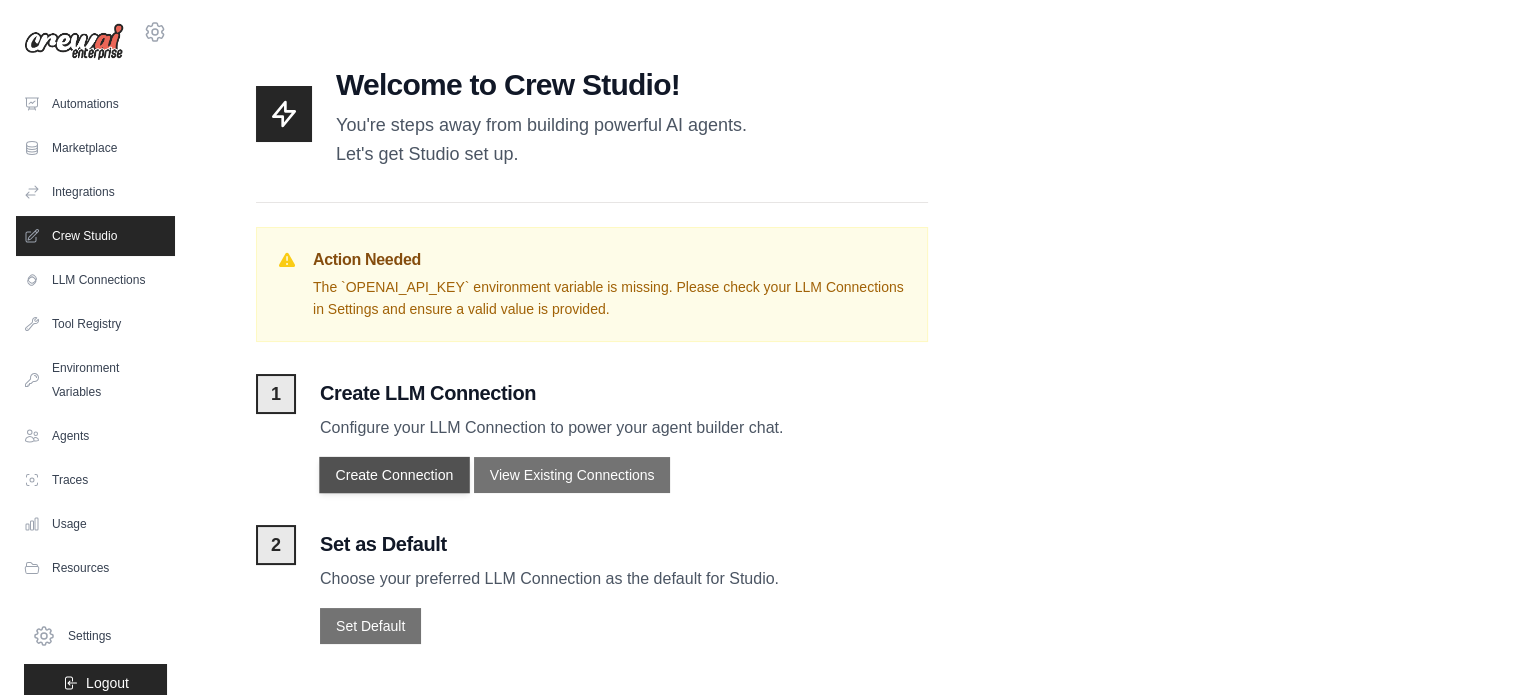 scroll, scrollTop: 0, scrollLeft: 0, axis: both 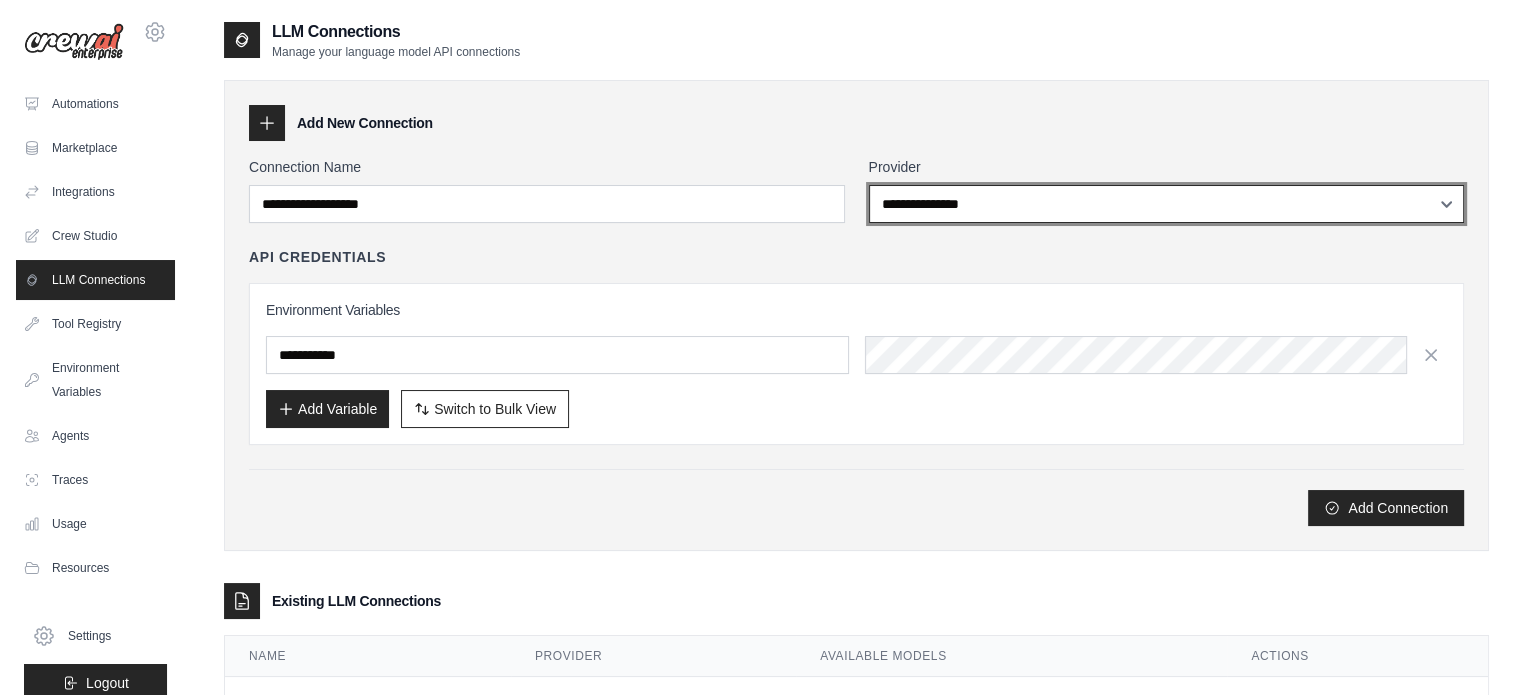 click on "**********" at bounding box center [1167, 204] 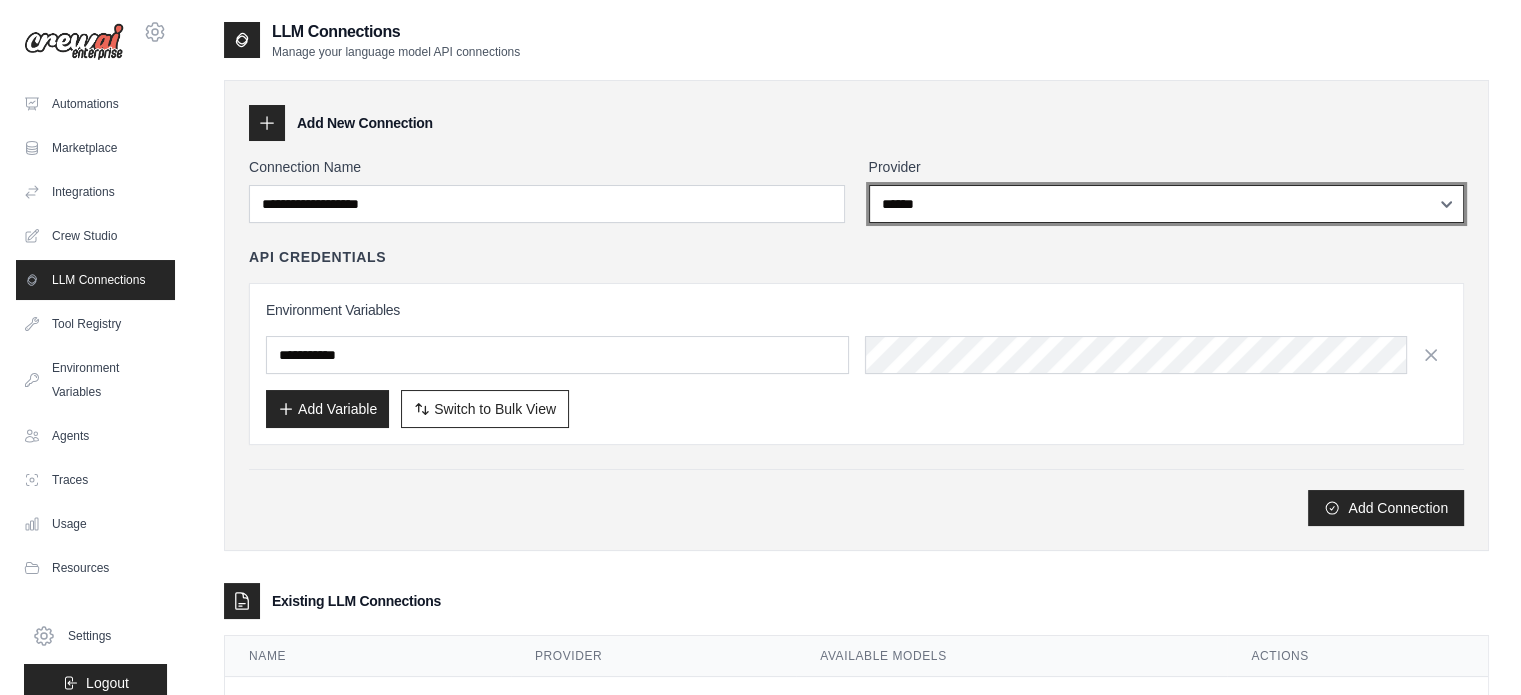 click on "**********" at bounding box center (1167, 204) 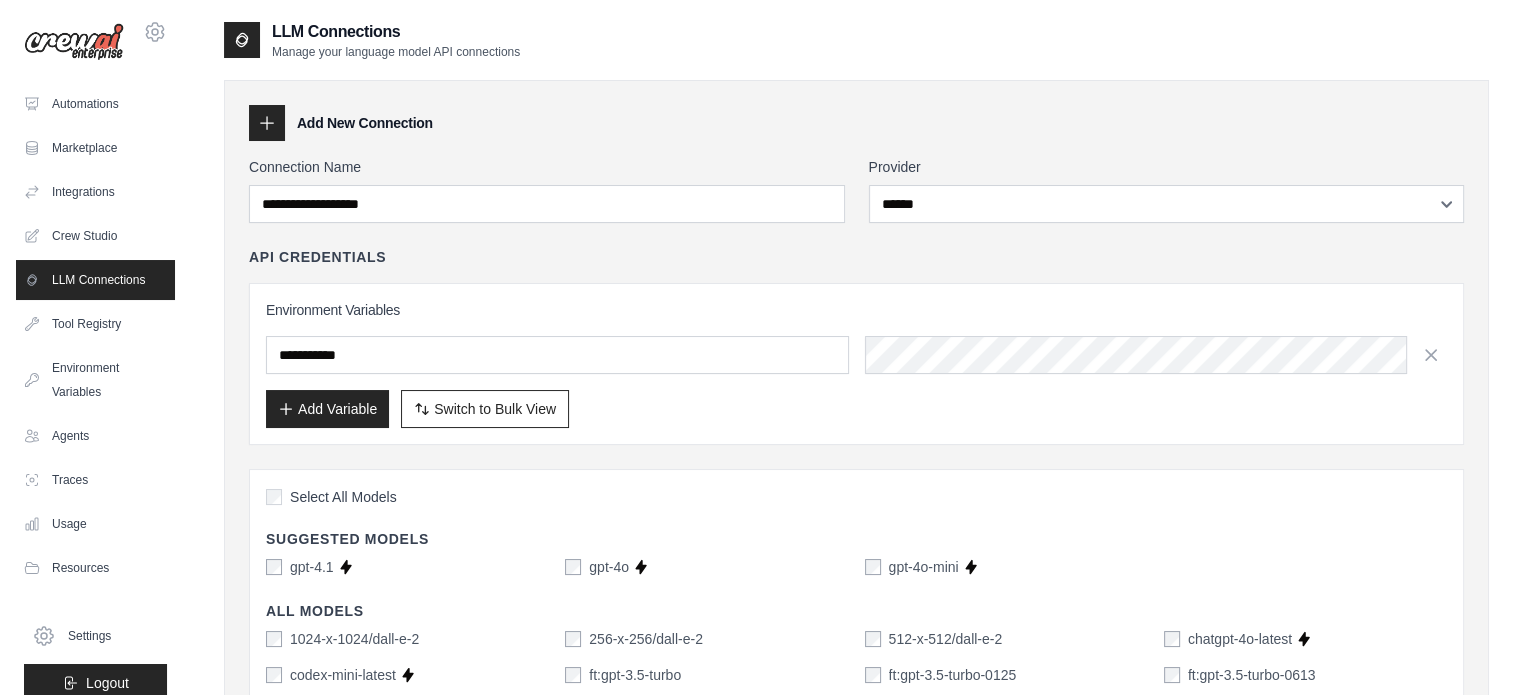 click on "gpt-4.1" at bounding box center (300, 567) 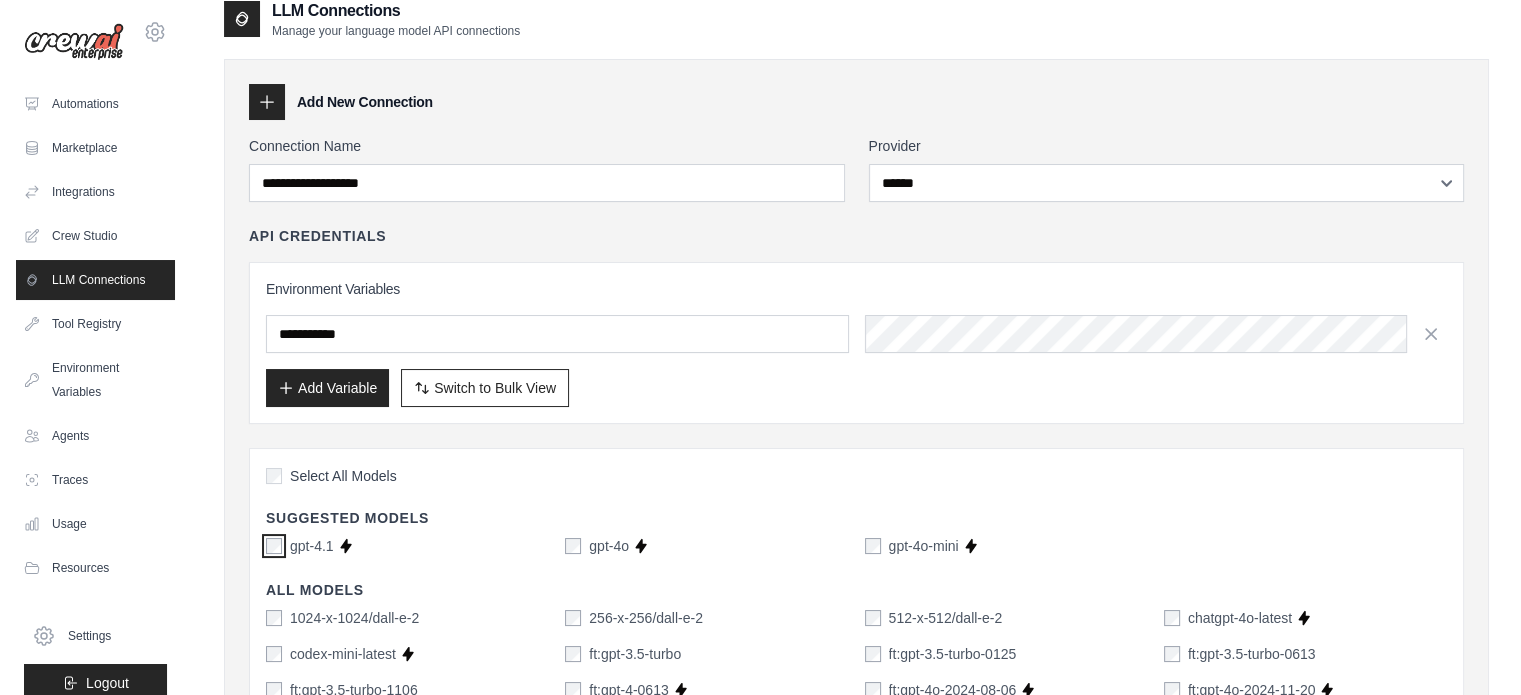 scroll, scrollTop: 0, scrollLeft: 0, axis: both 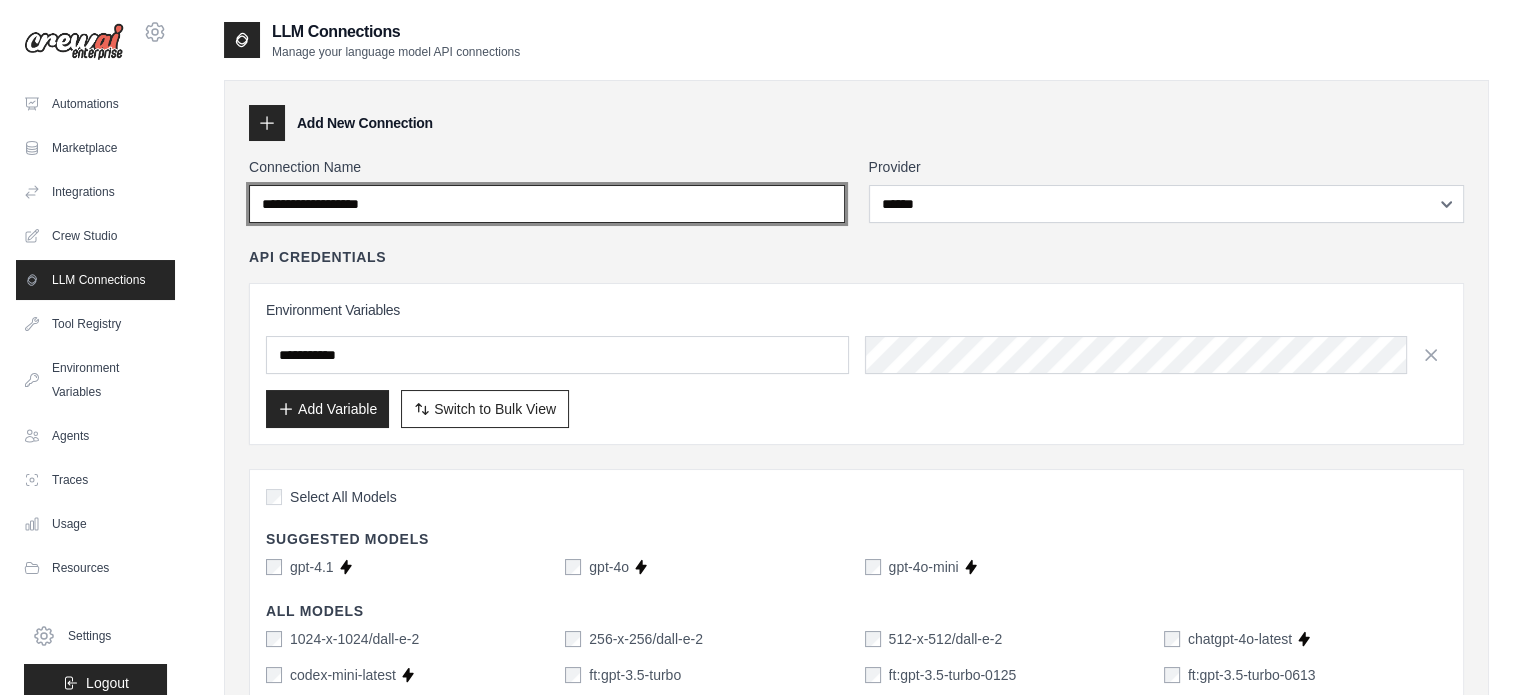click on "Connection Name" at bounding box center (547, 204) 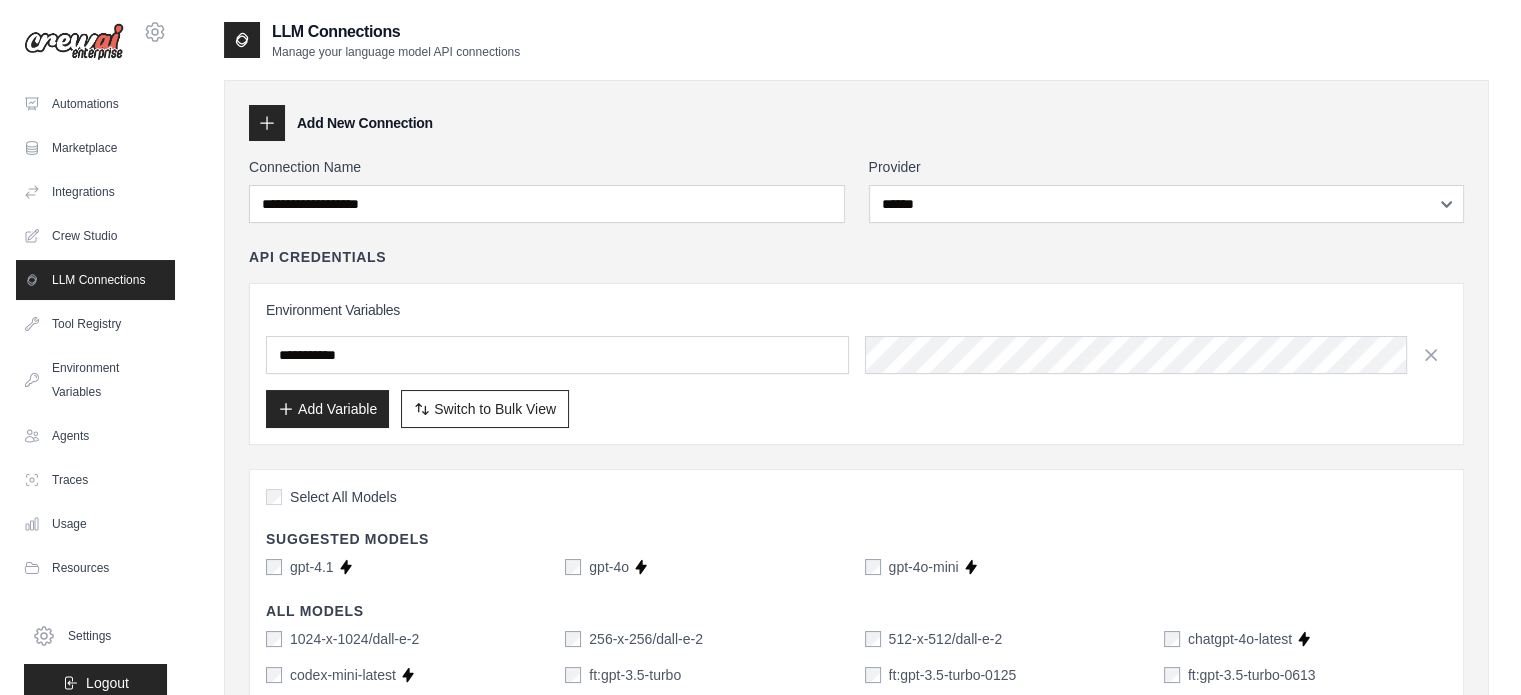 click on "API Credentials
Environment Variables
Add Variable
Switch to Bulk View
Switch to Table View" at bounding box center [856, 346] 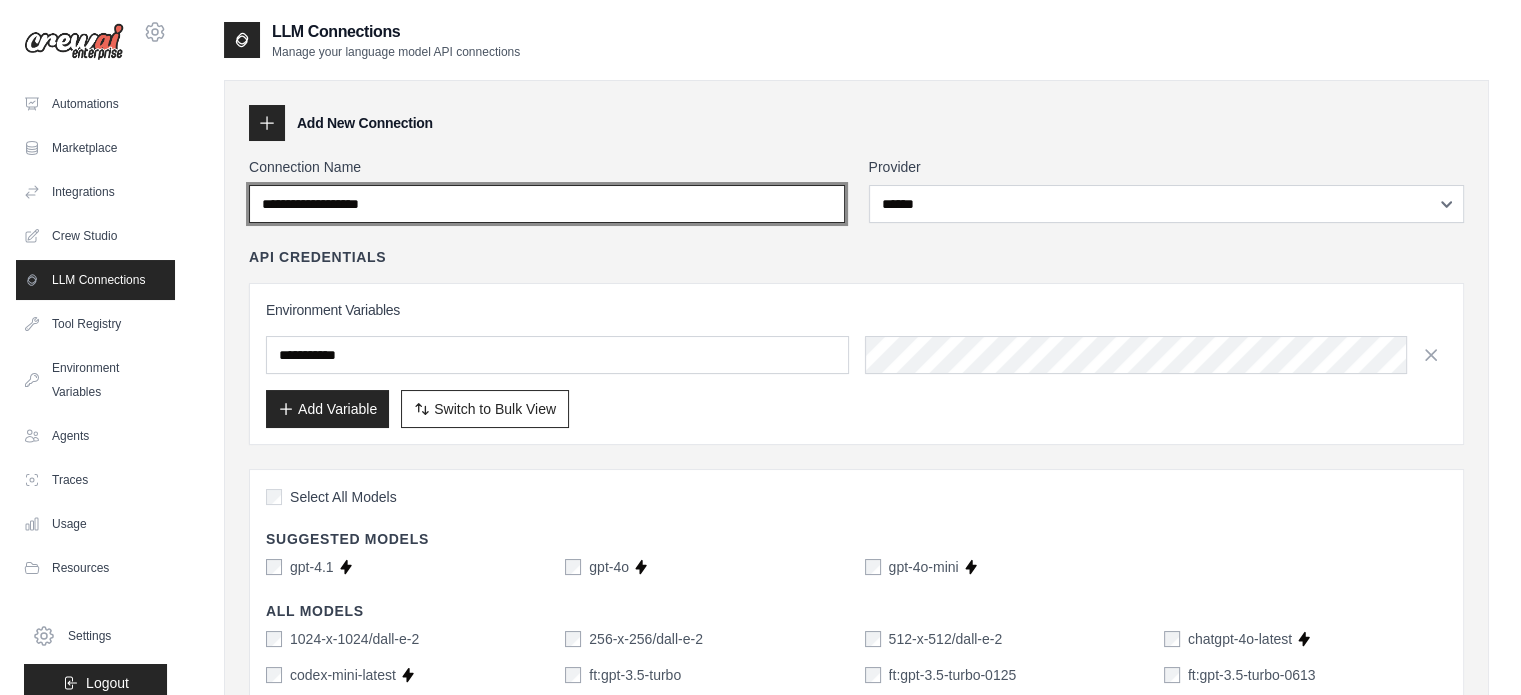 click on "Connection Name" at bounding box center [547, 204] 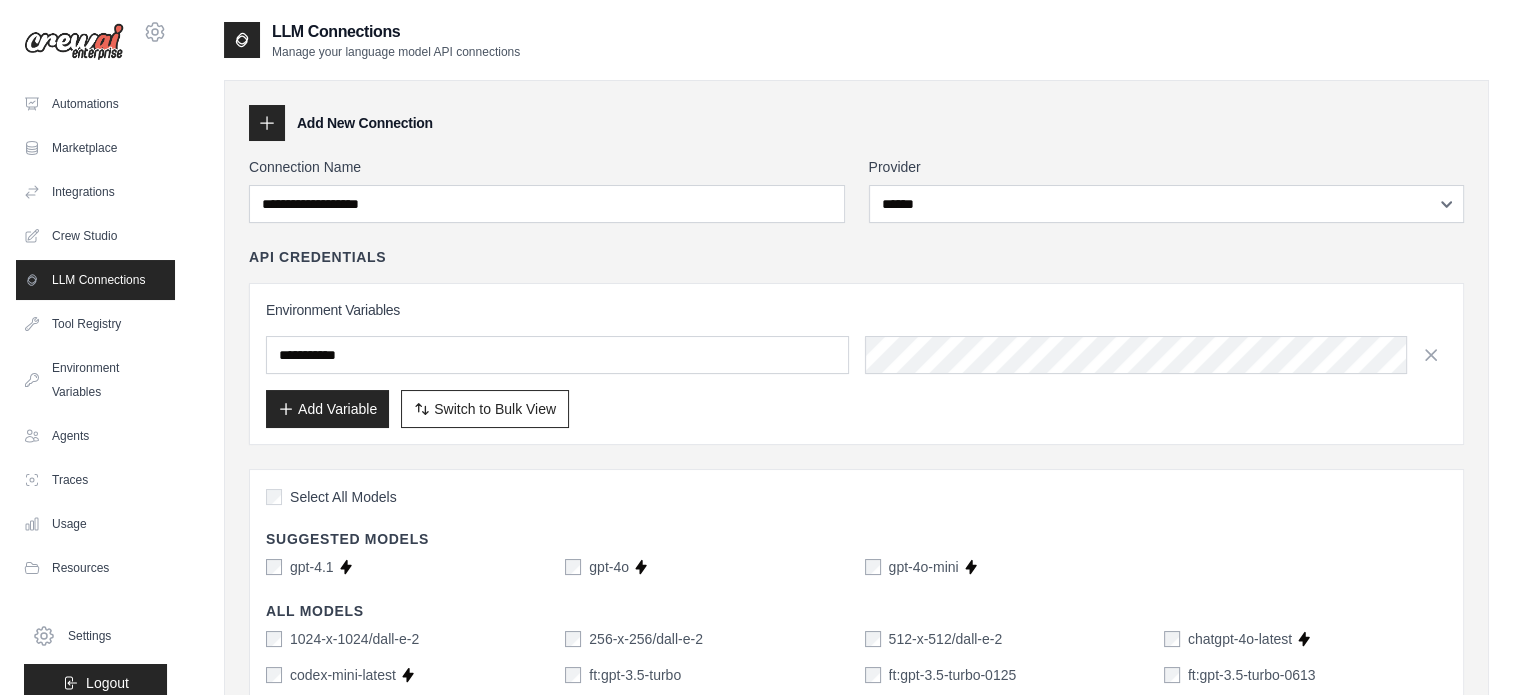 click on "API Credentials
Environment Variables
Add Variable
Switch to Bulk View
Switch to Table View" at bounding box center [856, 346] 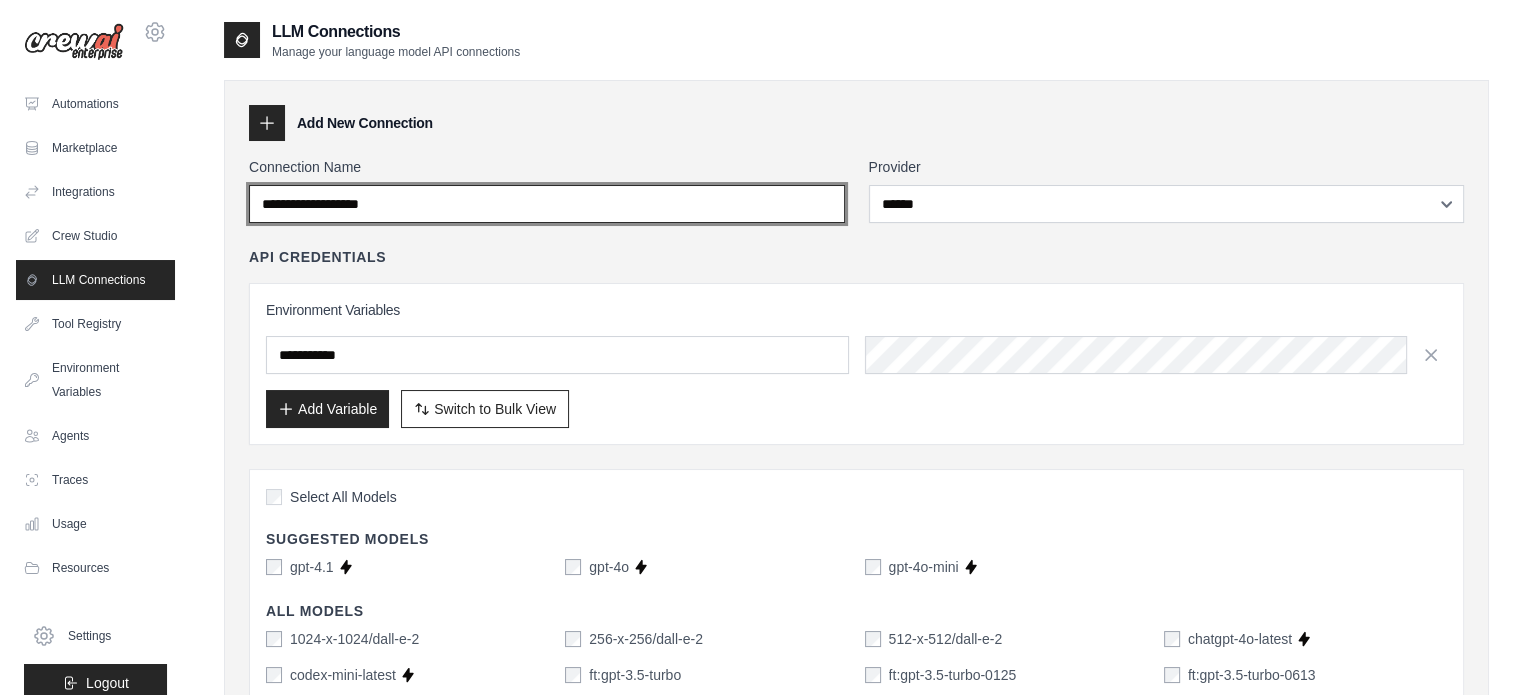 drag, startPoint x: 817, startPoint y: 208, endPoint x: 833, endPoint y: 204, distance: 16.492422 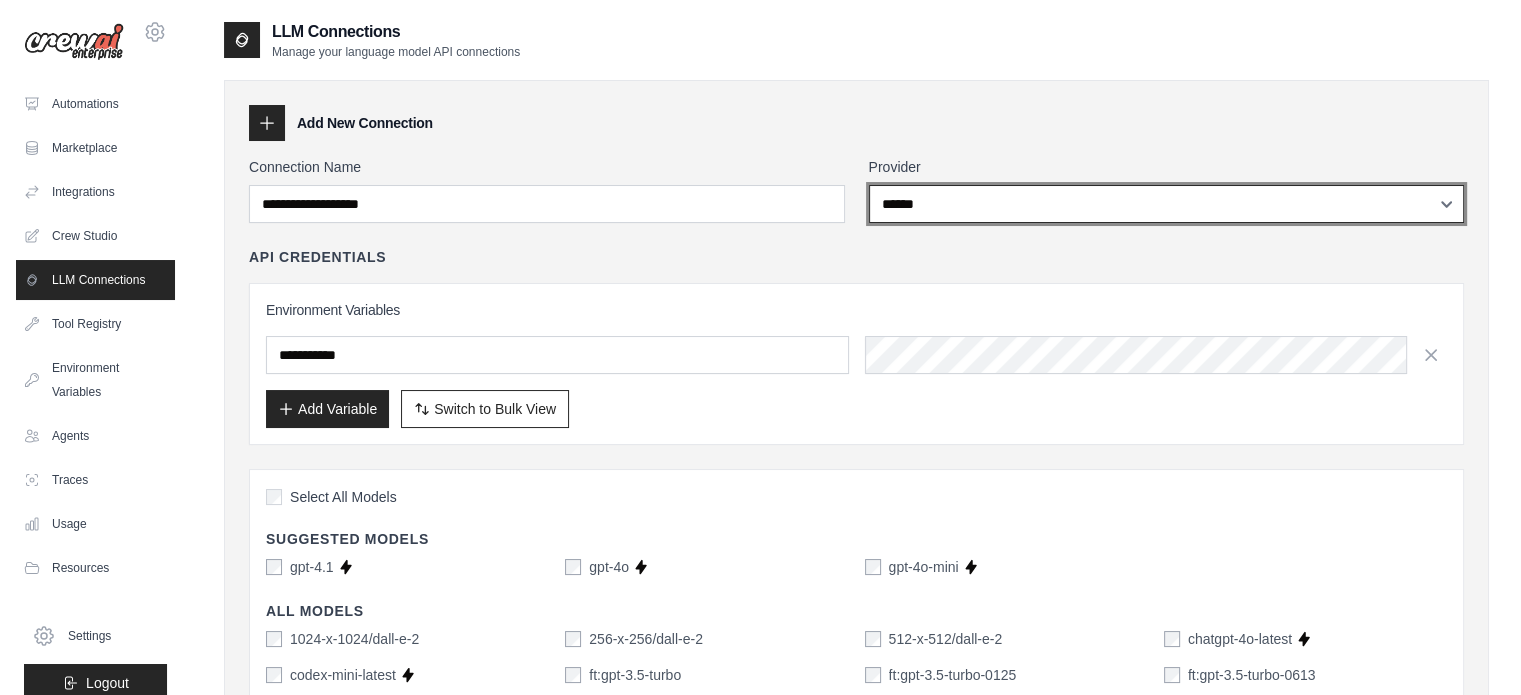 click on "**********" at bounding box center [1167, 204] 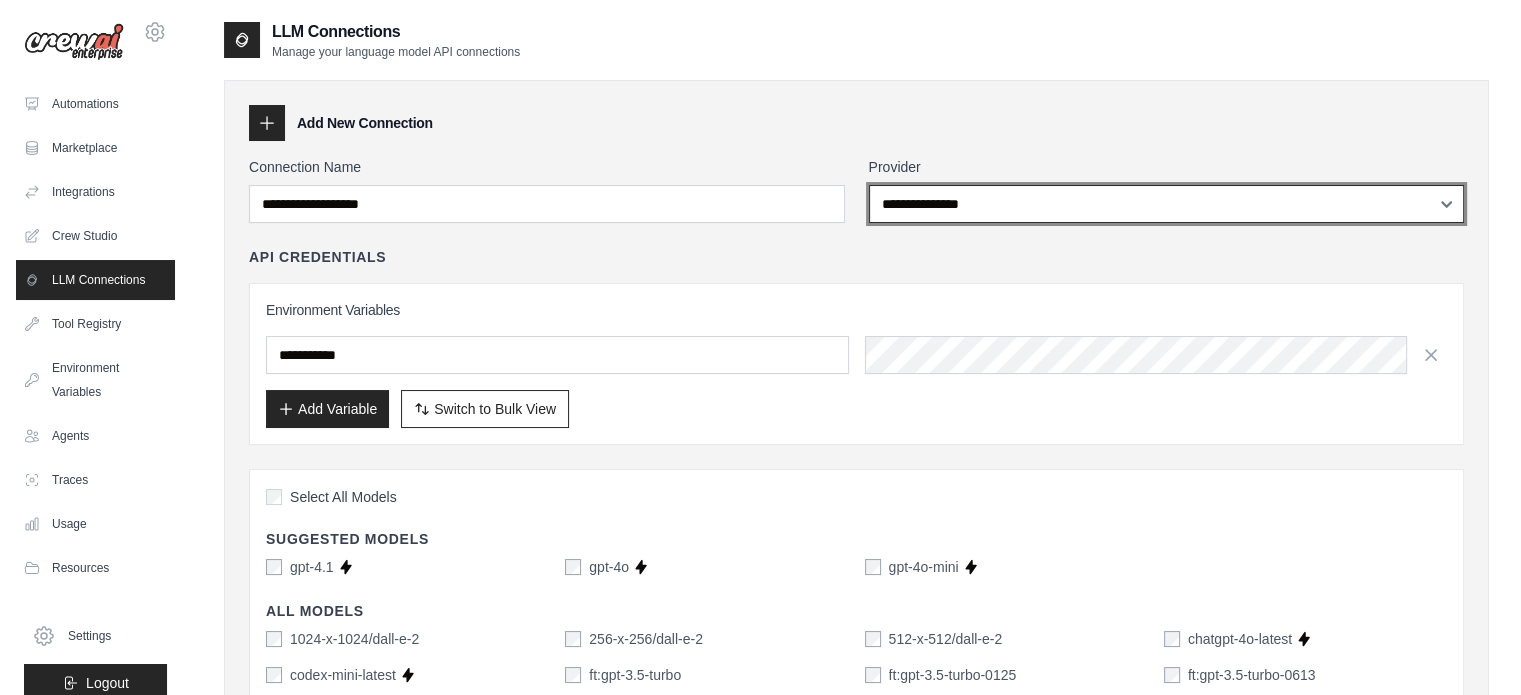 click on "**********" at bounding box center [1167, 204] 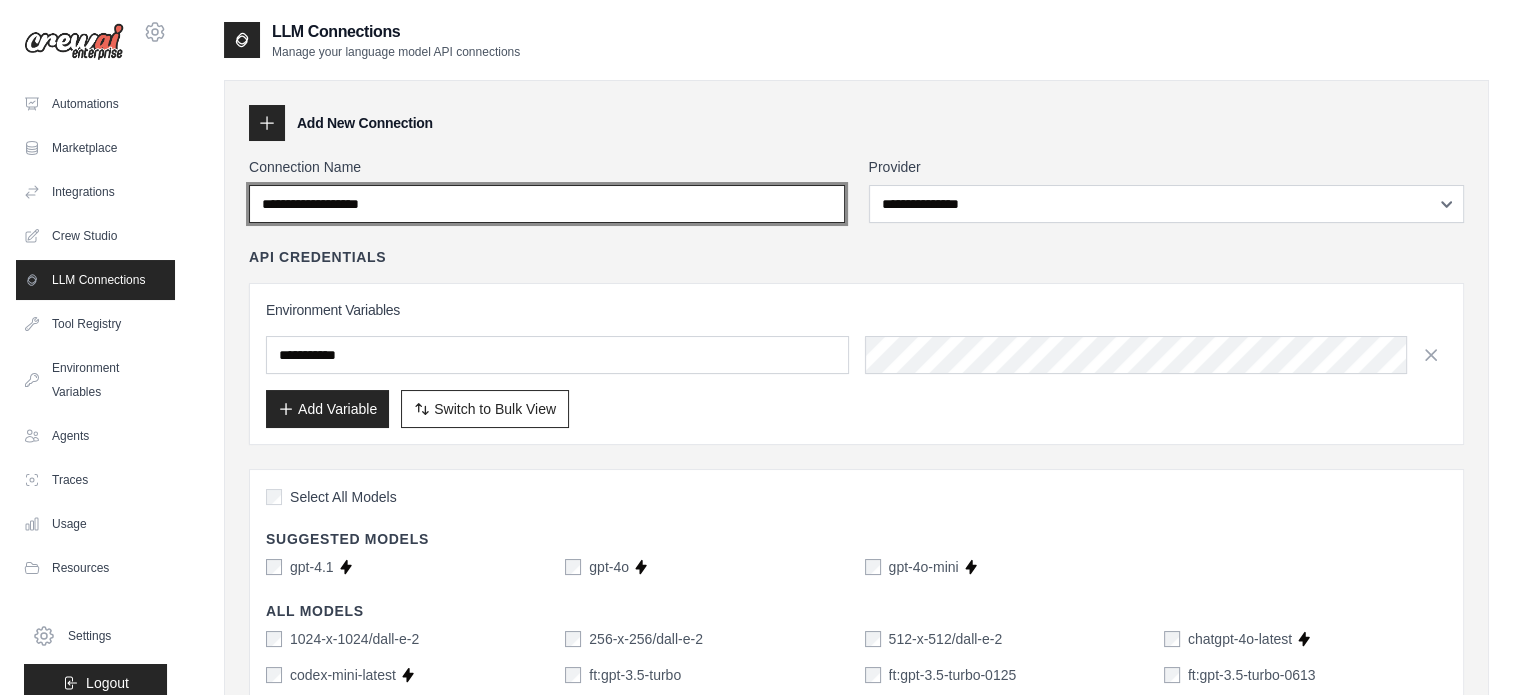 click on "Connection Name" at bounding box center (547, 204) 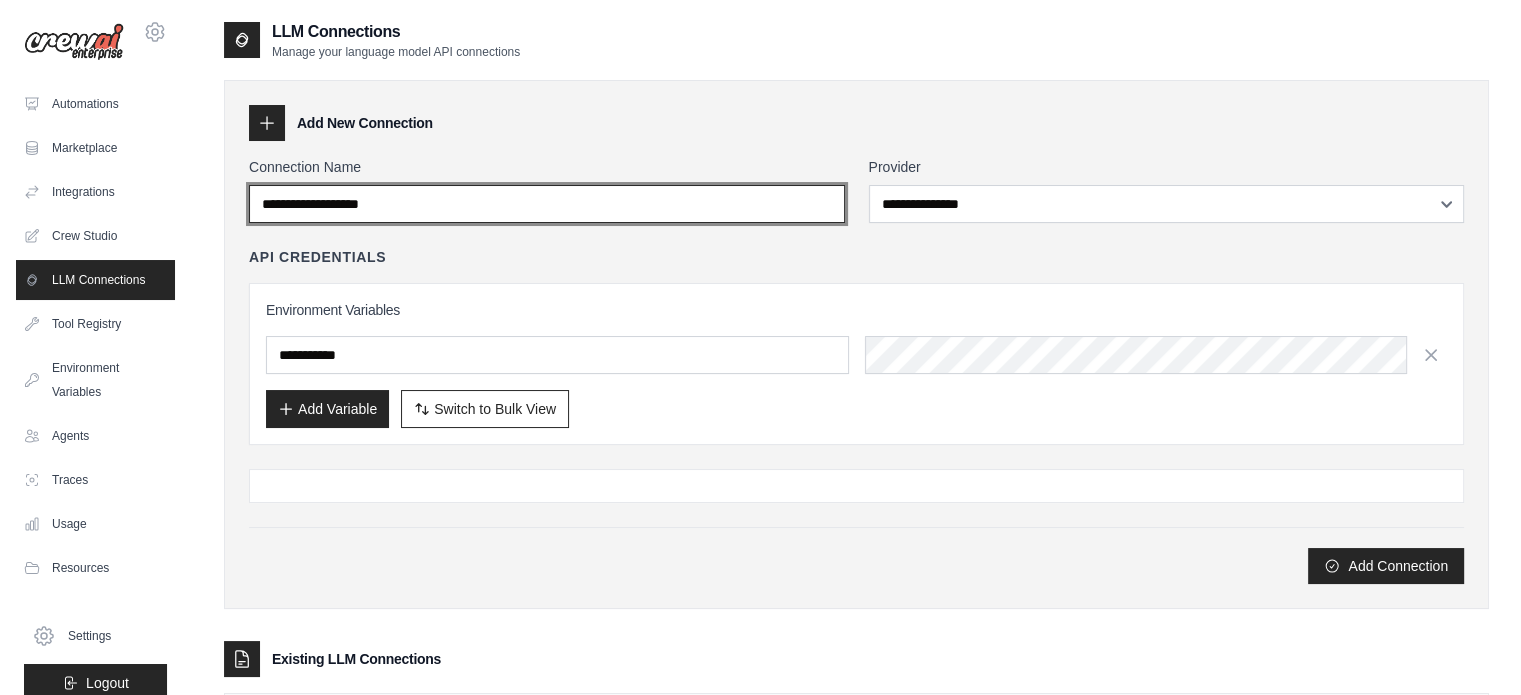 click on "Connection Name" at bounding box center [547, 204] 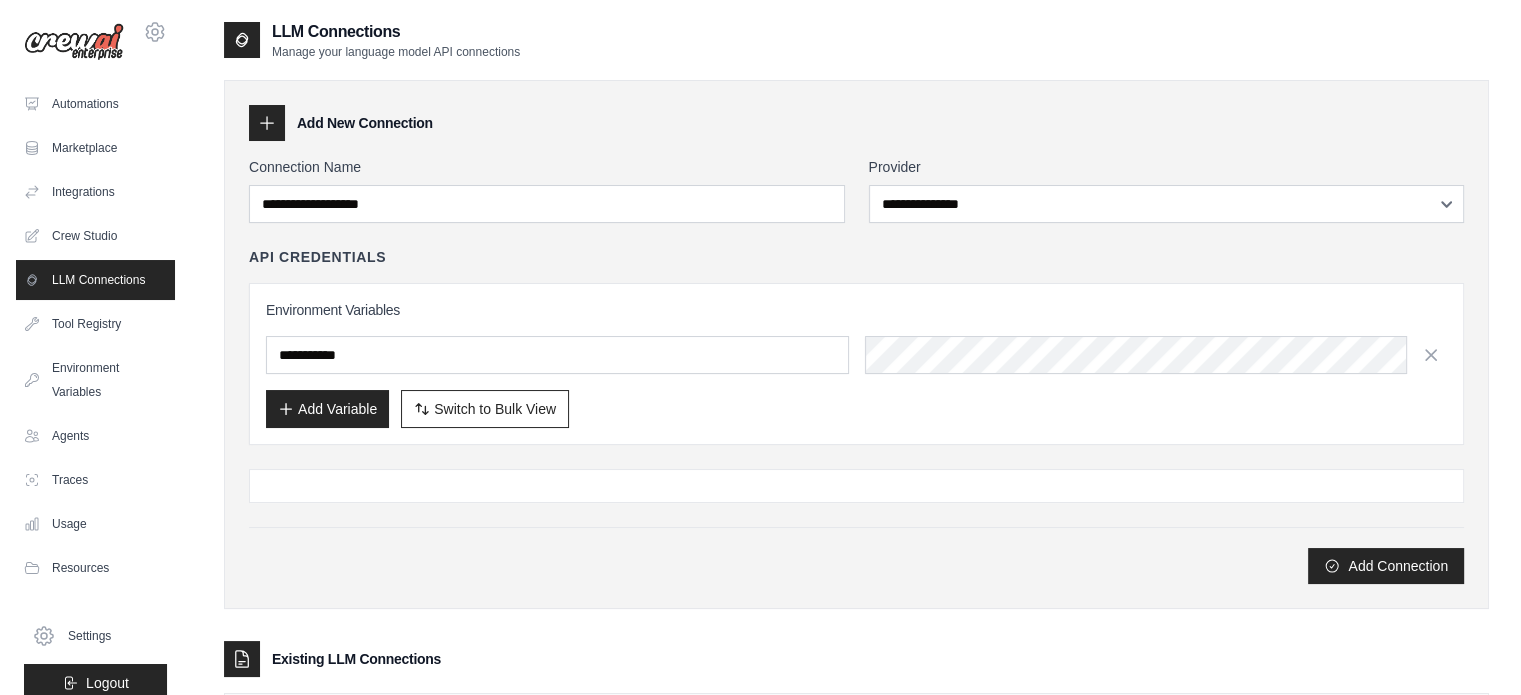 click on "API Credentials
Environment Variables
Add Variable
Switch to Bulk View
Switch to Table View" at bounding box center (856, 346) 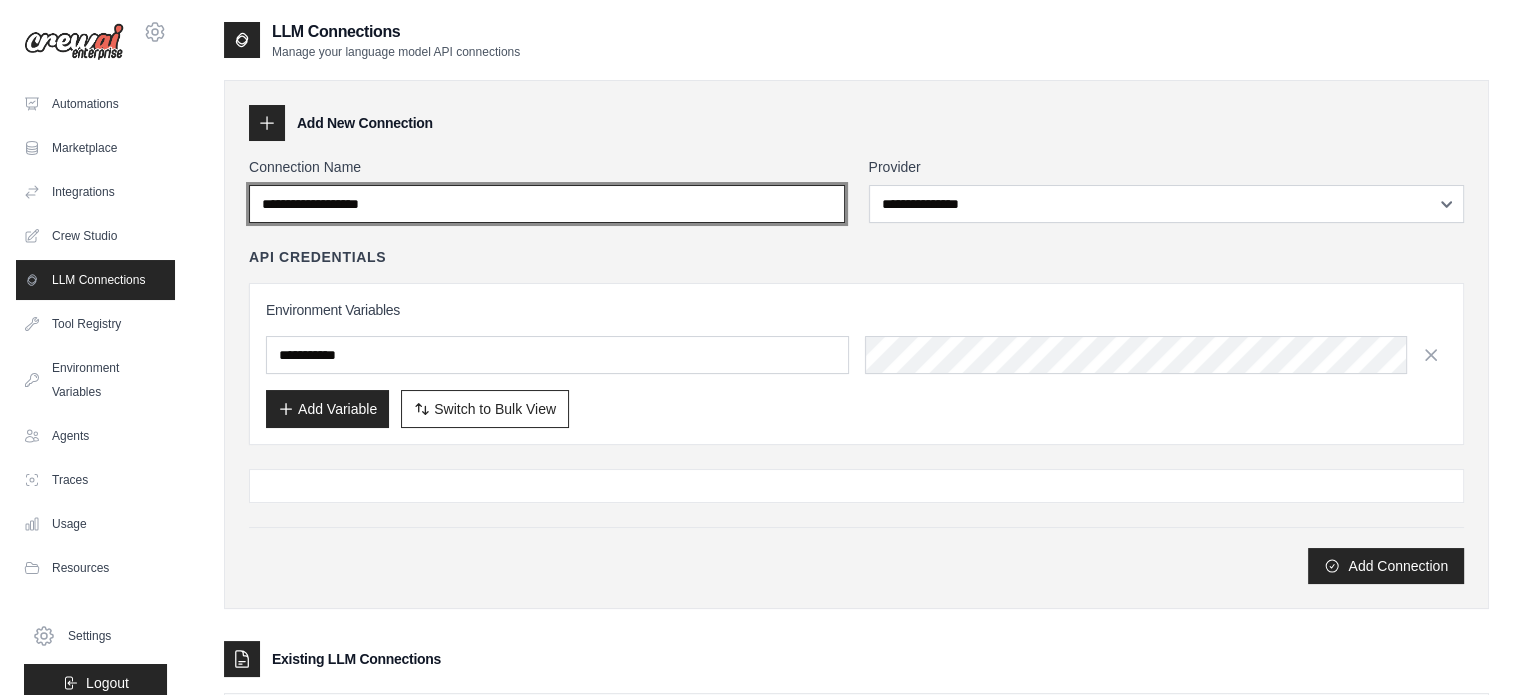 drag, startPoint x: 328, startPoint y: 202, endPoint x: 297, endPoint y: 197, distance: 31.400637 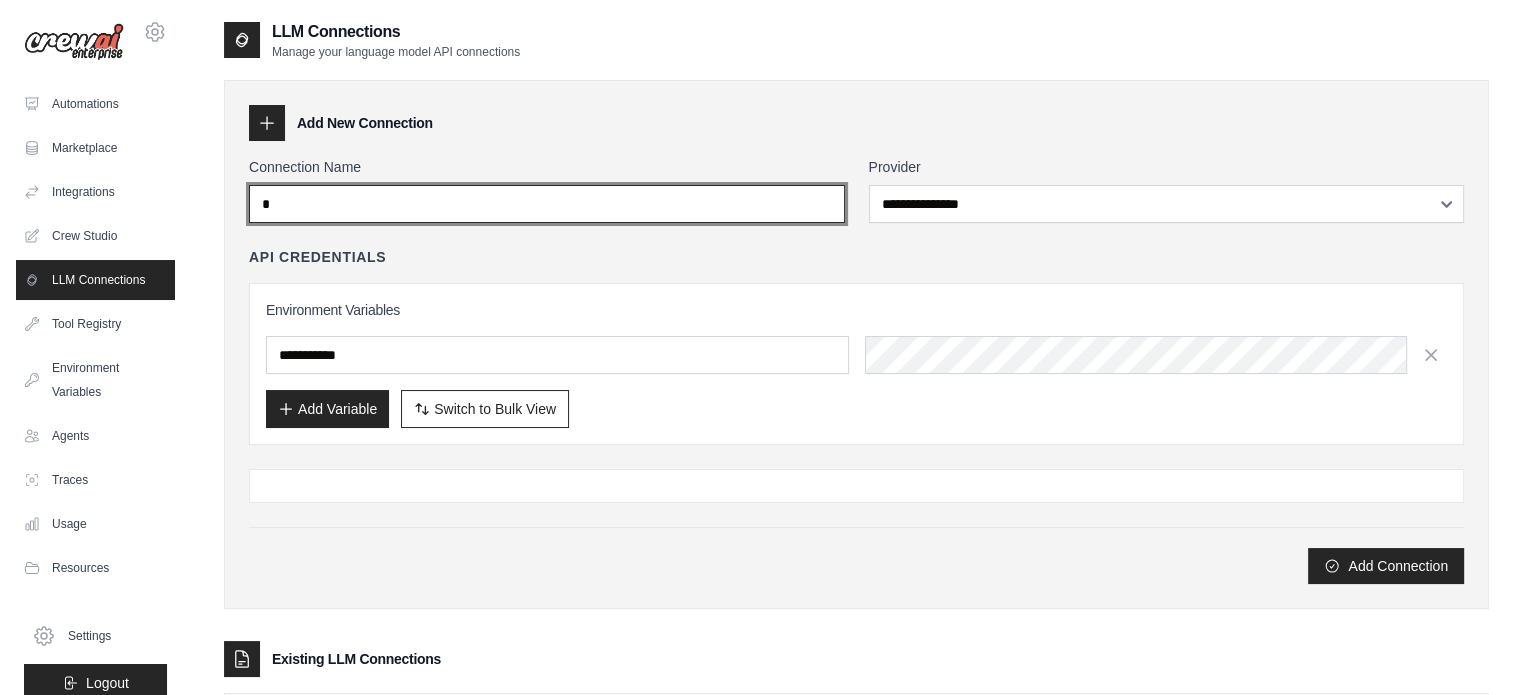 type on "*" 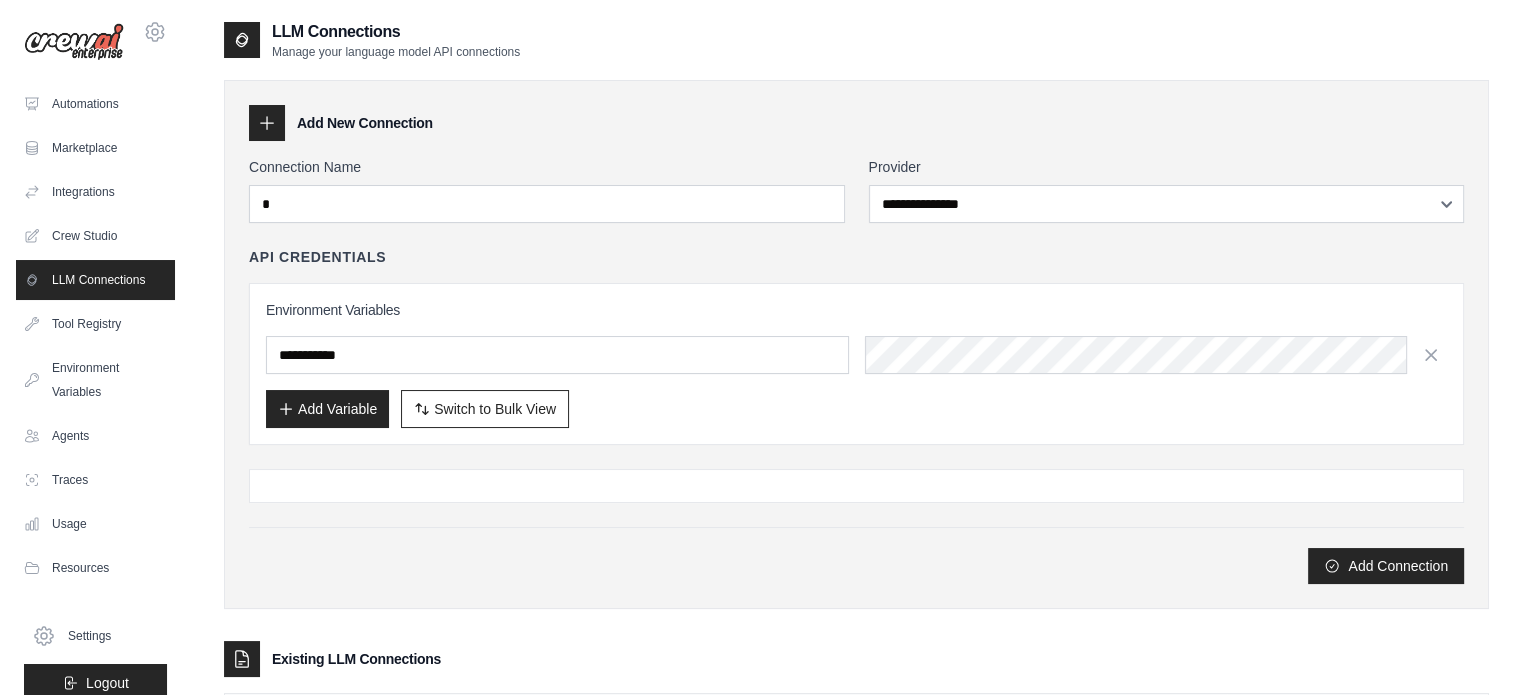 click on "Connection Name" at bounding box center [547, 167] 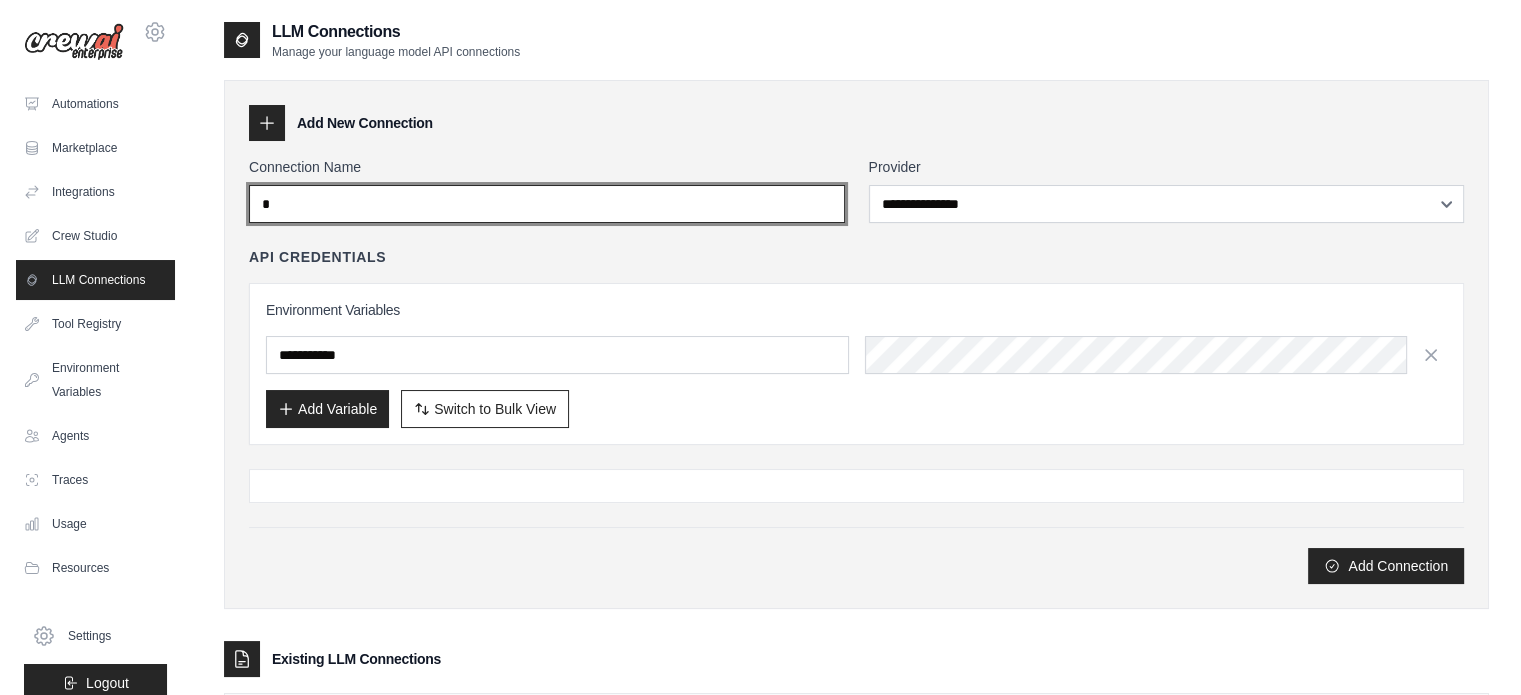 click on "*" at bounding box center (547, 204) 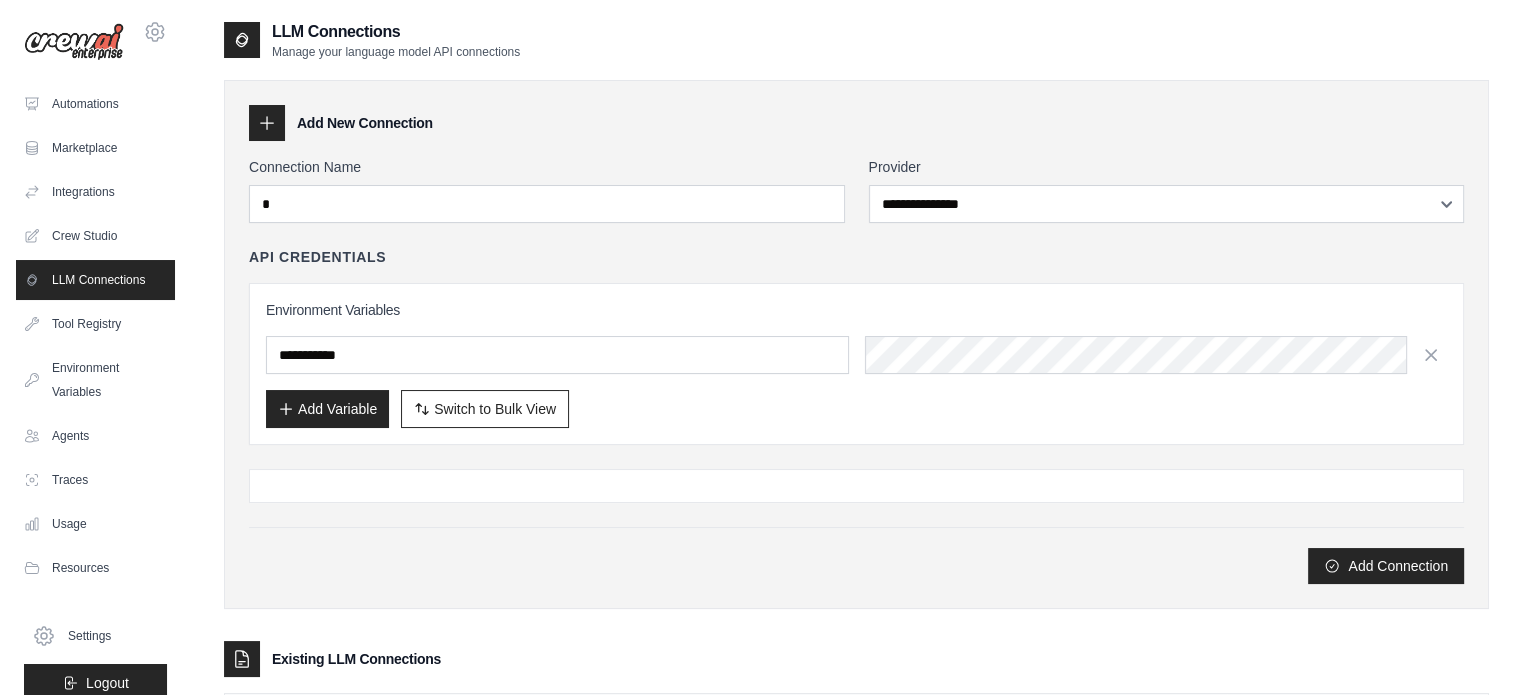 drag, startPoint x: 449, startPoint y: 139, endPoint x: 449, endPoint y: 151, distance: 12 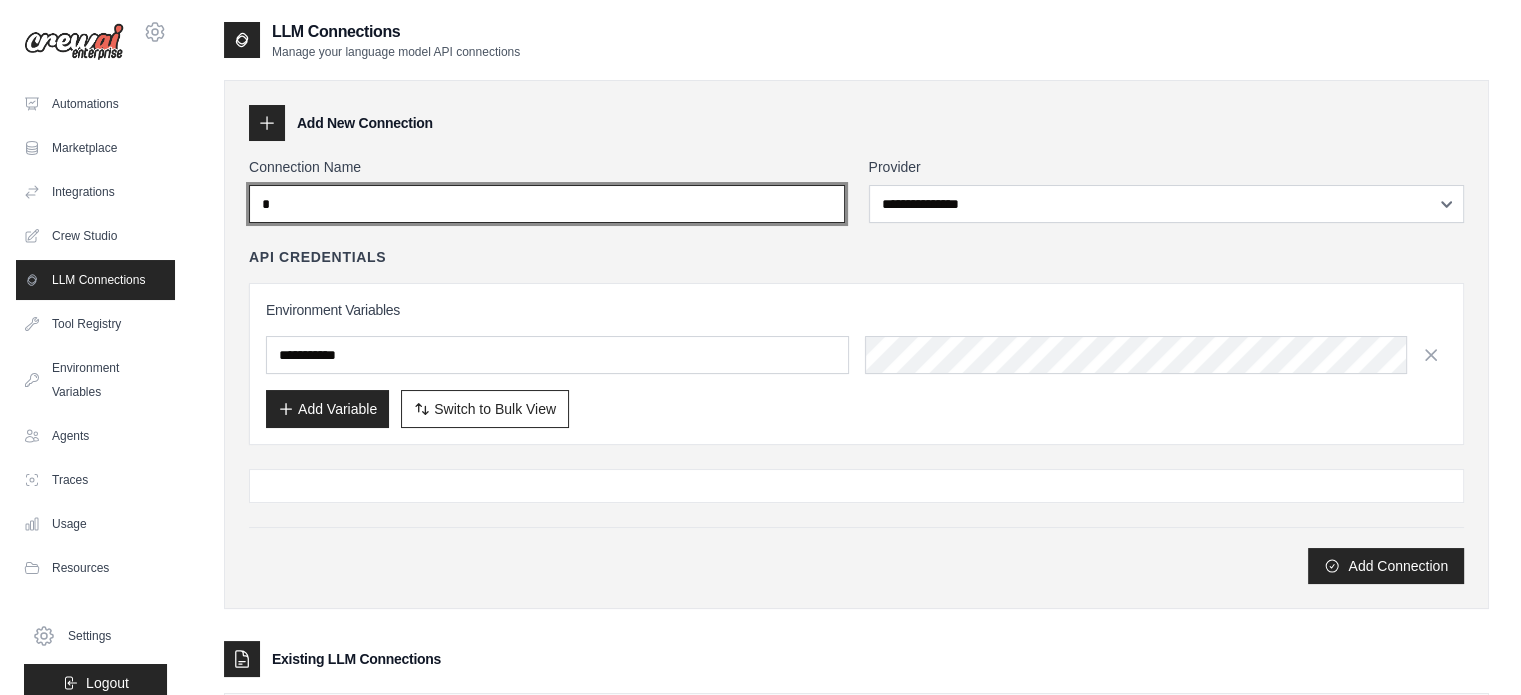 click on "*" at bounding box center [547, 204] 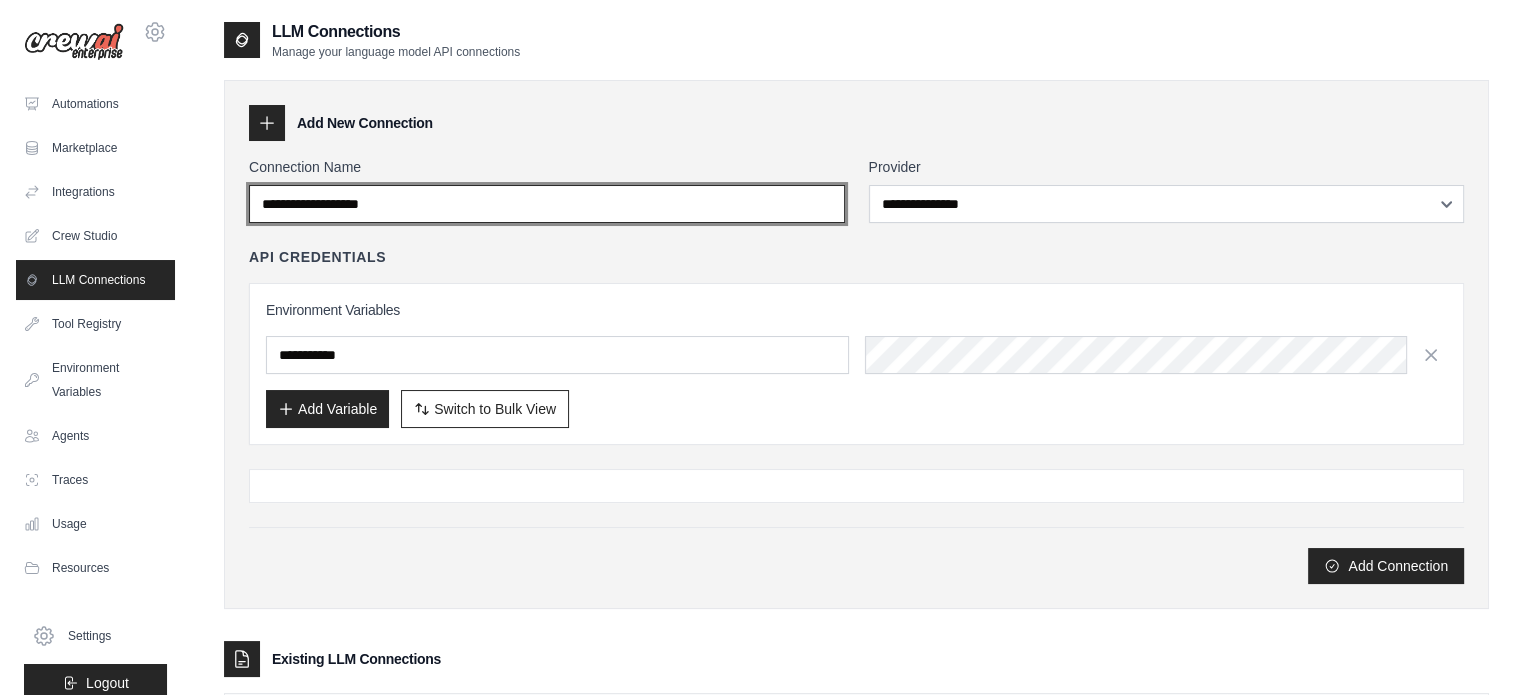type 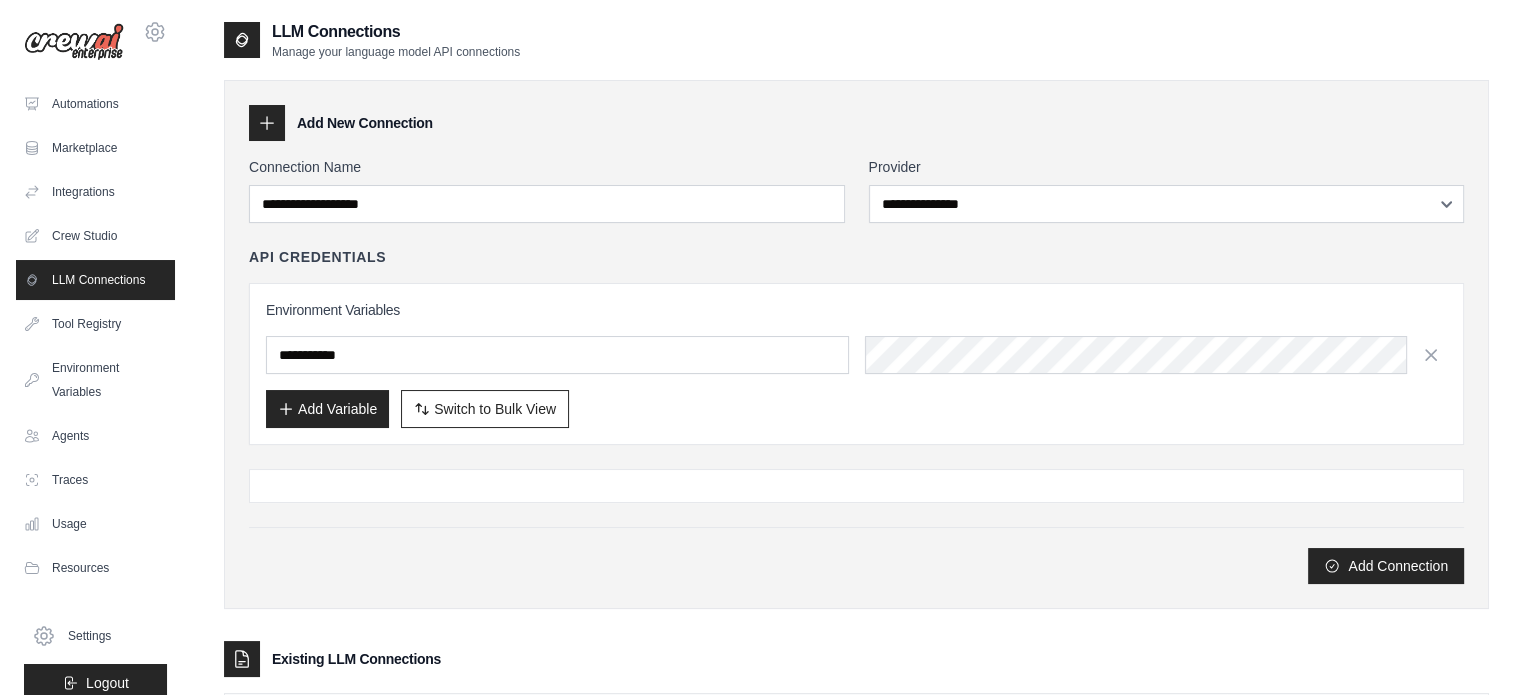 click on "API Credentials
Environment Variables
Add Variable
Switch to Bulk View
Switch to Table View" at bounding box center [856, 346] 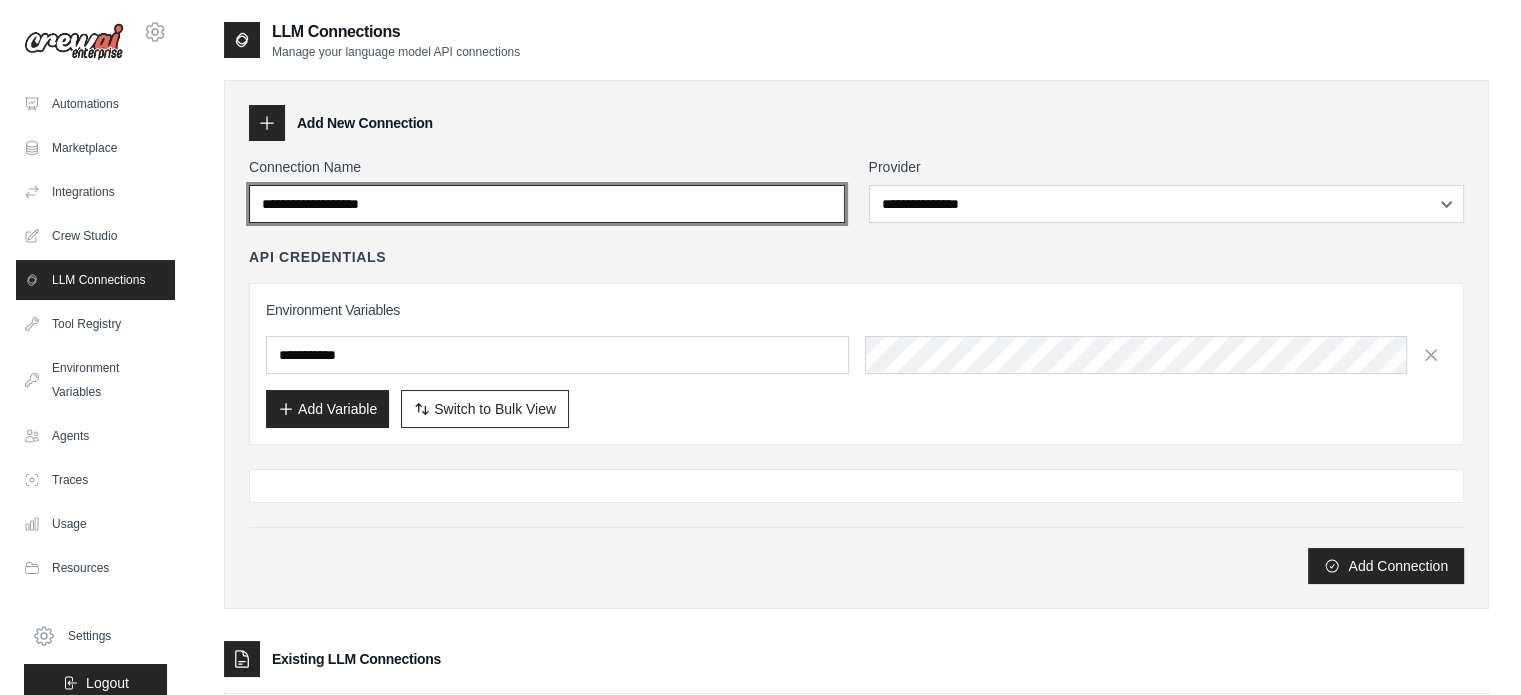 click on "Connection Name" at bounding box center (547, 204) 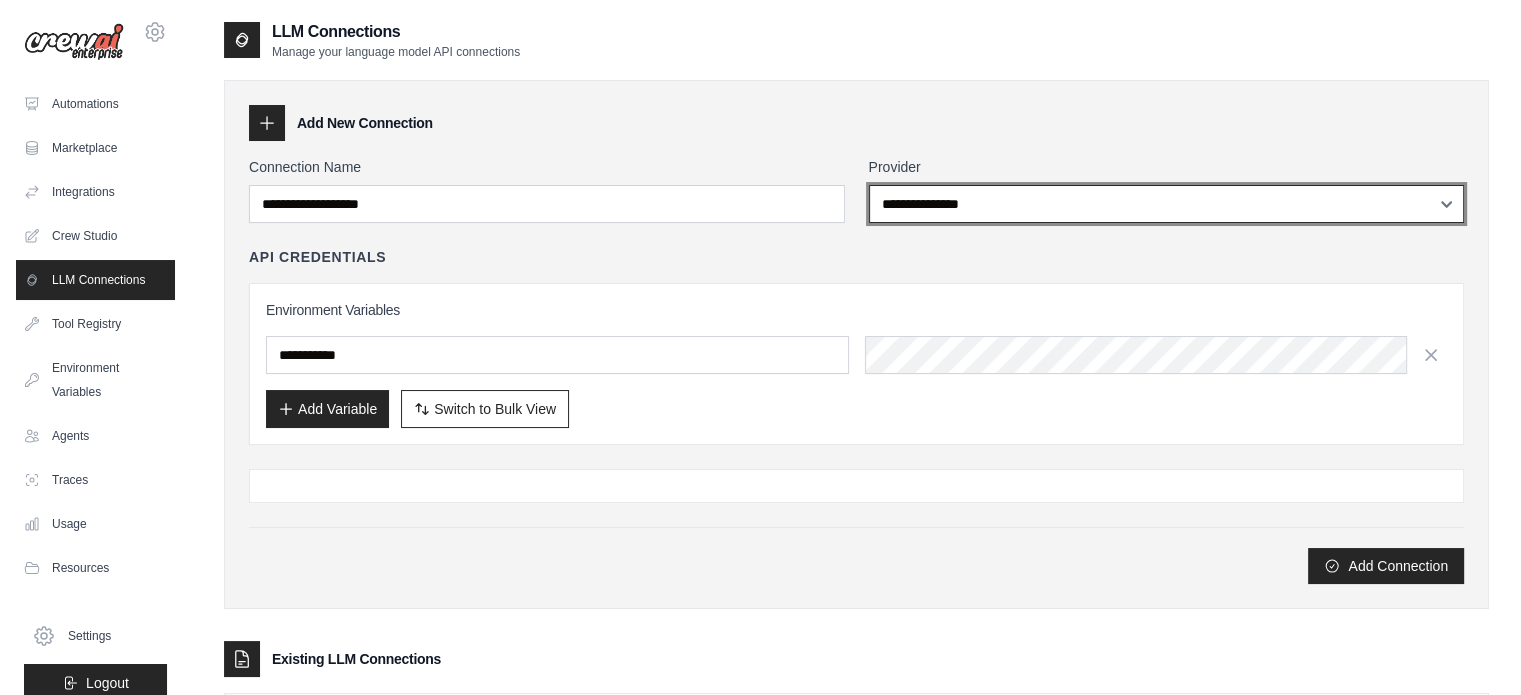 click on "**********" at bounding box center [1167, 204] 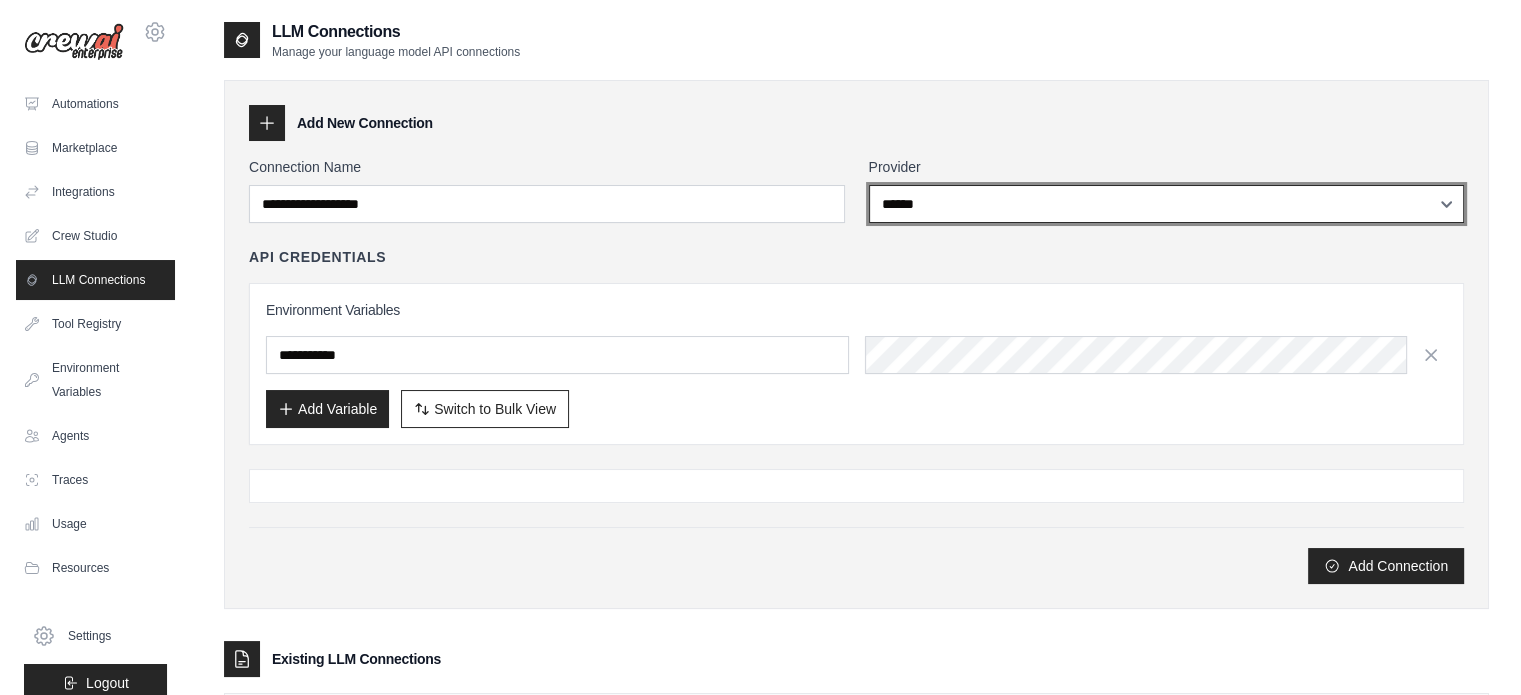 click on "**********" at bounding box center (1167, 204) 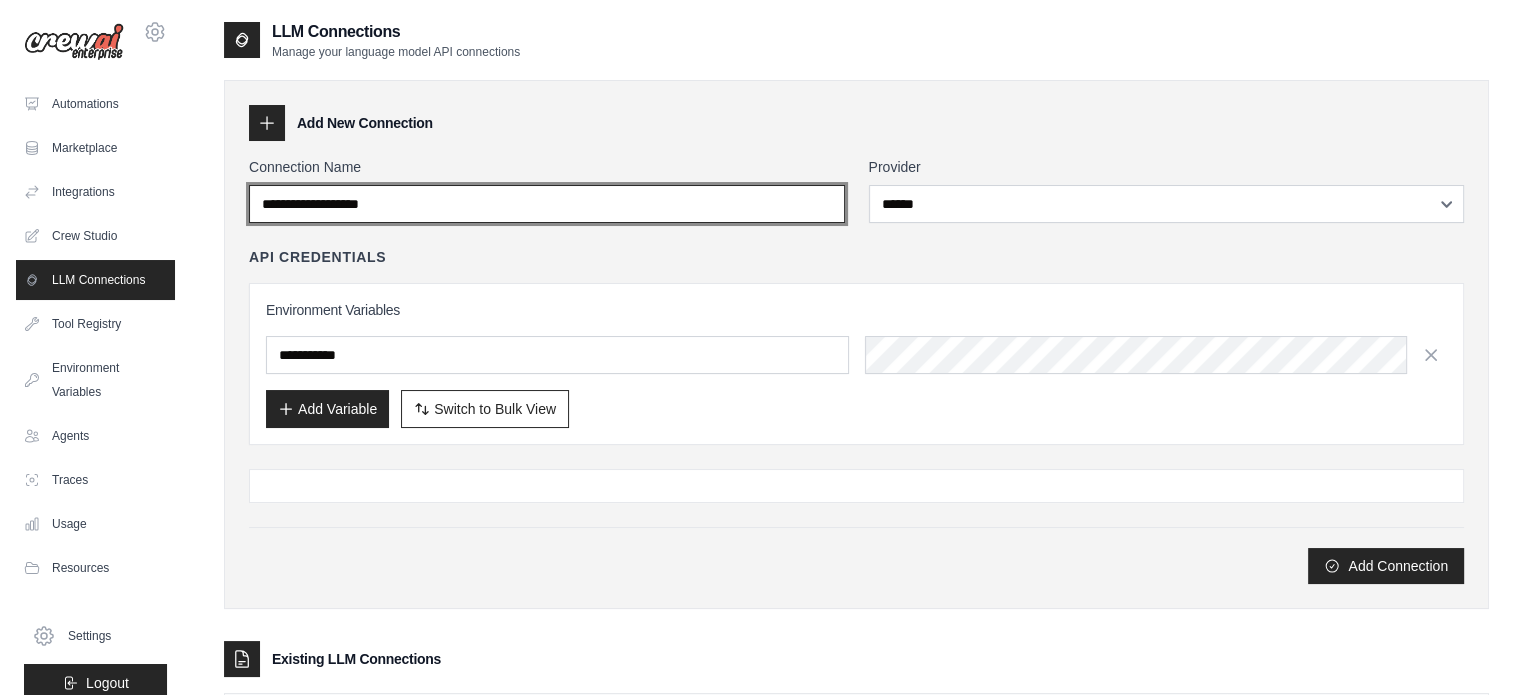 drag, startPoint x: 833, startPoint y: 216, endPoint x: 791, endPoint y: 199, distance: 45.310043 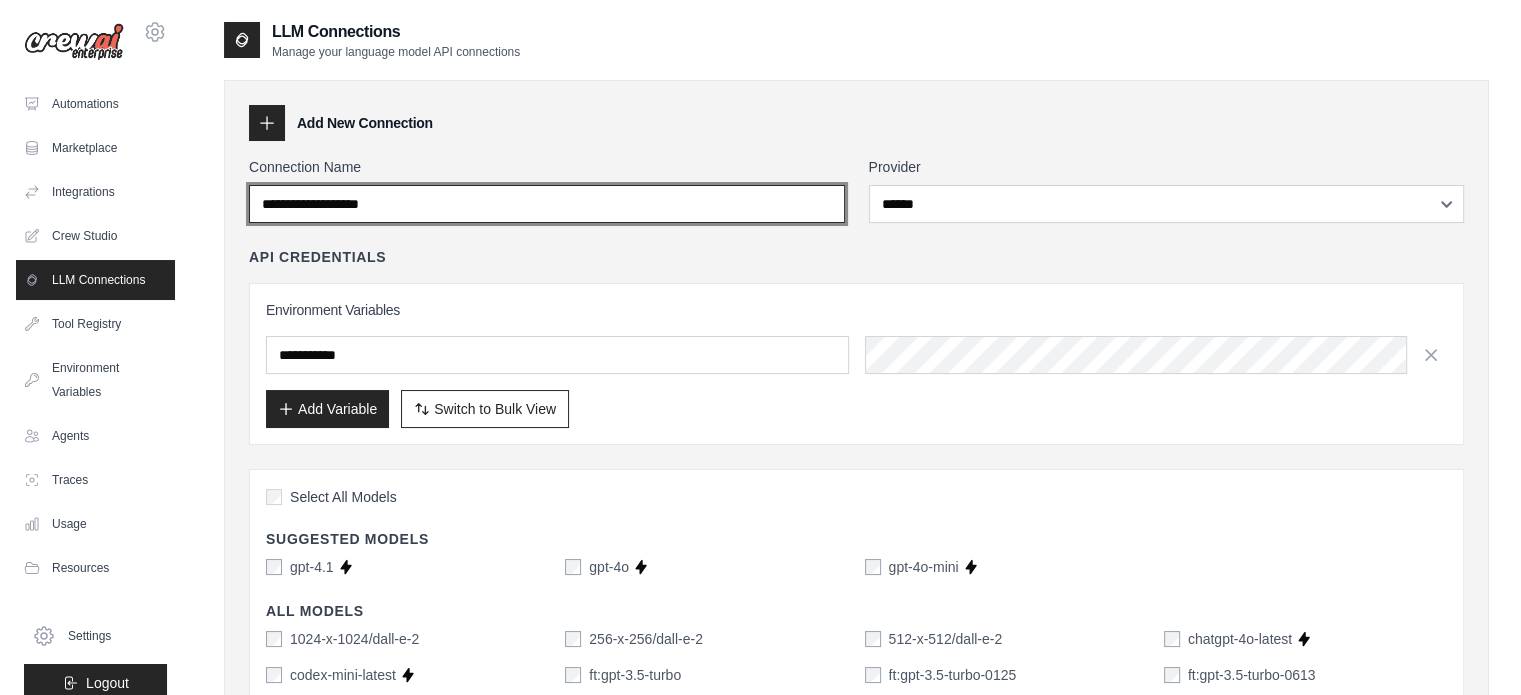 click on "Connection Name" at bounding box center [547, 204] 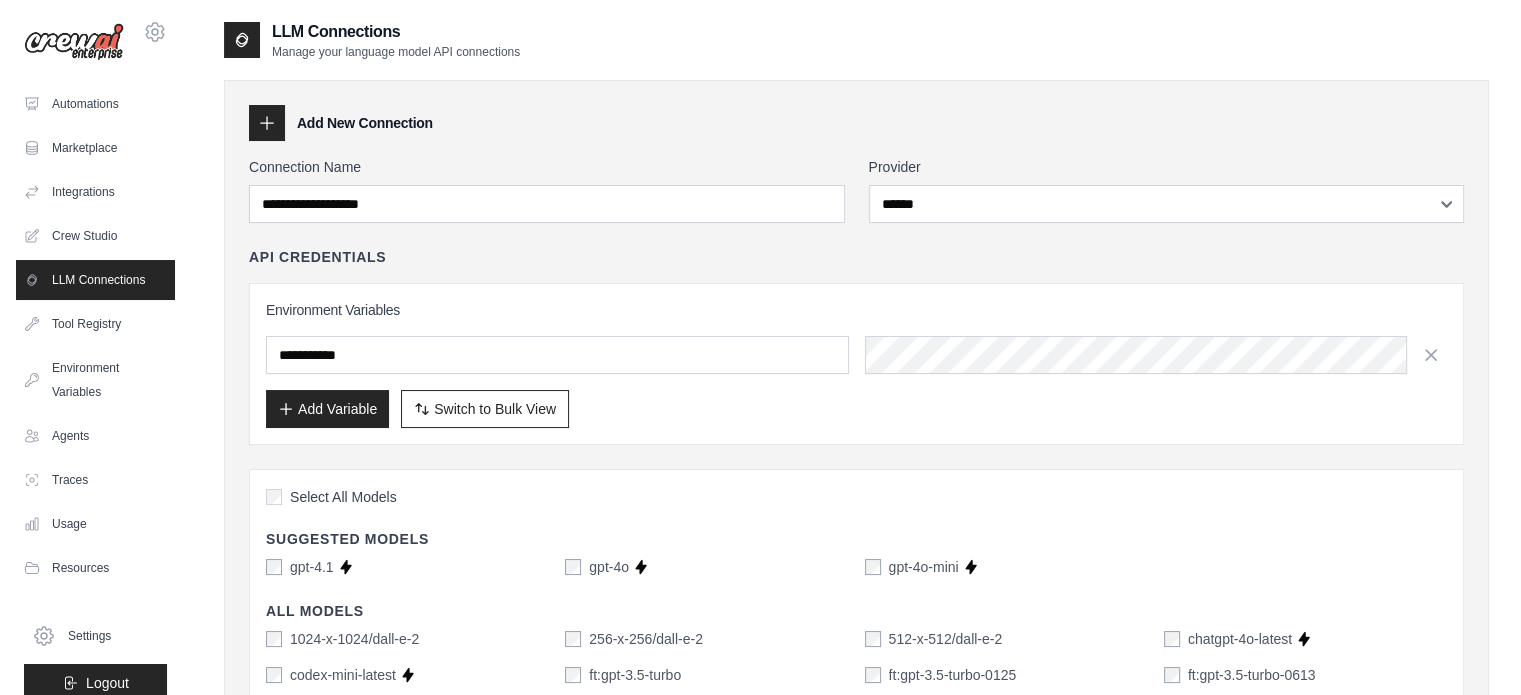 click at bounding box center [267, 123] 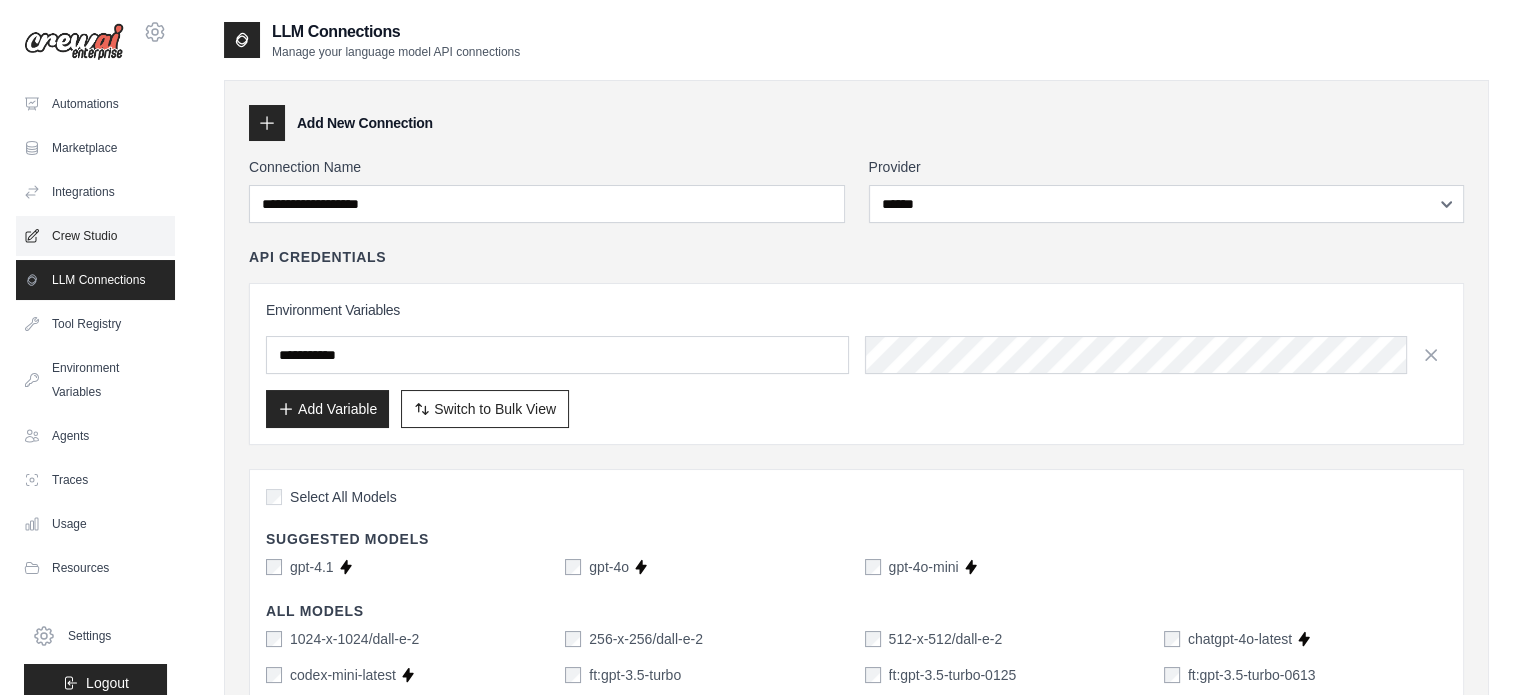 click on "Crew Studio" at bounding box center [95, 236] 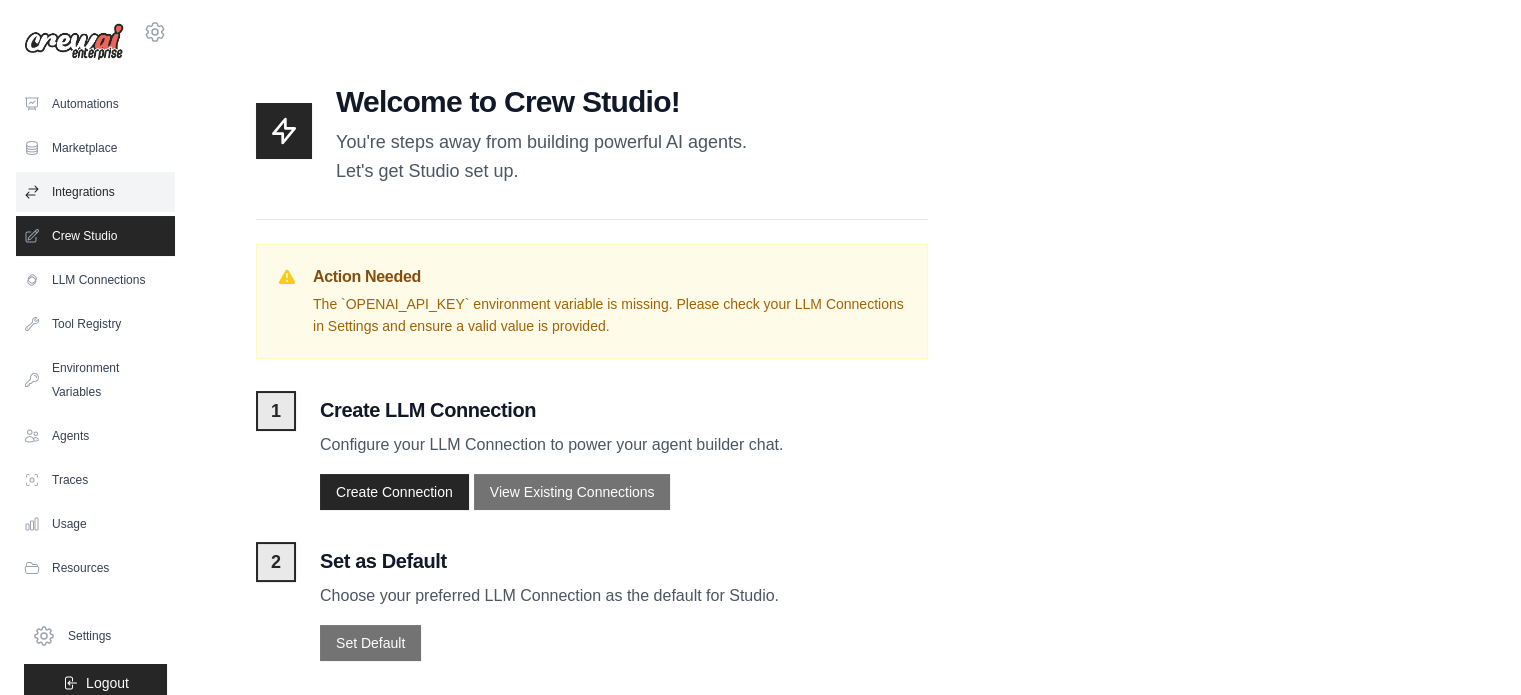 click on "Integrations" at bounding box center (95, 192) 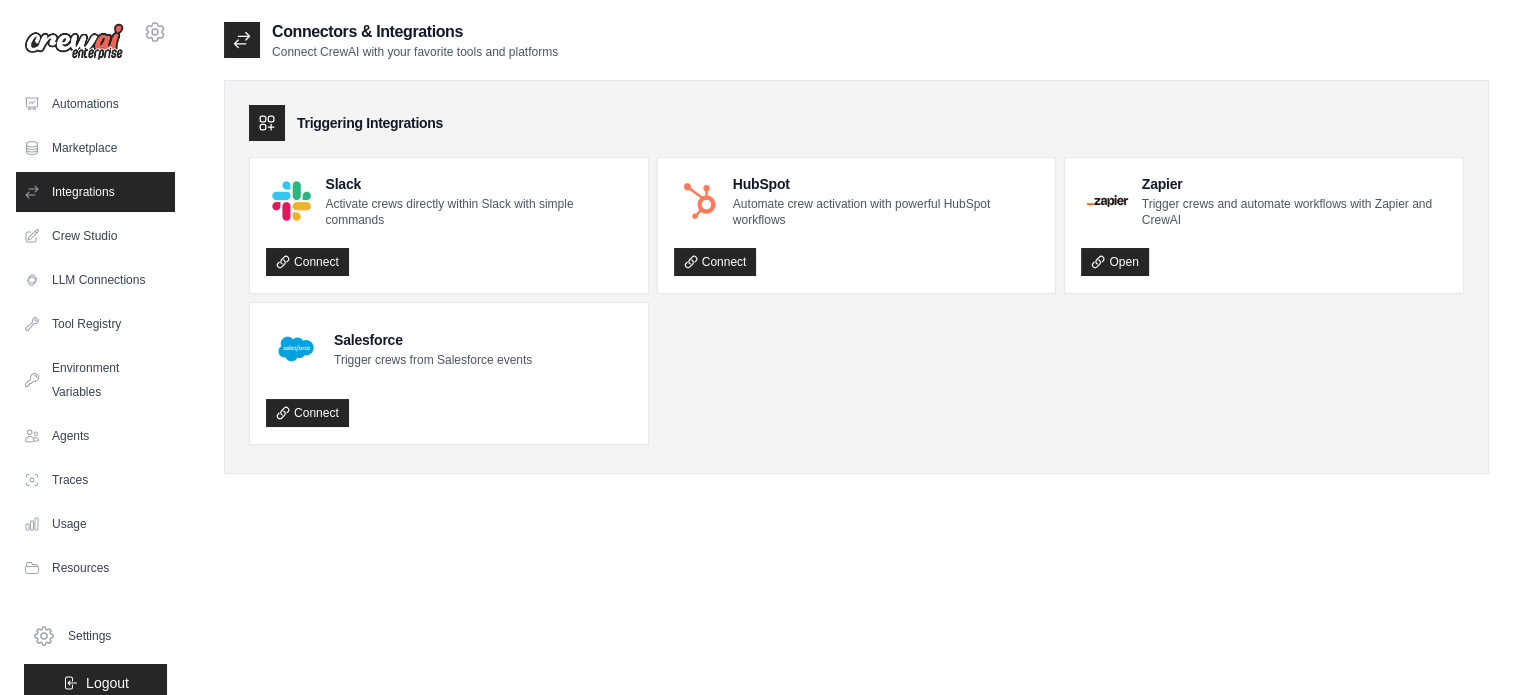 click on "Marketplace" at bounding box center (95, 148) 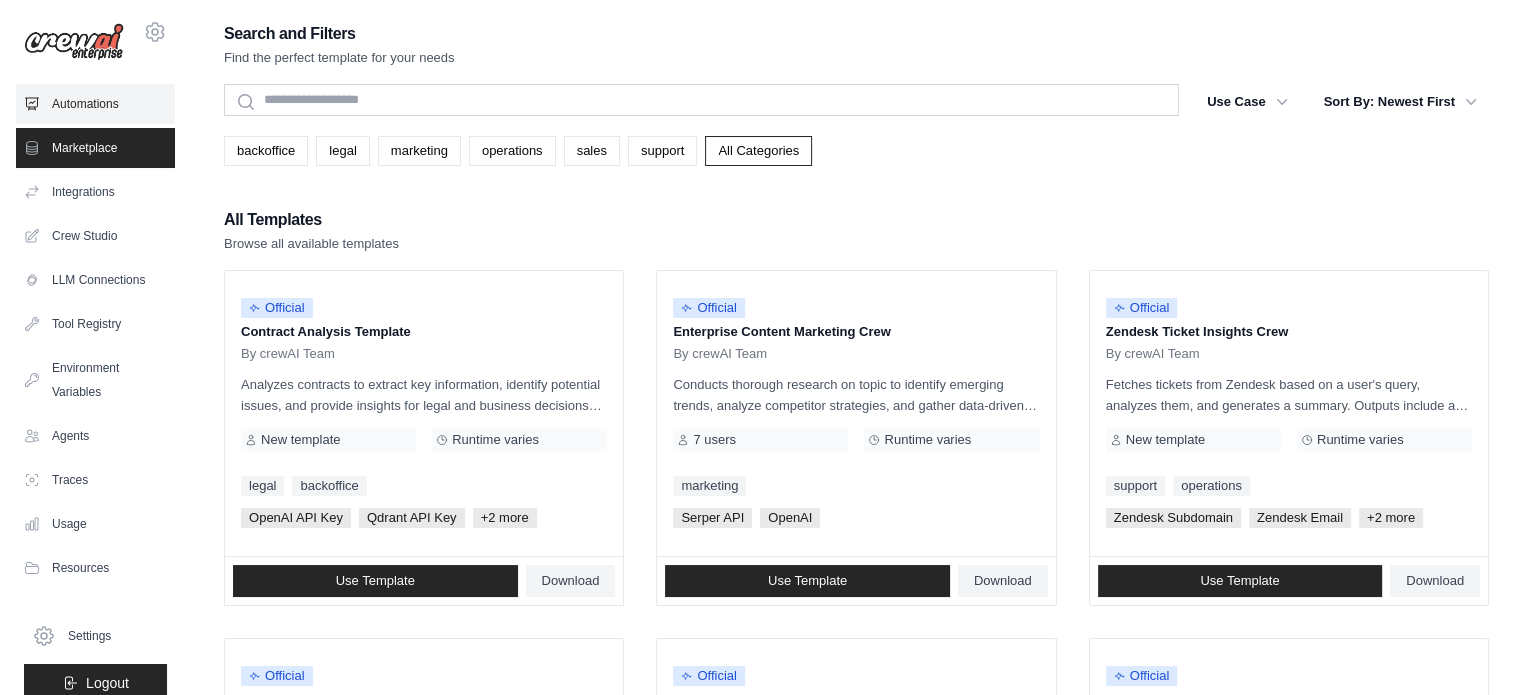 click on "Automations" at bounding box center [95, 104] 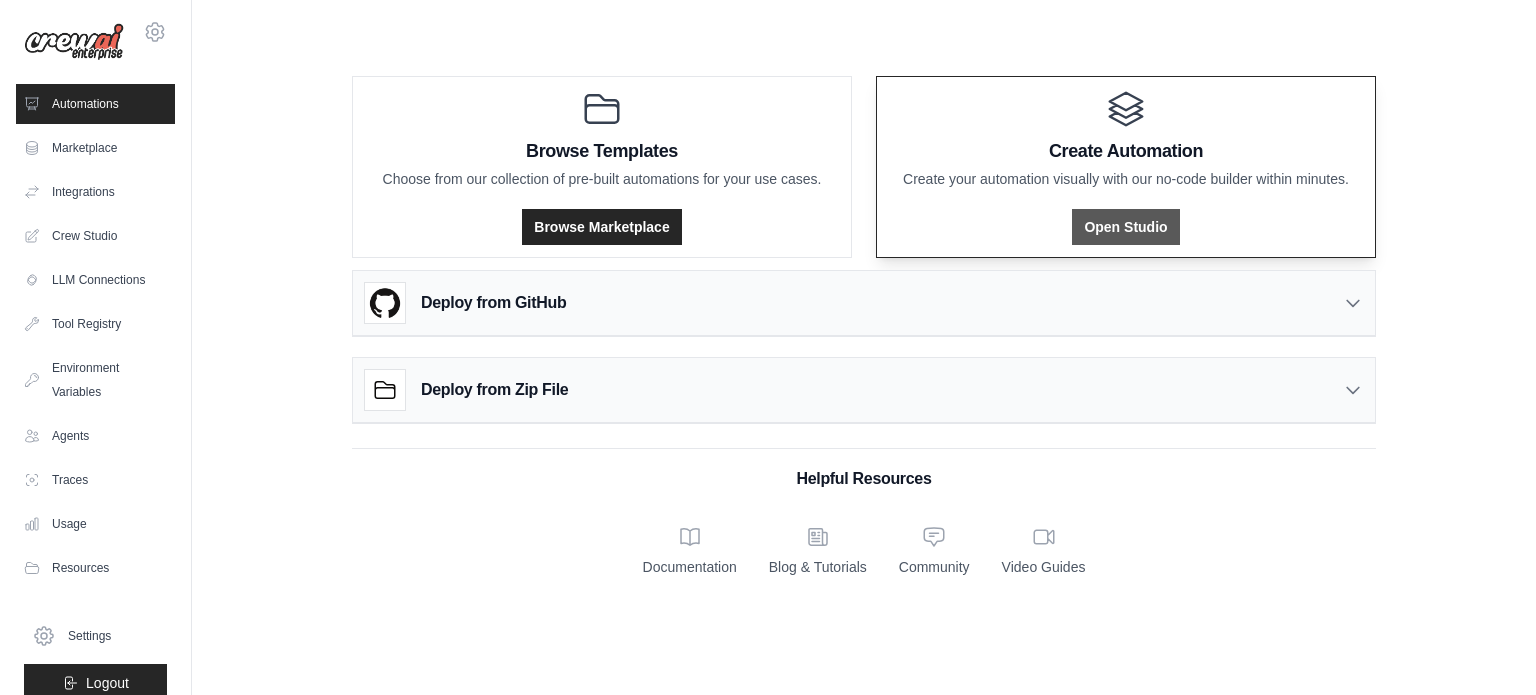 click on "Open Studio" at bounding box center [1125, 227] 